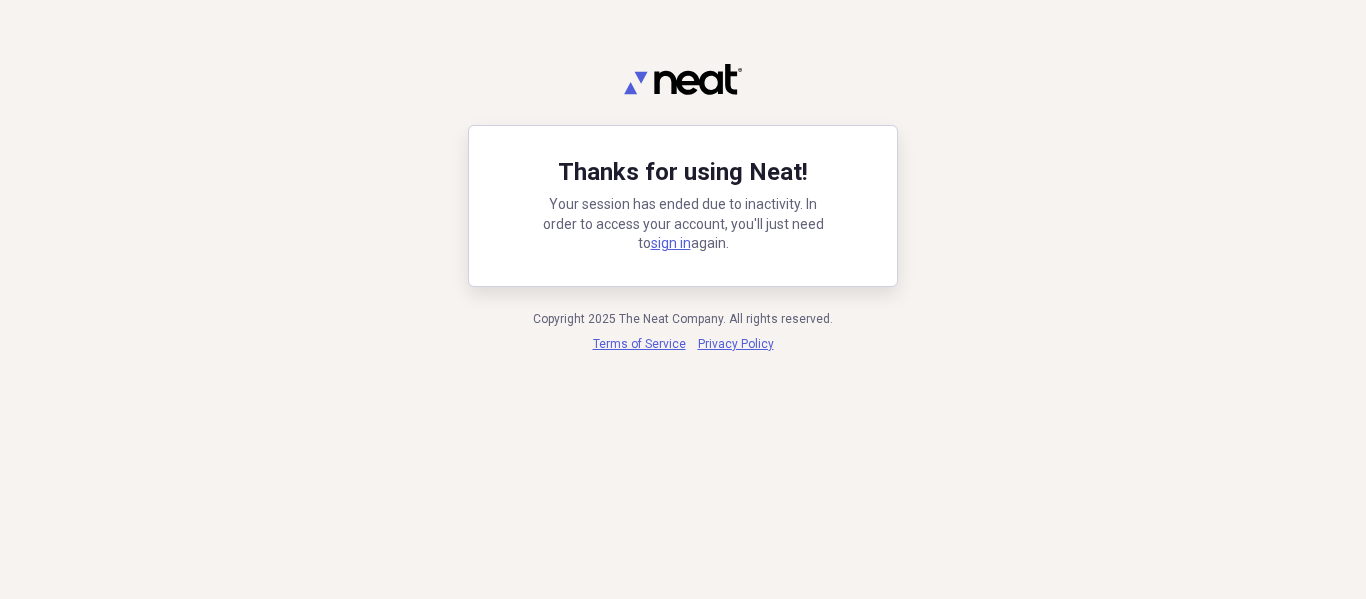 scroll, scrollTop: 0, scrollLeft: 0, axis: both 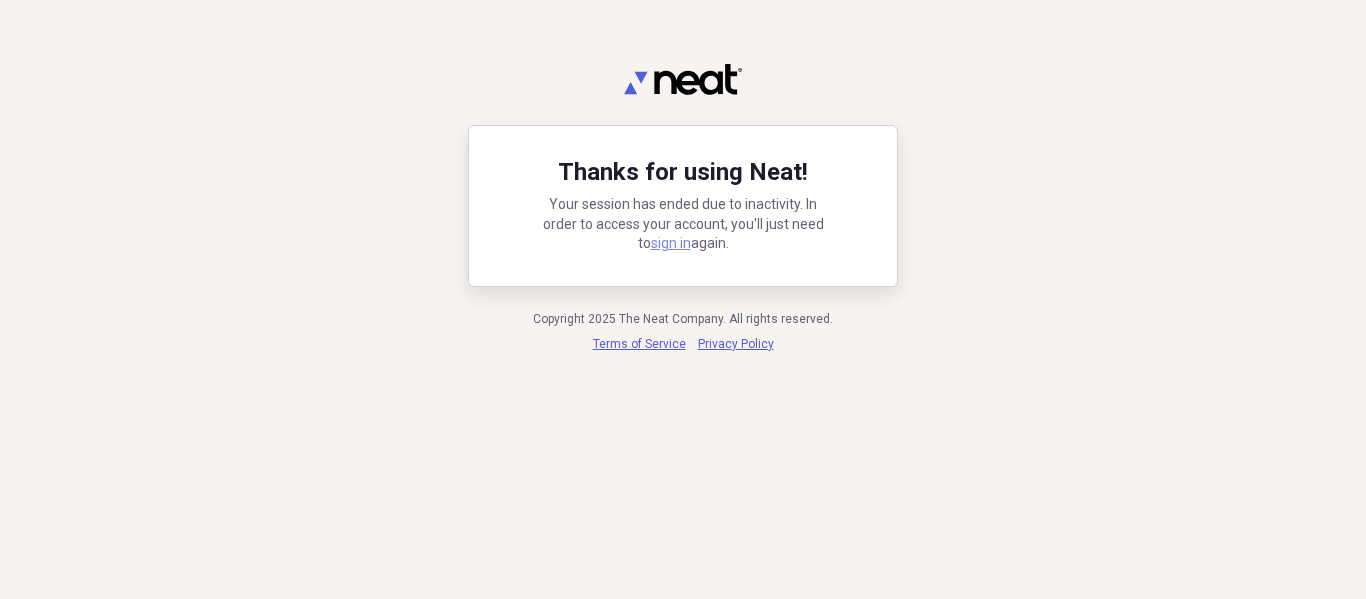 click on "sign in" at bounding box center (671, 243) 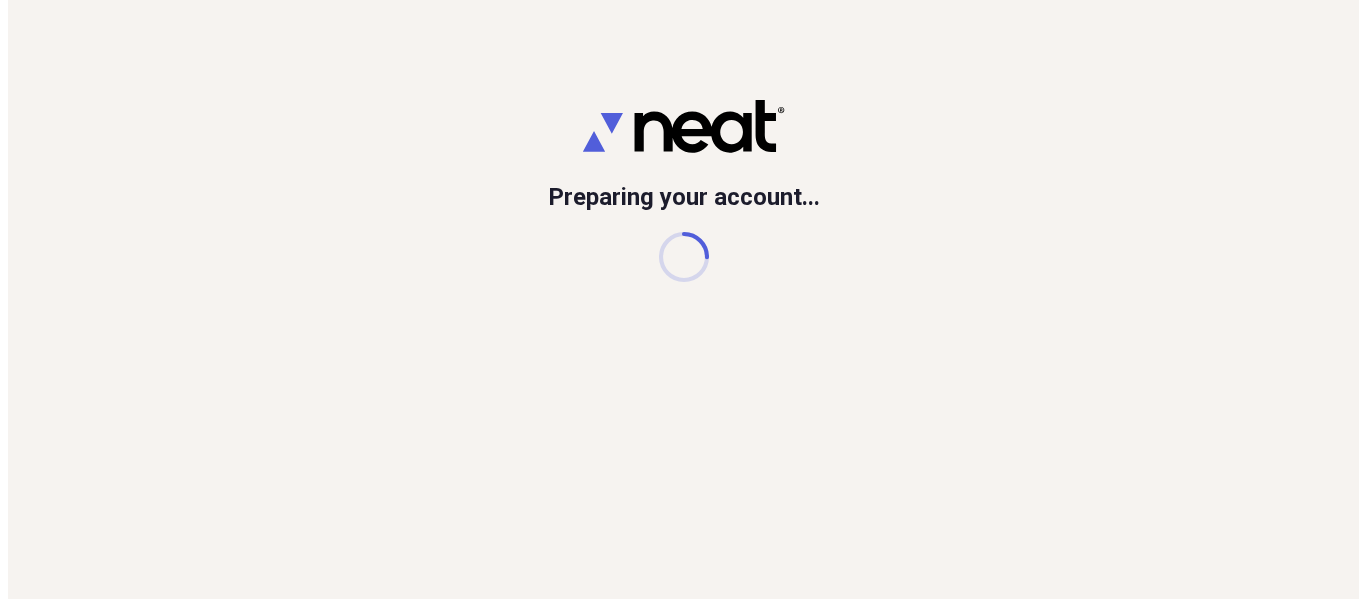 scroll, scrollTop: 0, scrollLeft: 0, axis: both 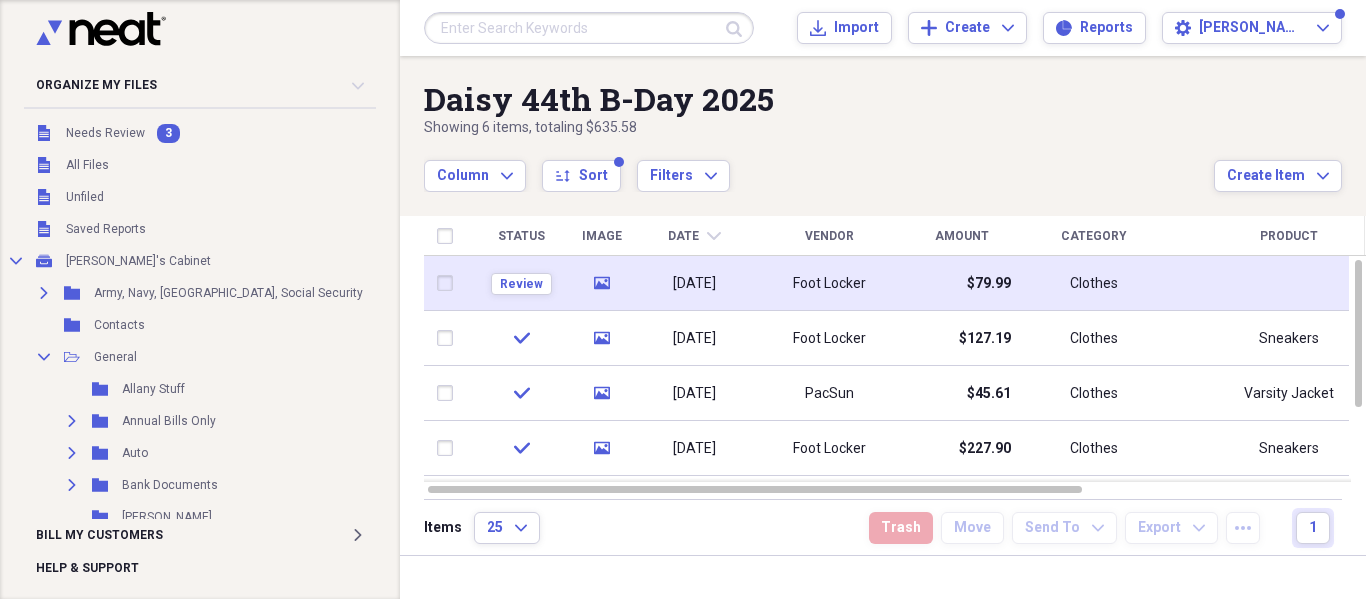 click on "media" 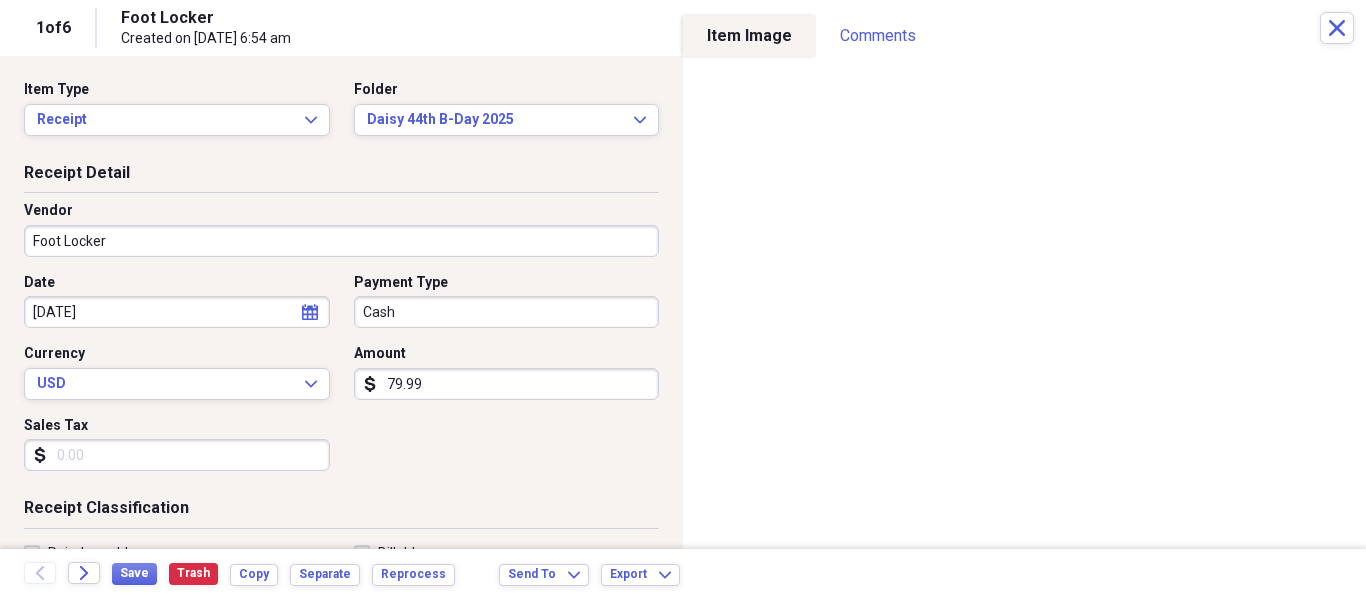 click on "Organize My Files 2 Collapse Unfiled Needs Review 2 Unfiled All Files Unfiled Unfiled Unfiled Saved Reports Collapse My Cabinet [PERSON_NAME]'s Cabinet Add Folder Expand Folder Army, Navy, VA, Social Security Add Folder Folder Contacts Add Folder Collapse Open Folder General Add Folder Folder Allany Stuff Add Folder Expand Folder Annual Bills Only Add Folder Expand Folder Auto Add Folder Expand Folder Bank Documents Add Folder Folder [PERSON_NAME] Stuff Add Folder Expand Folder Bills Add Folder Expand Folder [PERSON_NAME] Stuff Add Folder Expand Folder Christmas Add Folder Expand Folder Church Stuff Add Folder Folder Claims Add Folder Expand Folder Clothes Add Folder Collapse Open Folder College Stuff Add Folder Collapse Open Folder Daisy College Stuff Add Folder Folder CCBC Class Schedule for Daisy Add Folder Folder CCBC Documents for Daisy Add Folder Folder CCBC Grades Add Folder Folder CCBC Tuition Receipt's Add Folder Folder CCBC VA Paperwork for Daisy Add Folder Expand Folder [PERSON_NAME] College Stuff Add Folder Expand Add" at bounding box center [683, 299] 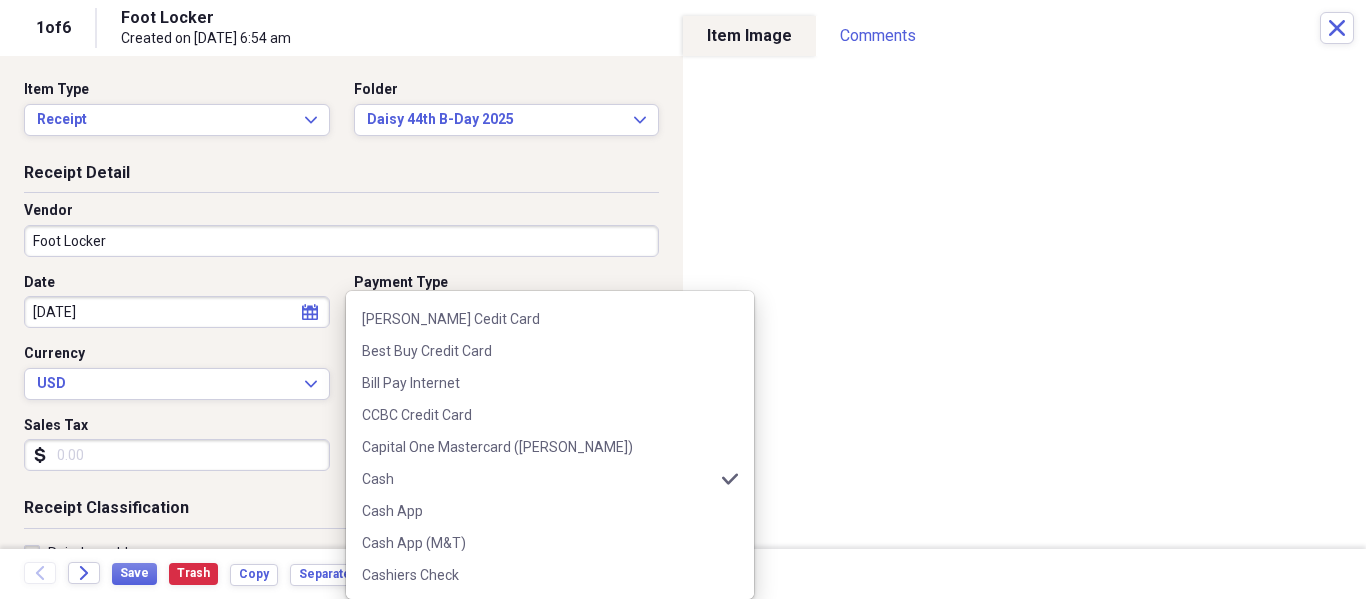 scroll, scrollTop: 600, scrollLeft: 0, axis: vertical 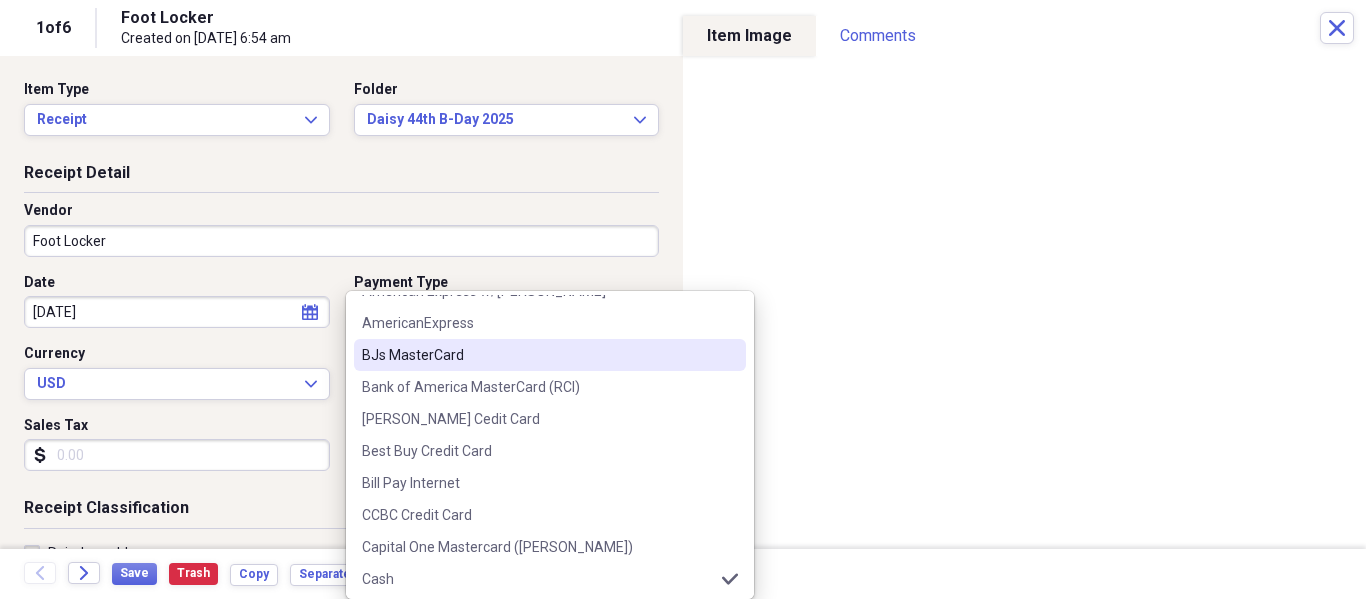 click on "BJs MasterCard" at bounding box center (550, 355) 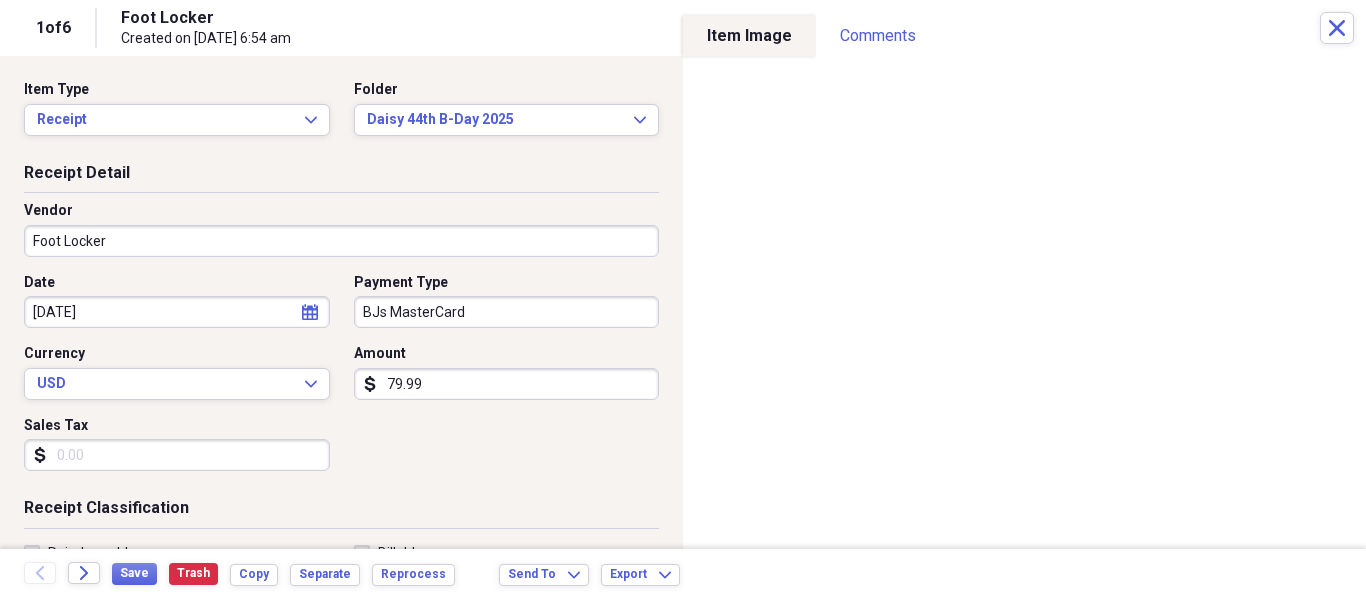 click on "79.99" at bounding box center (507, 384) 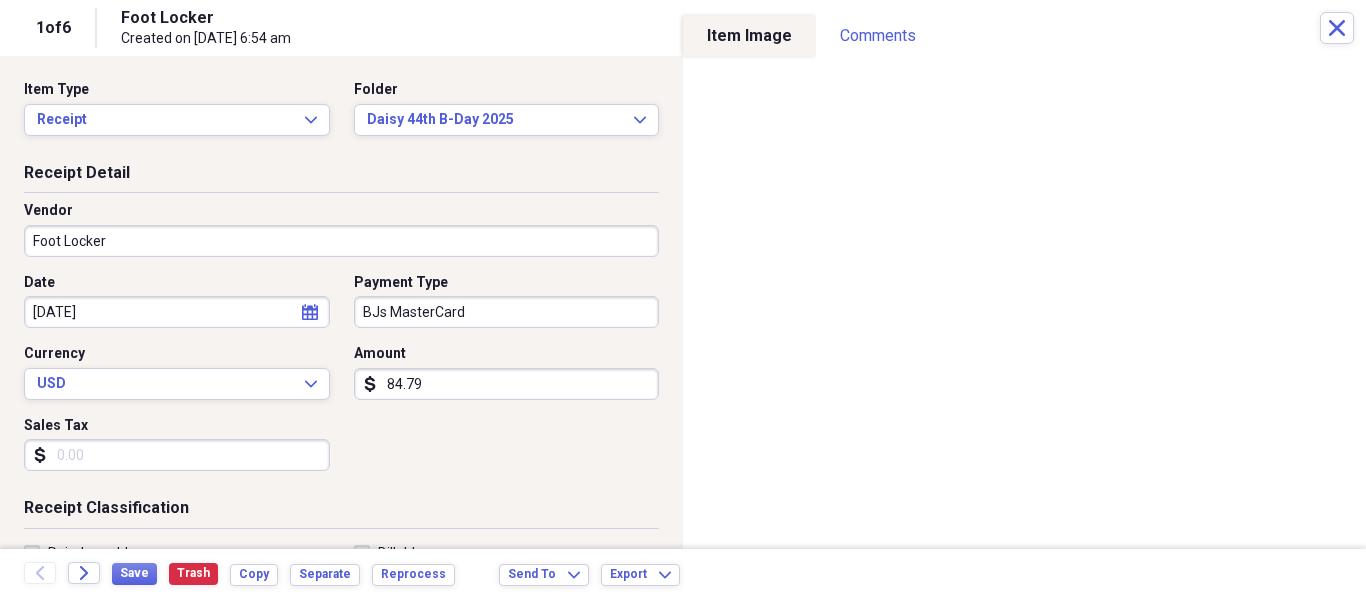 type on "84.79" 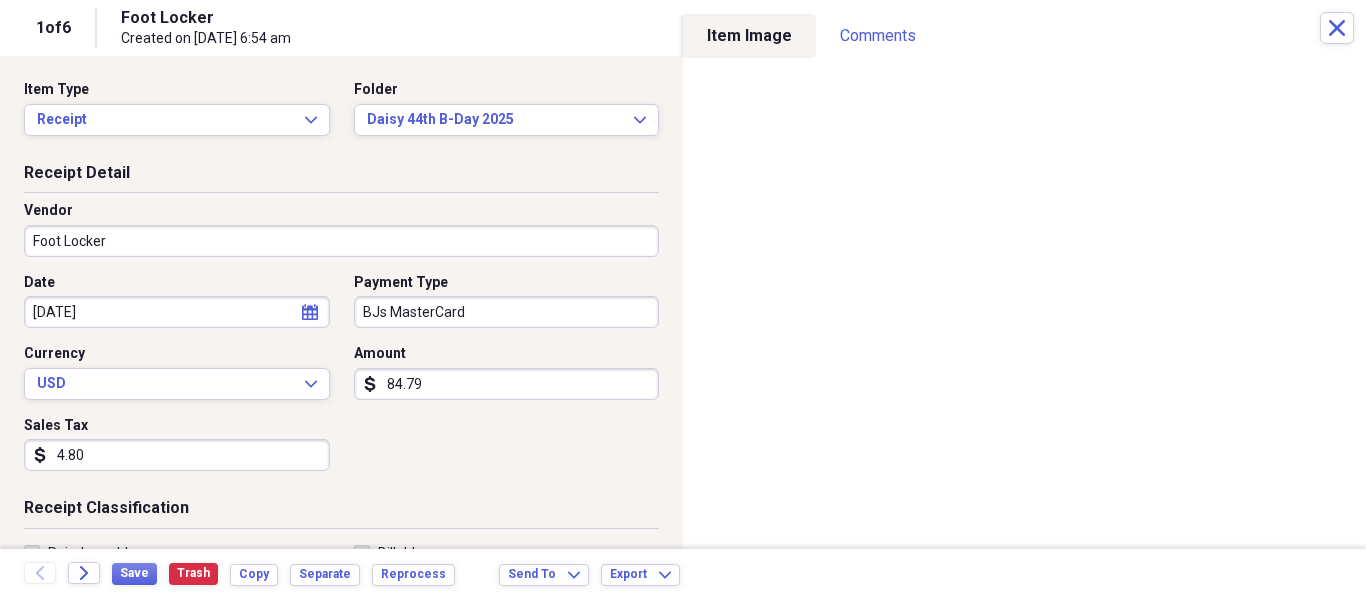 scroll, scrollTop: 300, scrollLeft: 0, axis: vertical 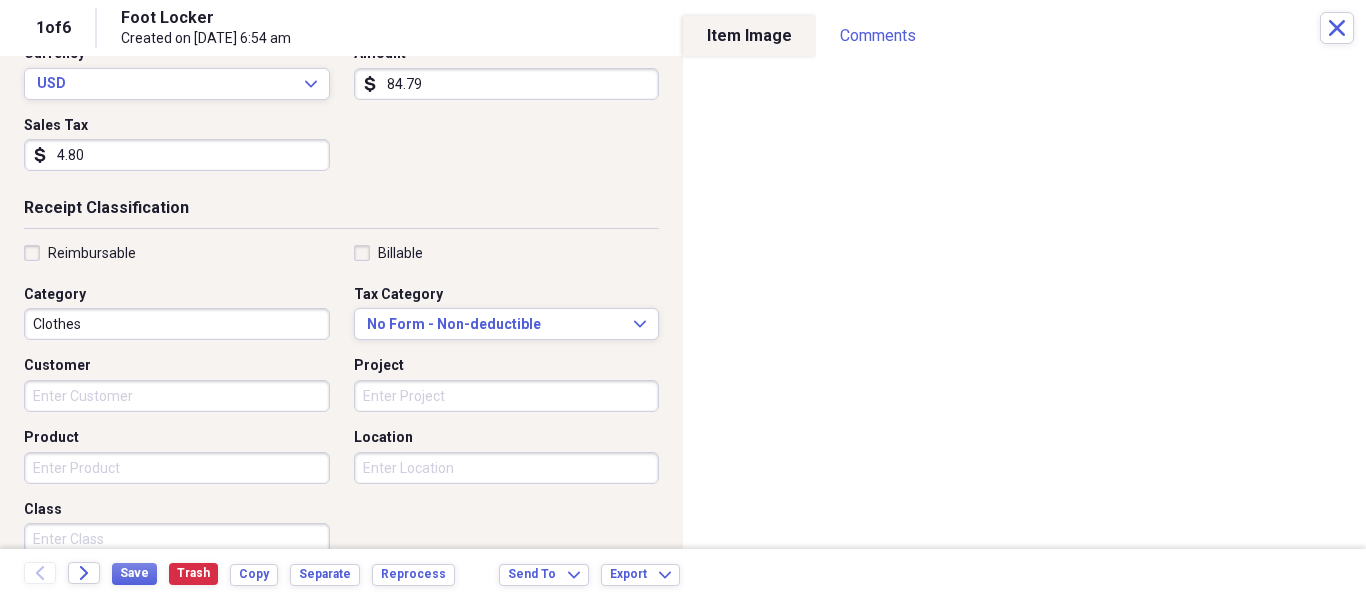 type on "4.80" 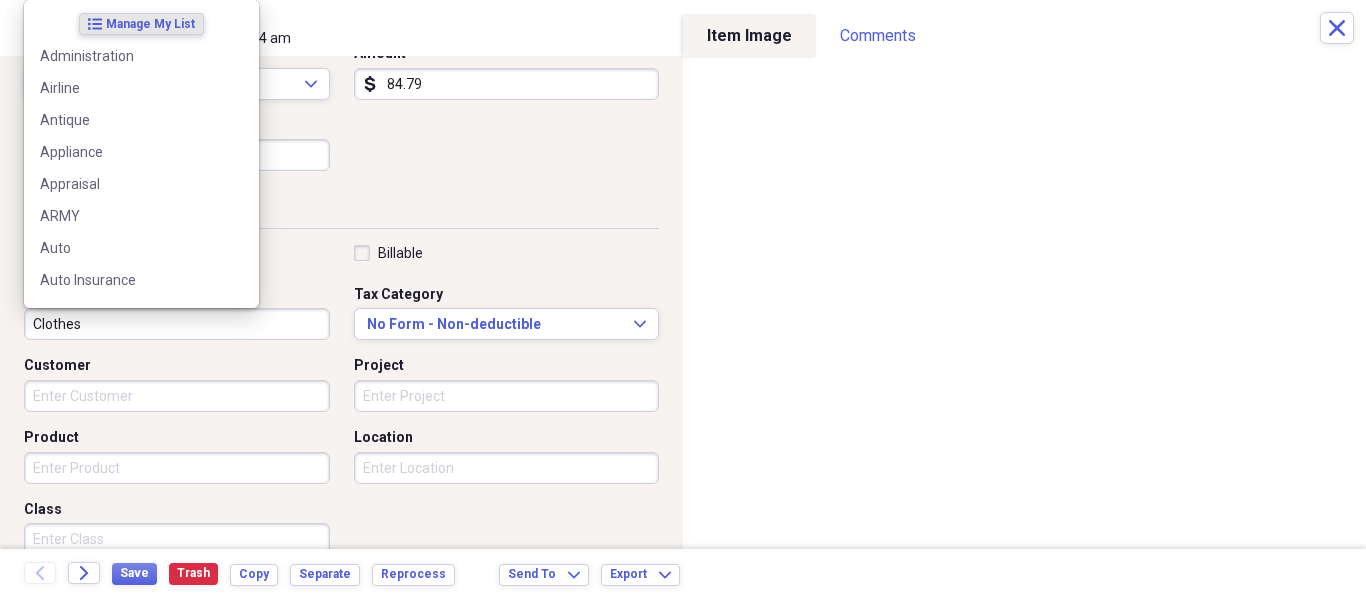click on "Clothes" at bounding box center (177, 324) 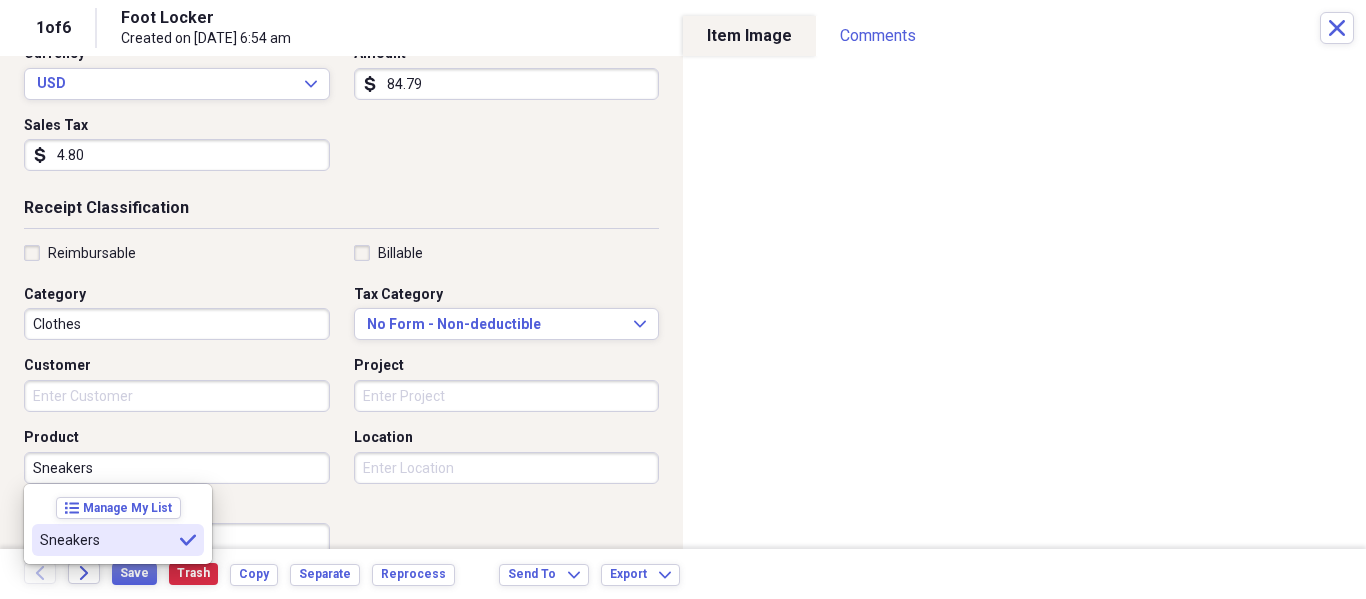 type on "Sneakers" 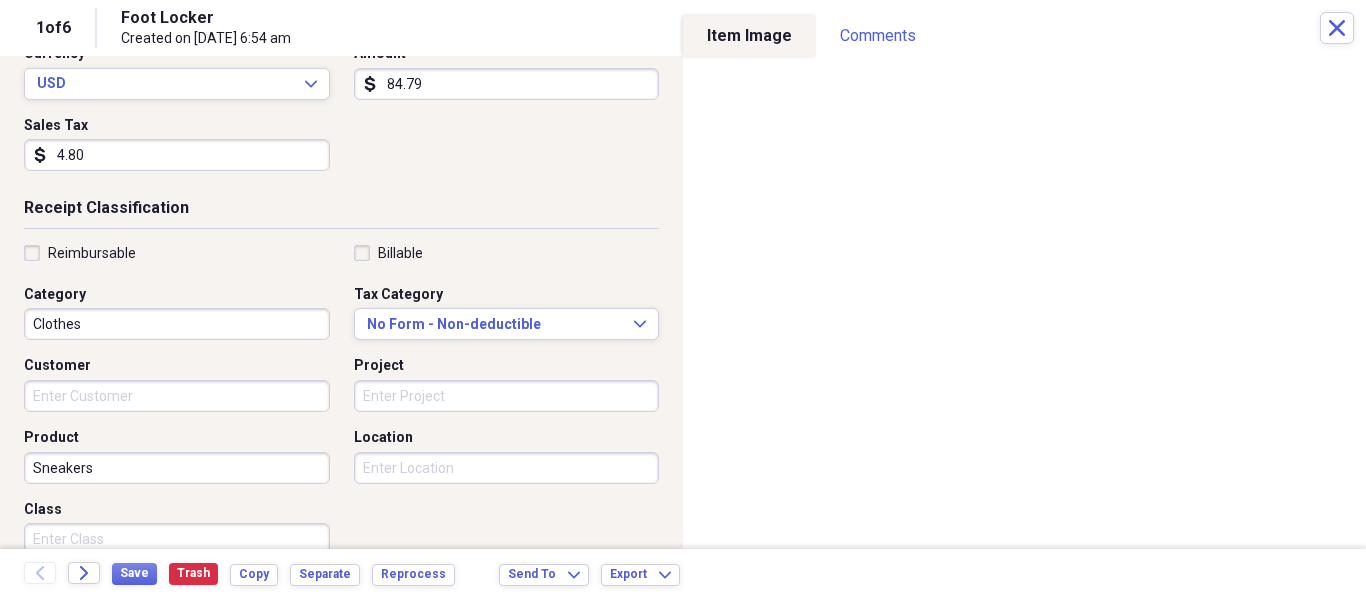 click on "Reimbursable Billable Category Clothes Tax Category No Form - Non-deductible Expand Customer Project Product Sneakers Location Class" at bounding box center [341, 404] 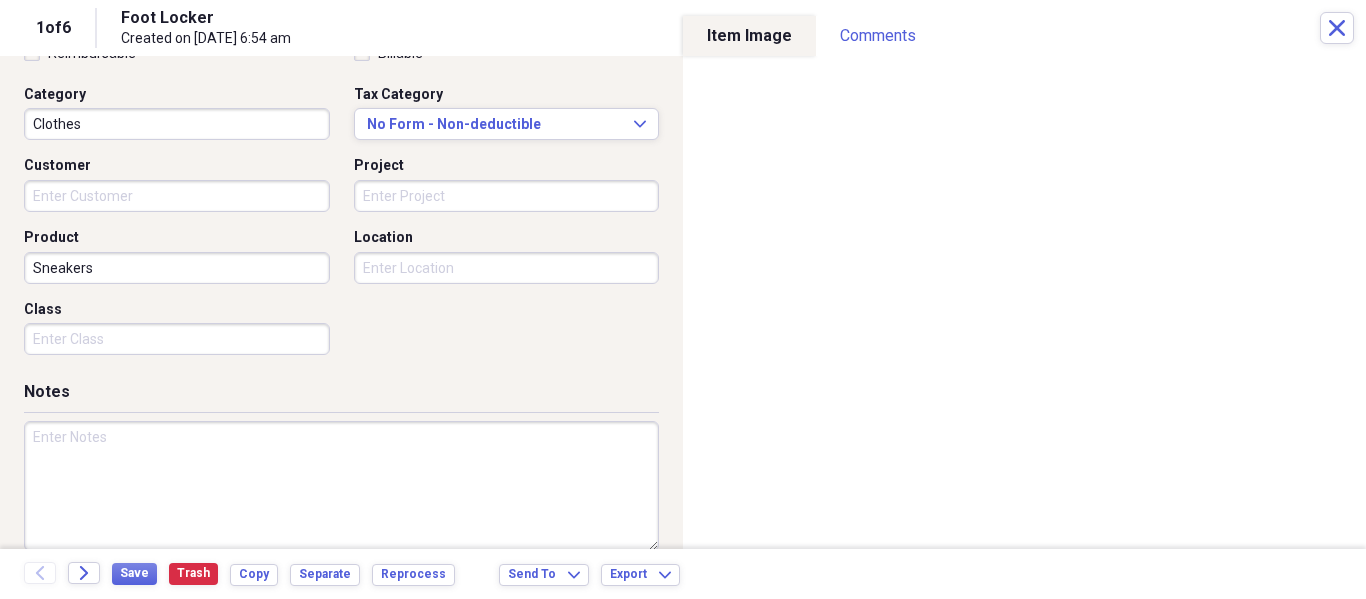 click at bounding box center (341, 486) 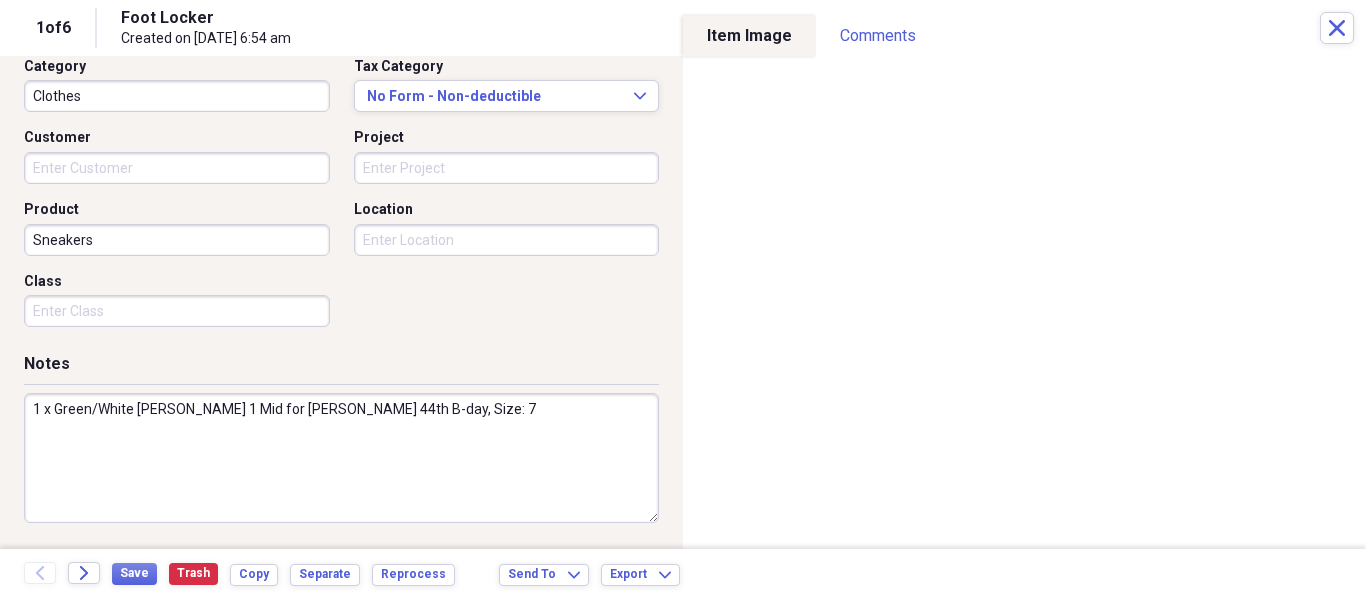 scroll, scrollTop: 0, scrollLeft: 0, axis: both 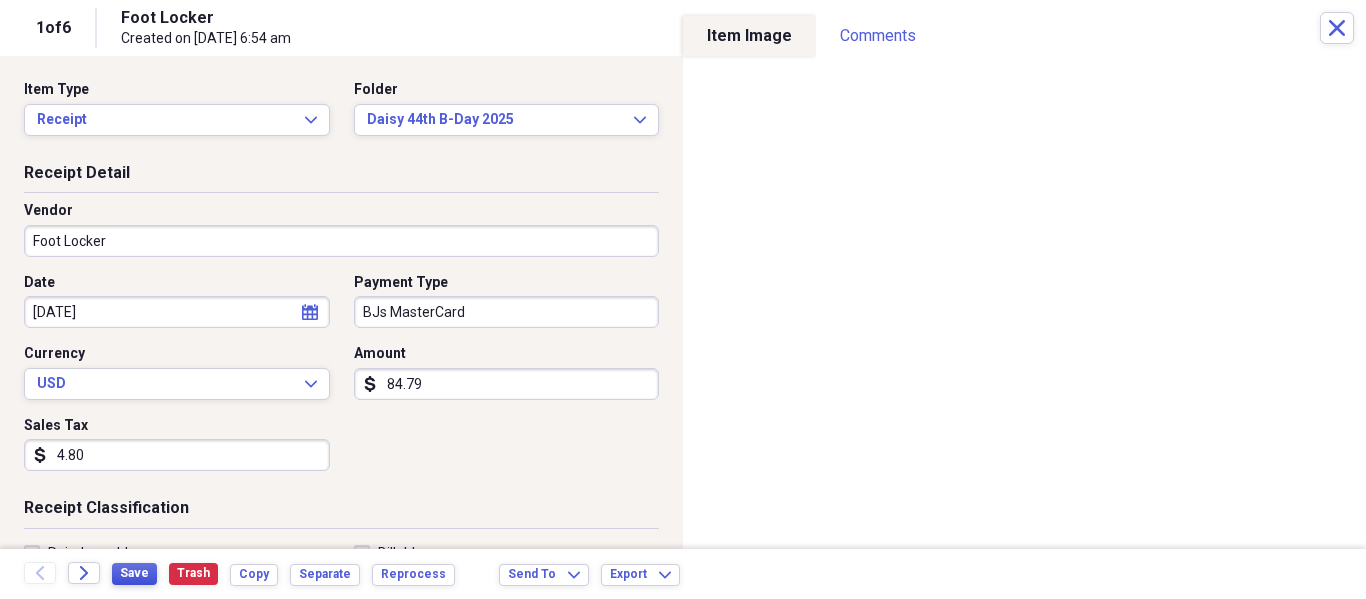 type on "1 x Green/White [PERSON_NAME] 1 Mid for [PERSON_NAME] 44th B-day, Size: 7" 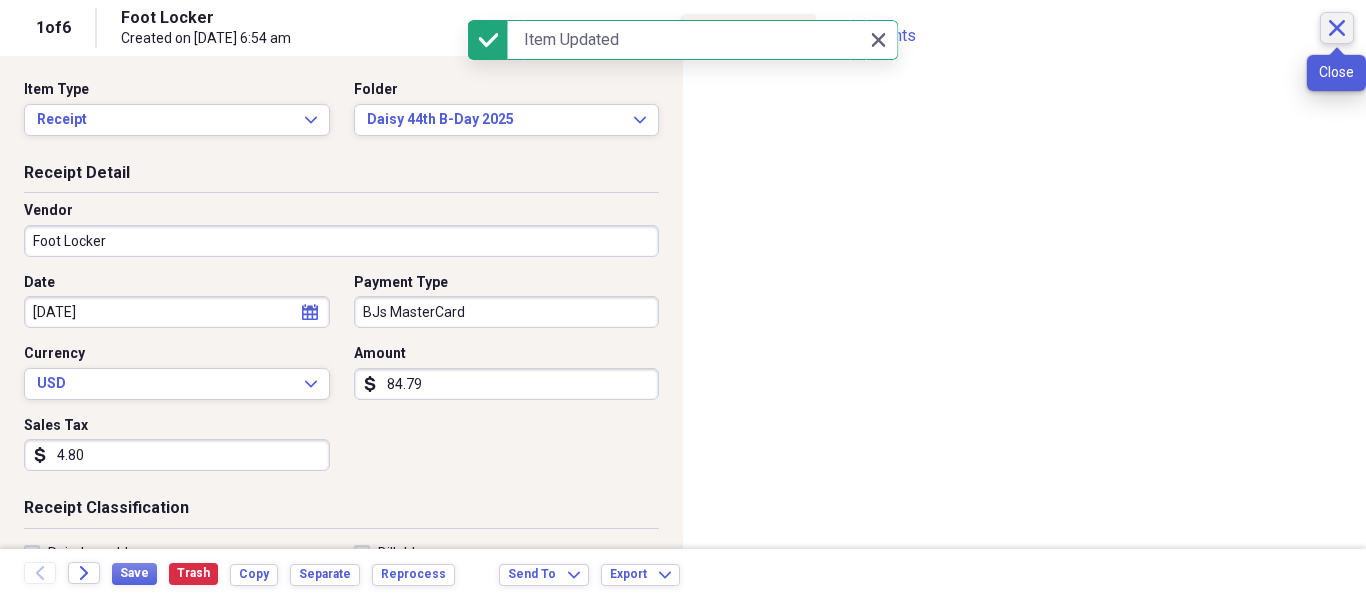 click on "Close" at bounding box center [1337, 28] 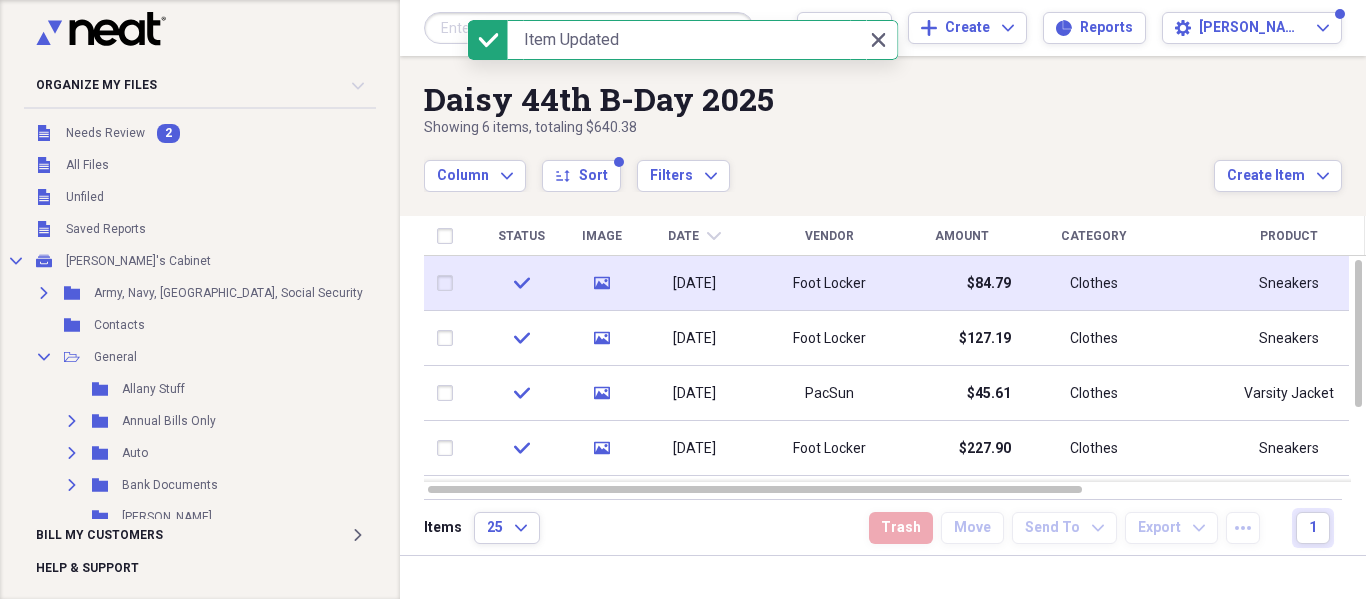 click on "[DATE]" at bounding box center [694, 284] 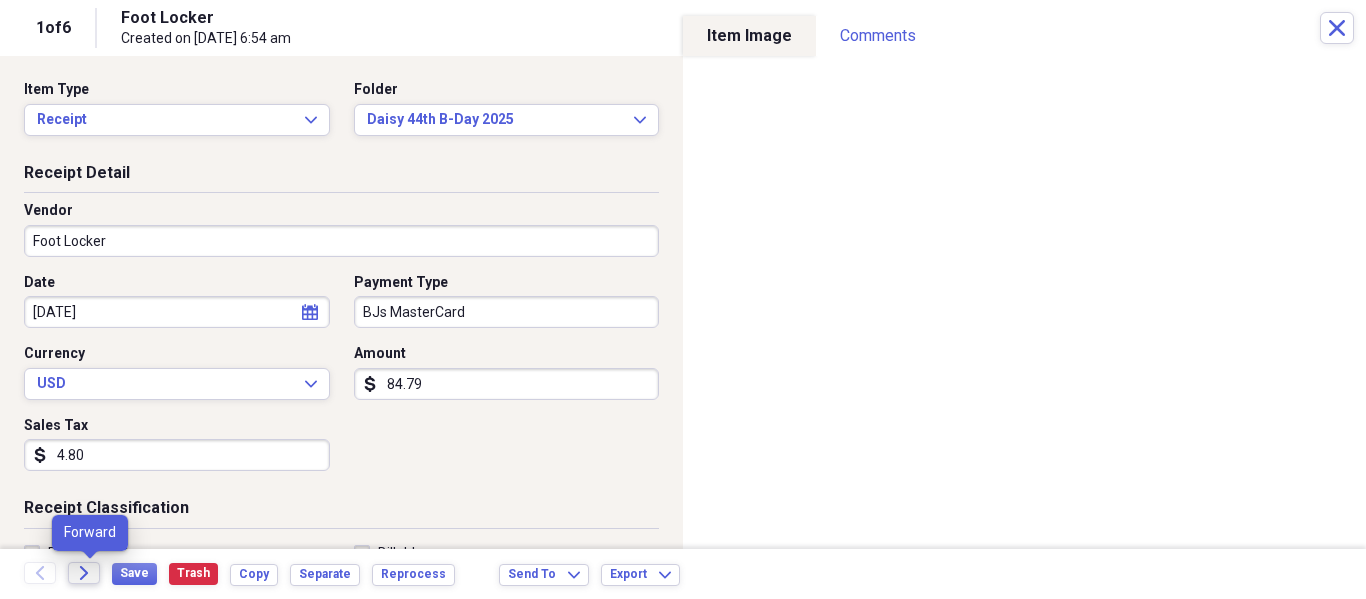 click on "Forward" 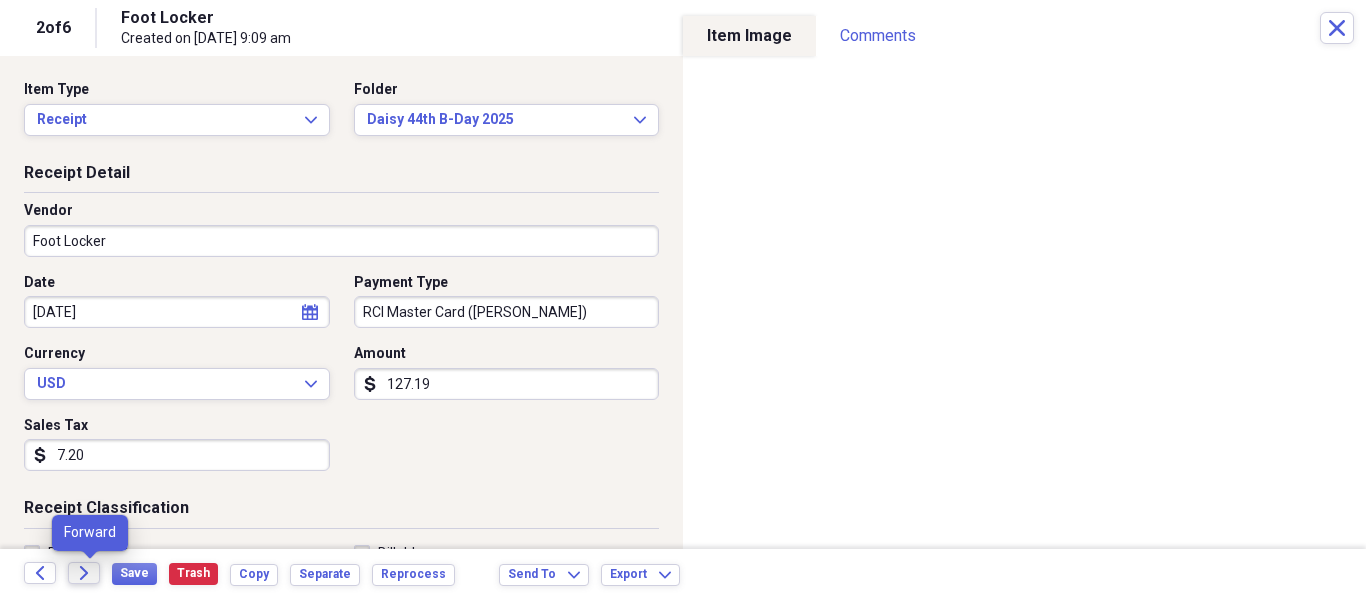click on "Forward" 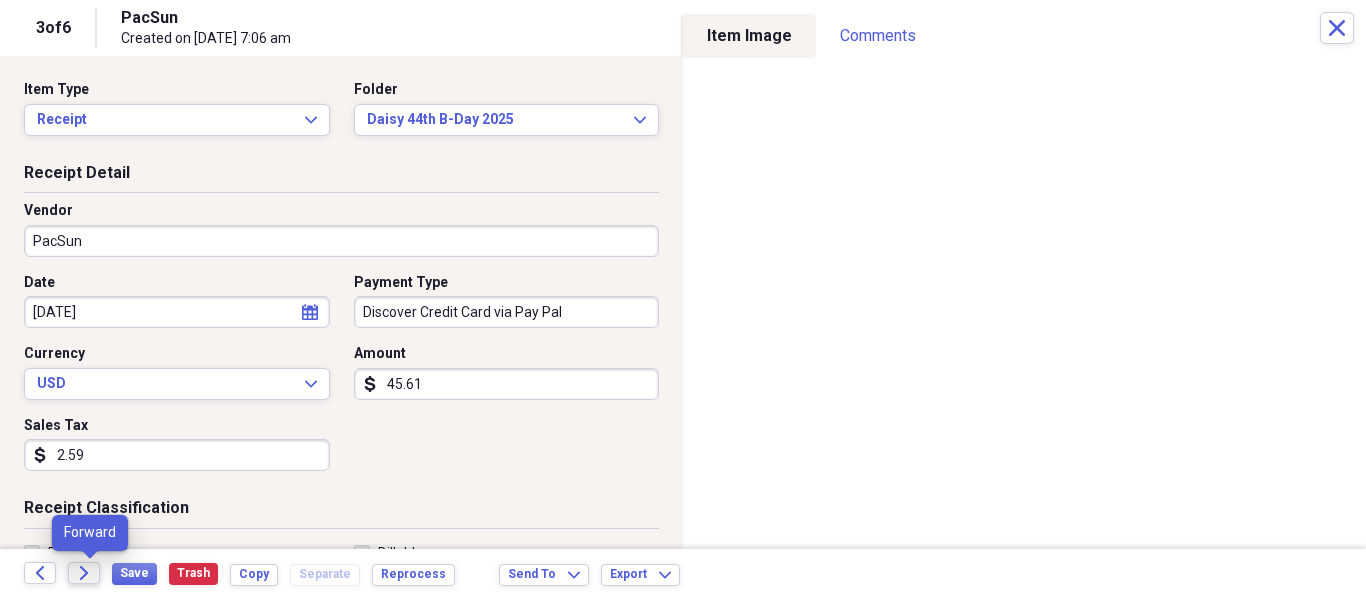 click on "Forward" 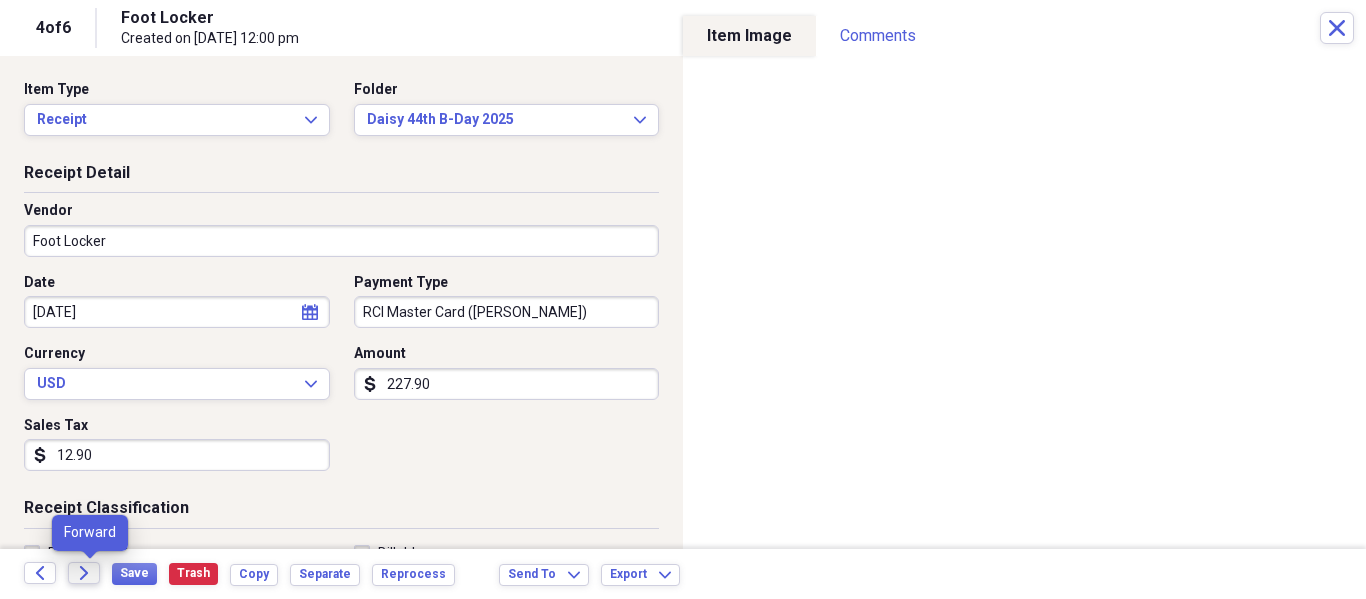 click on "Forward" at bounding box center [84, 573] 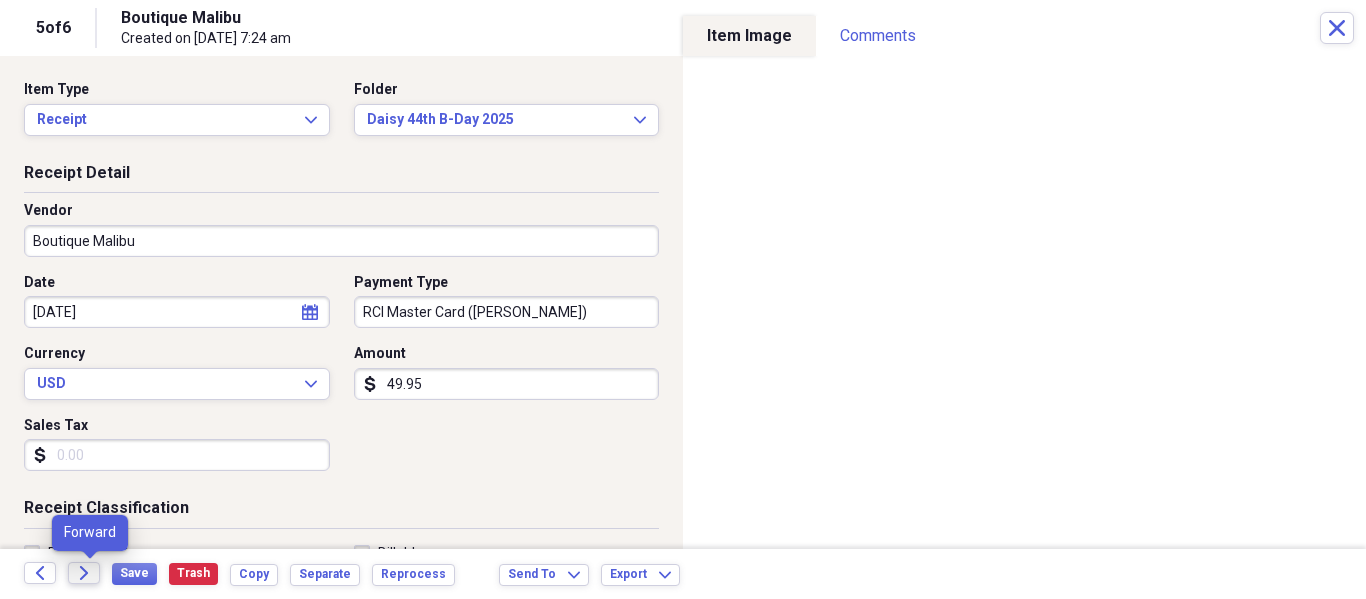 click on "Forward" 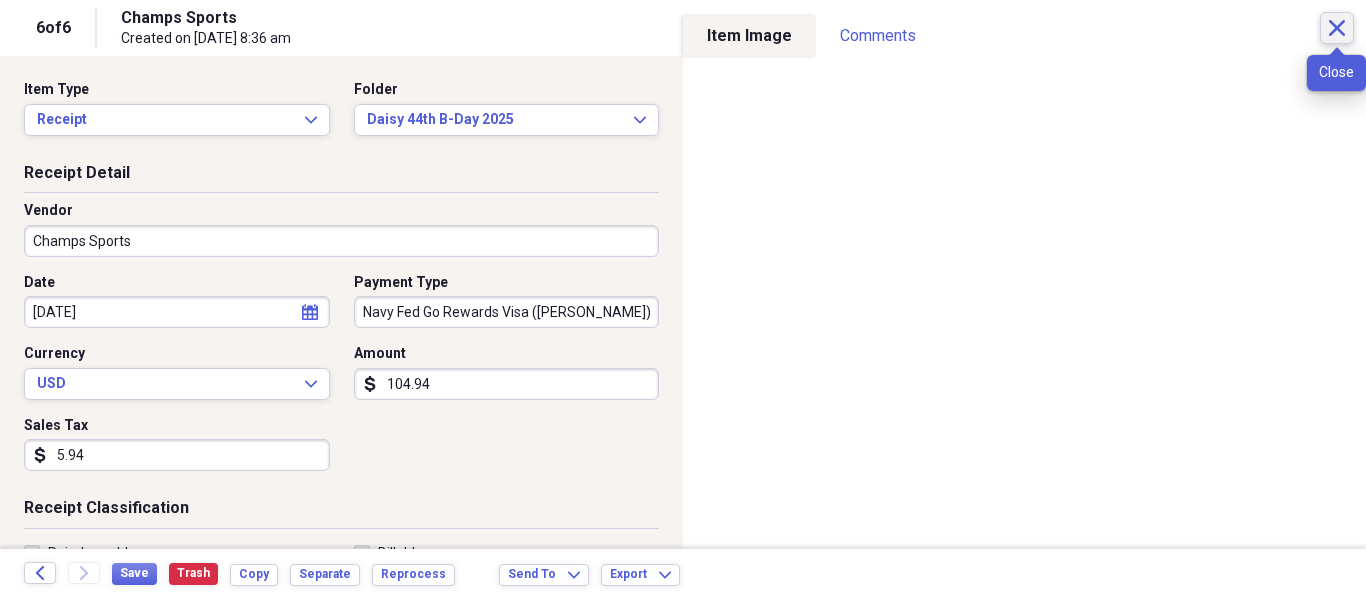 click 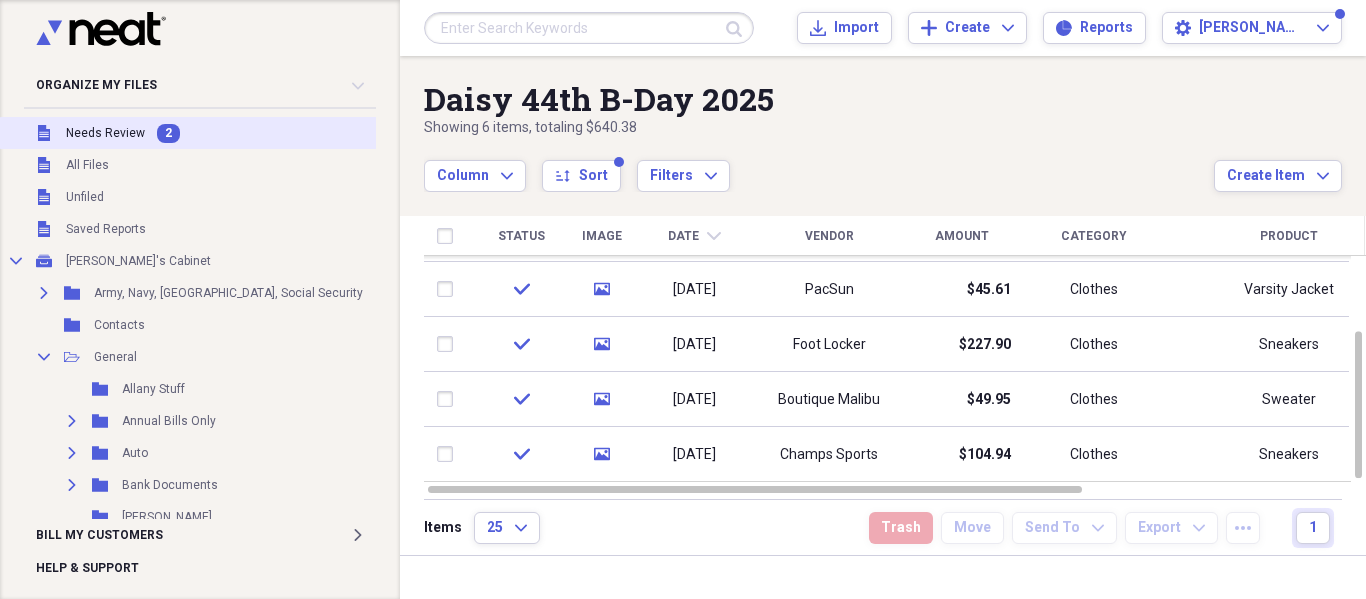 click on "Unfiled Needs Review 2" at bounding box center (265, 133) 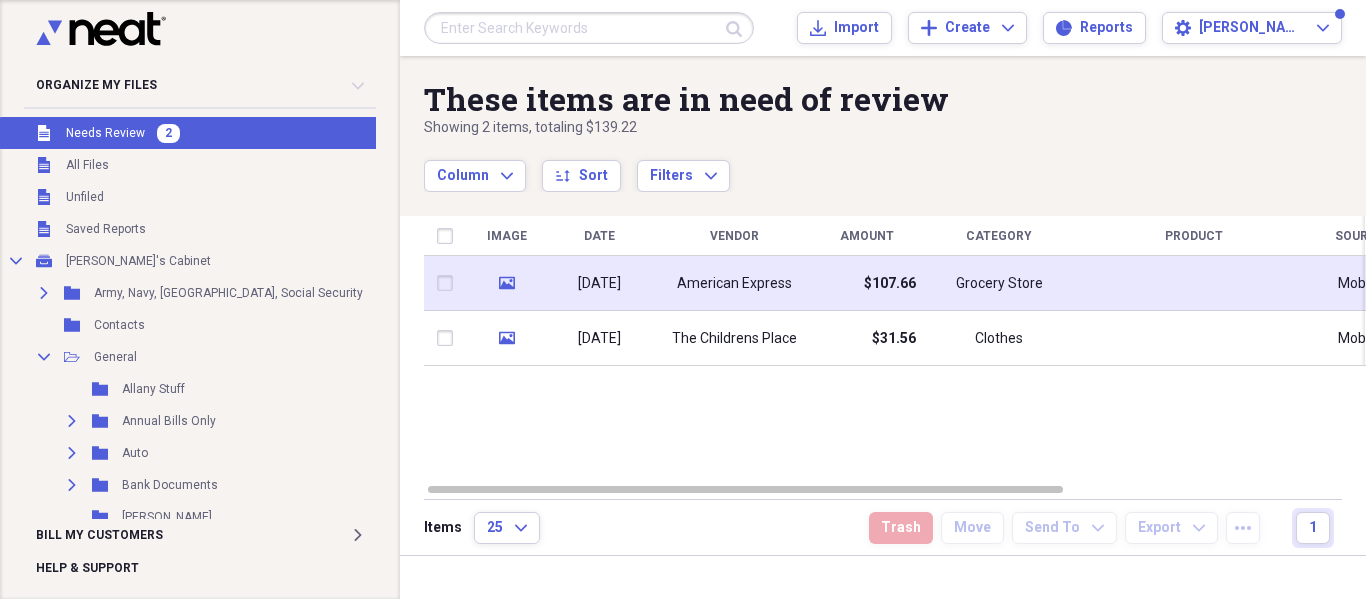 click on "American Express" at bounding box center (734, 284) 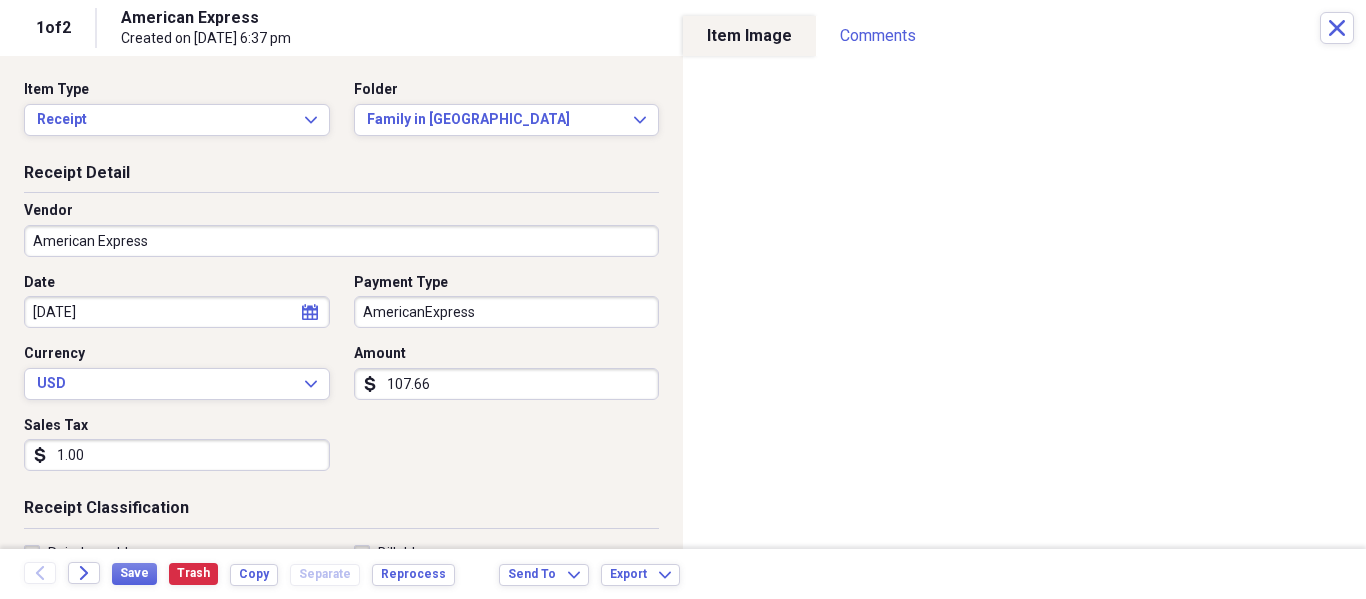 click on "American Express" at bounding box center (341, 241) 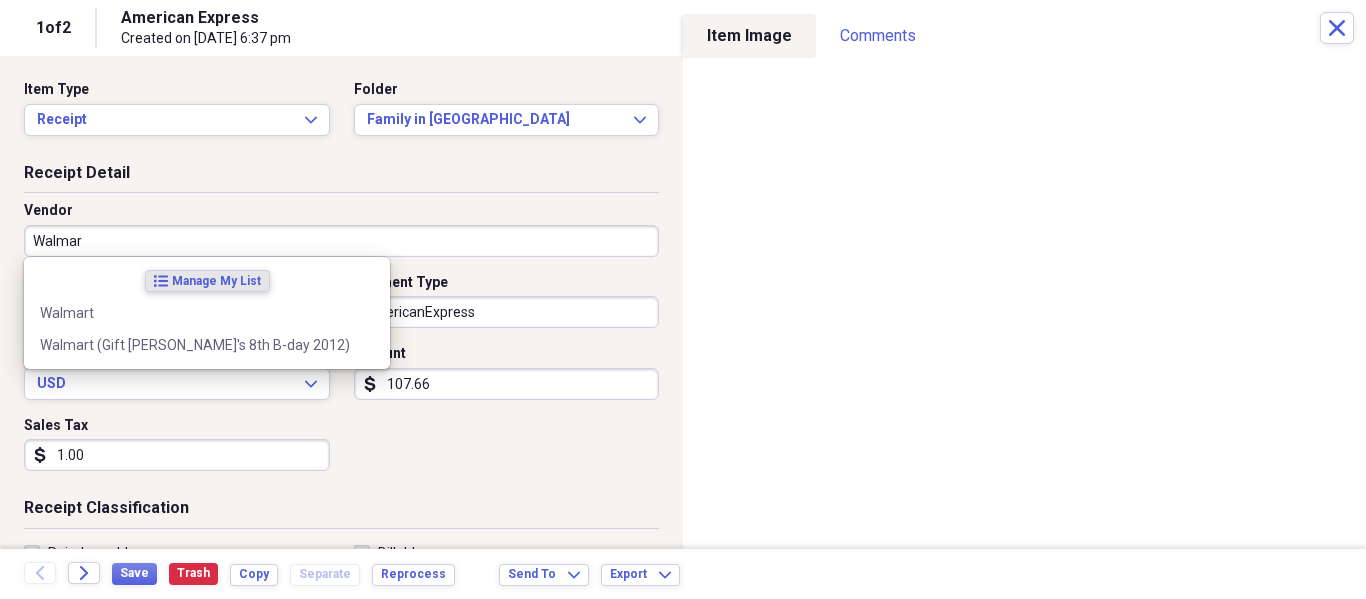 type on "Walmart" 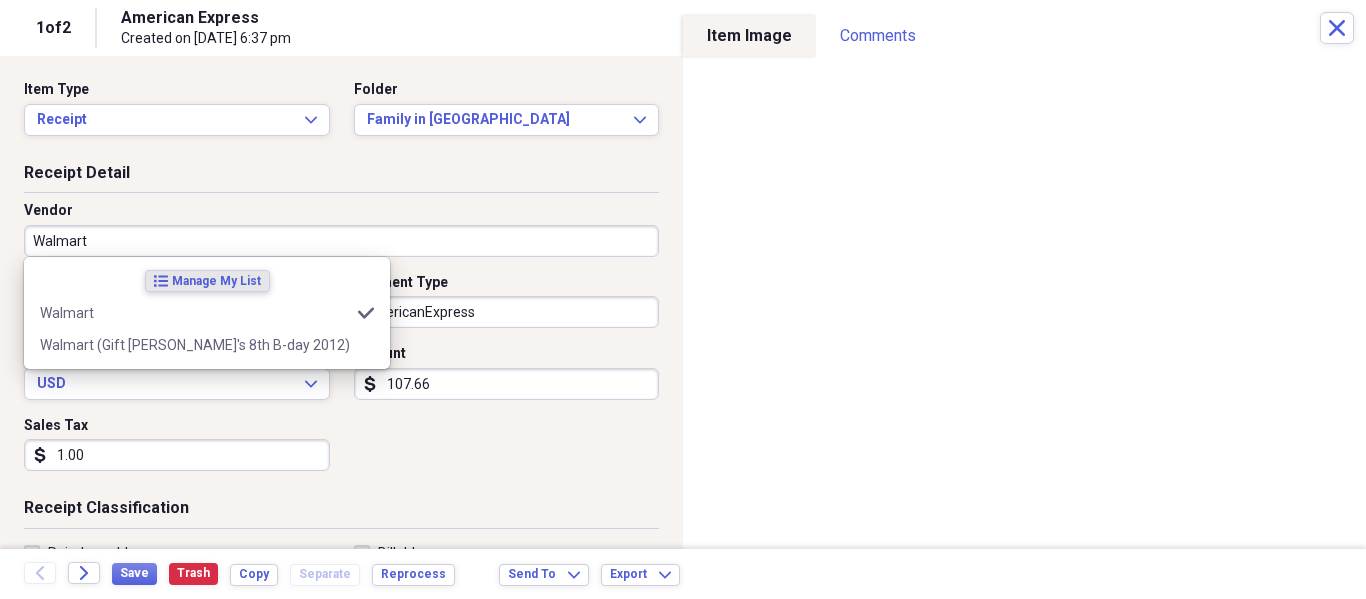 type on "Clothes" 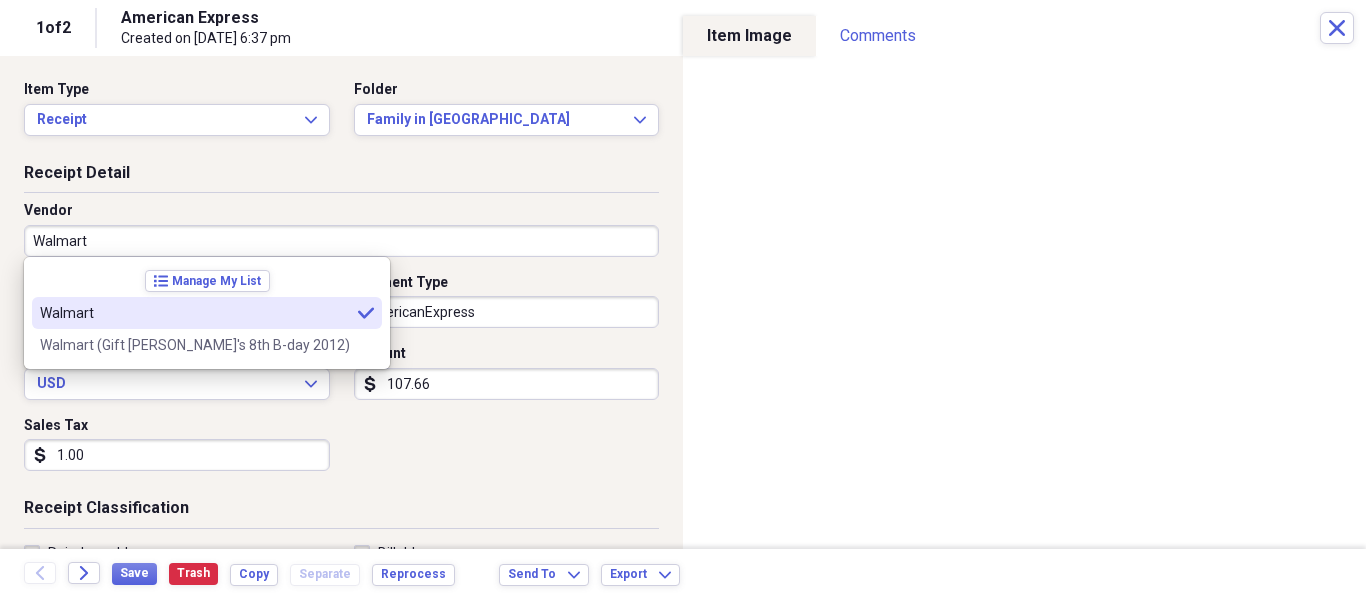 type on "Walmart" 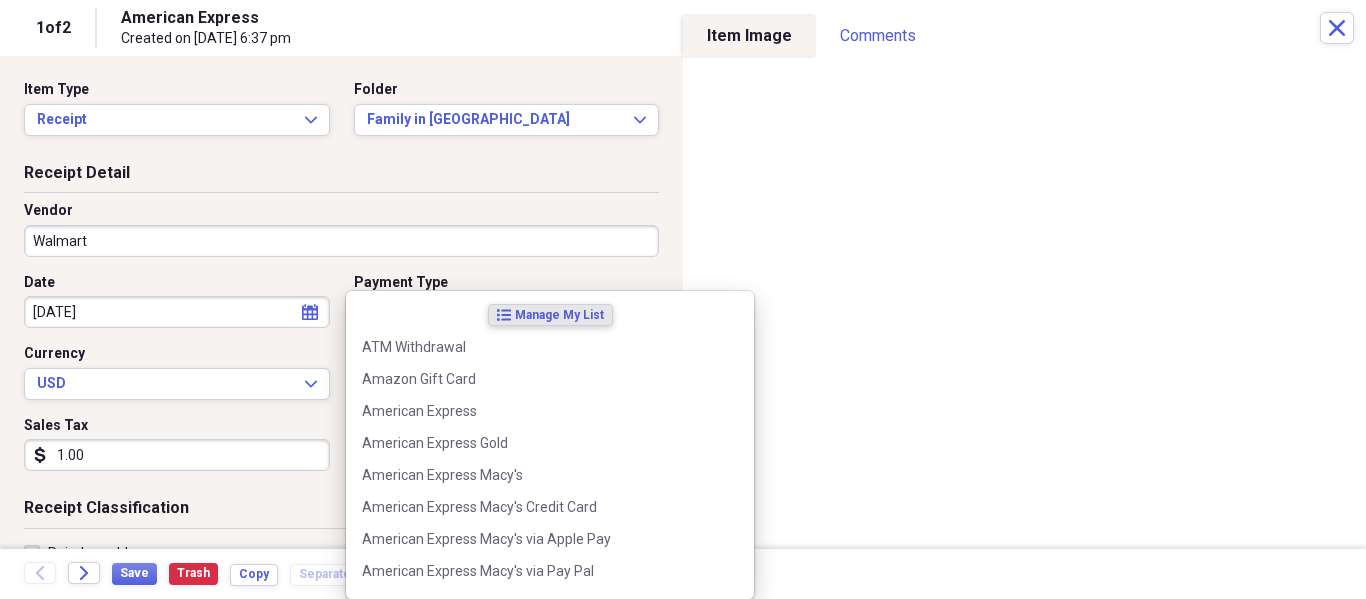 click on "Organize My Files 1 Collapse Unfiled Needs Review 1 Unfiled All Files Unfiled Unfiled Unfiled Saved Reports Collapse My Cabinet [PERSON_NAME]'s Cabinet Add Folder Expand Folder Army, Navy, VA, Social Security Add Folder Folder Contacts Add Folder Collapse Open Folder General Add Folder Folder Allany Stuff Add Folder Expand Folder Annual Bills Only Add Folder Expand Folder Auto Add Folder Expand Folder Bank Documents Add Folder Folder [PERSON_NAME] Stuff Add Folder Expand Folder Bills Add Folder Expand Folder [PERSON_NAME] Stuff Add Folder Expand Folder Christmas Add Folder Expand Folder Church Stuff Add Folder Folder Claims Add Folder Expand Folder Clothes Add Folder Collapse Open Folder College Stuff Add Folder Collapse Open Folder Daisy College Stuff Add Folder Folder CCBC Class Schedule for Daisy Add Folder Folder CCBC Documents for Daisy Add Folder Folder CCBC Grades Add Folder Folder CCBC Tuition Receipt's Add Folder Folder CCBC VA Paperwork for Daisy Add Folder Expand Folder [PERSON_NAME] College Stuff Add Folder Expand Add" at bounding box center [683, 299] 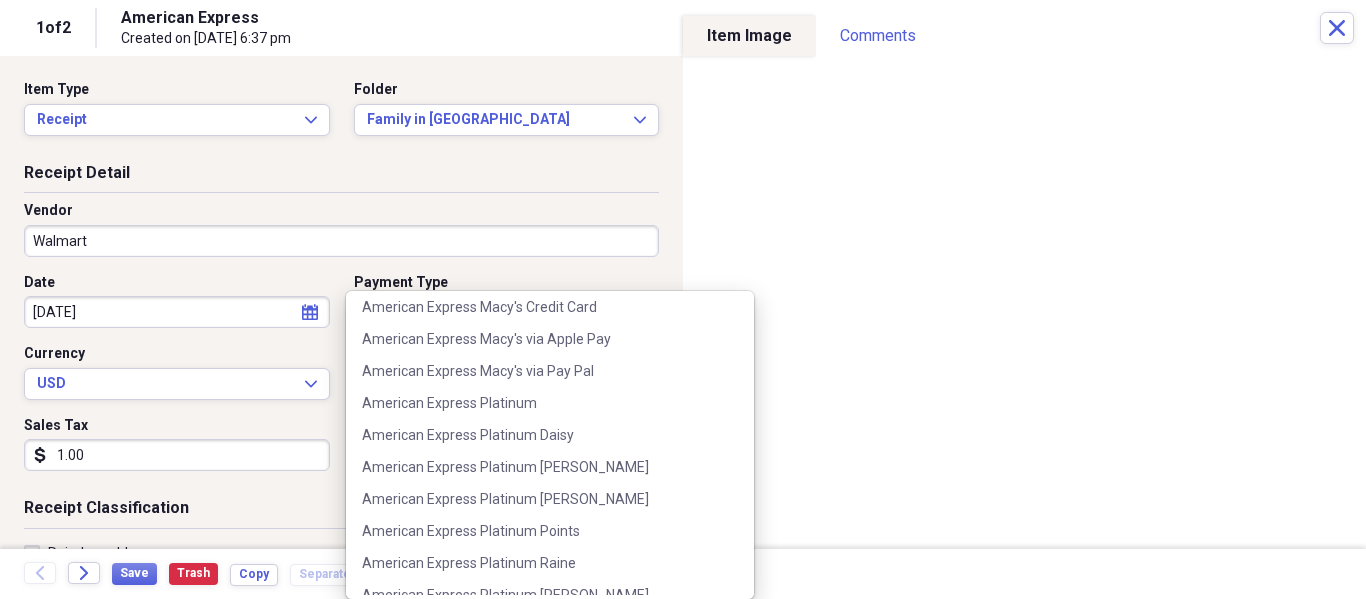 scroll, scrollTop: 300, scrollLeft: 0, axis: vertical 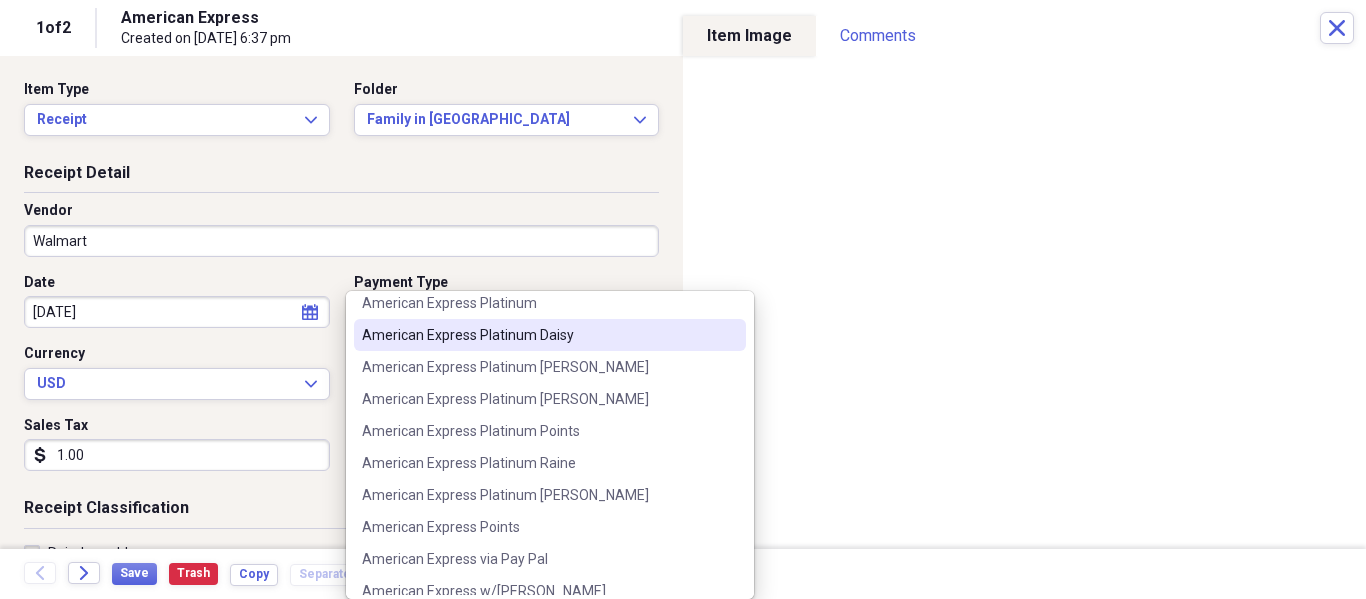 click on "American Express Platinum Daisy" at bounding box center [550, 335] 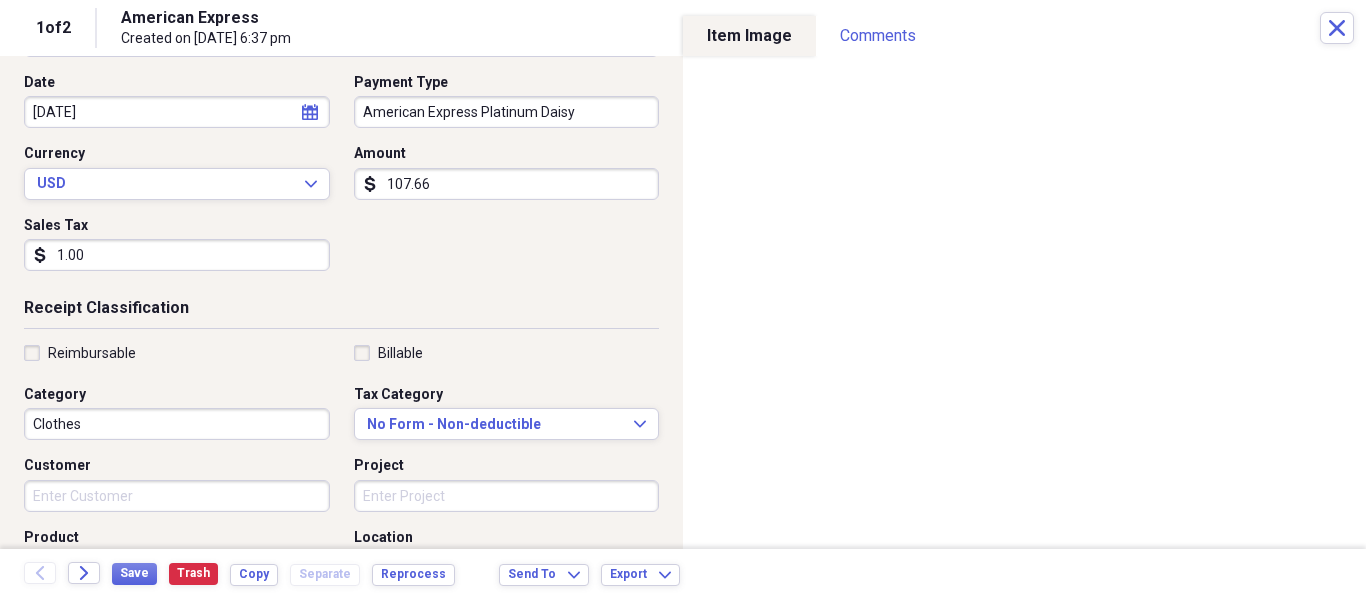 scroll, scrollTop: 400, scrollLeft: 0, axis: vertical 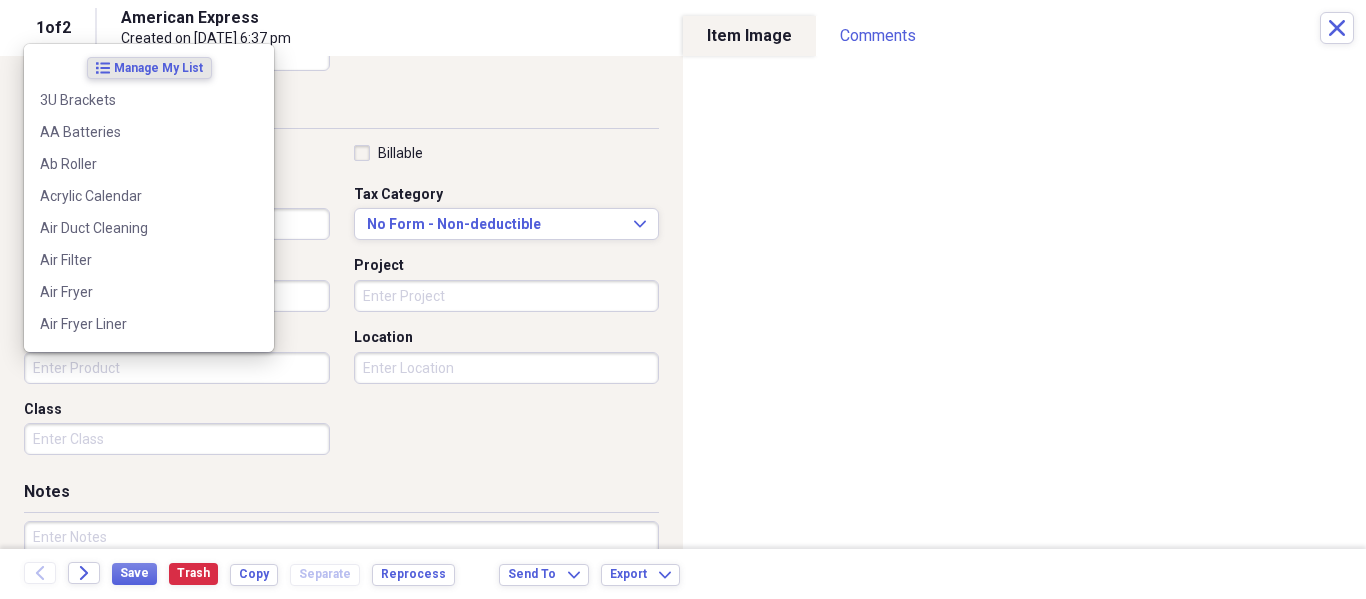 click on "Product" at bounding box center [177, 368] 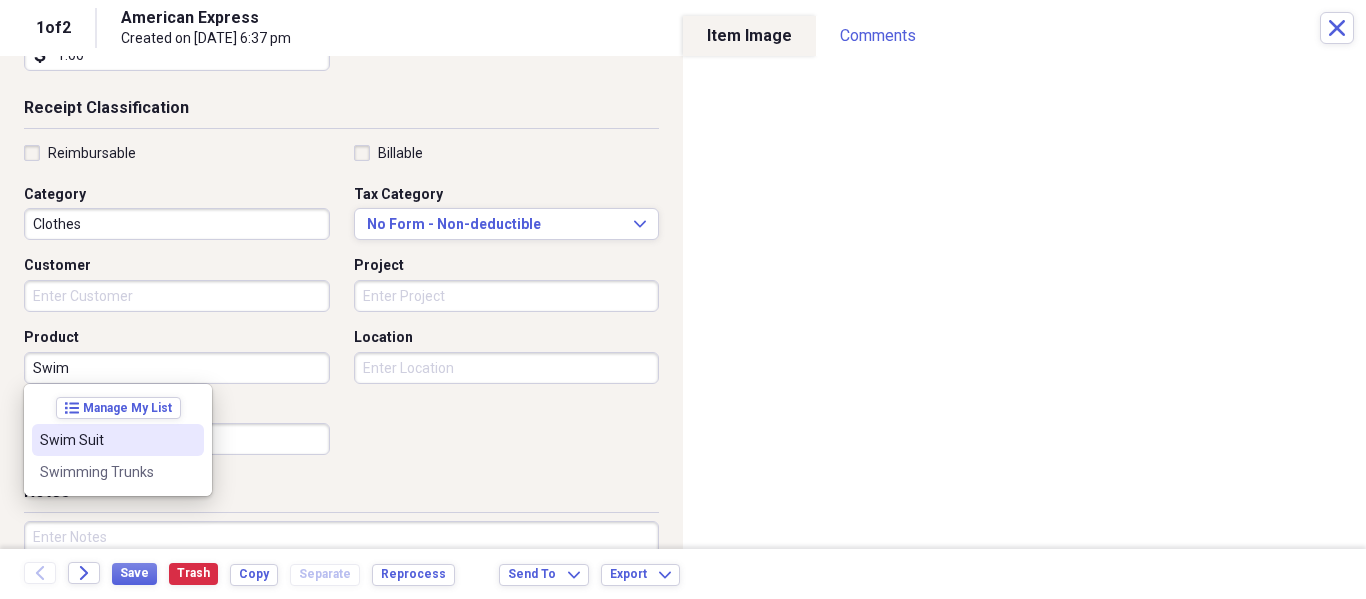 click on "Swim Suit" at bounding box center [106, 440] 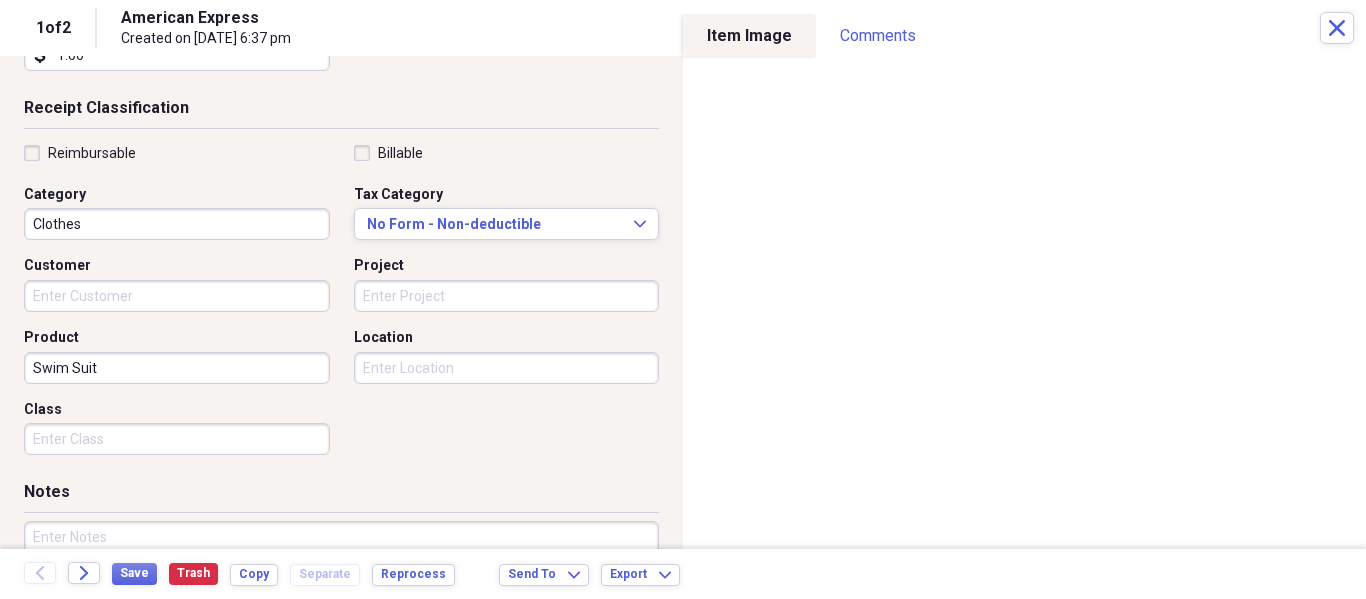 click at bounding box center (341, 586) 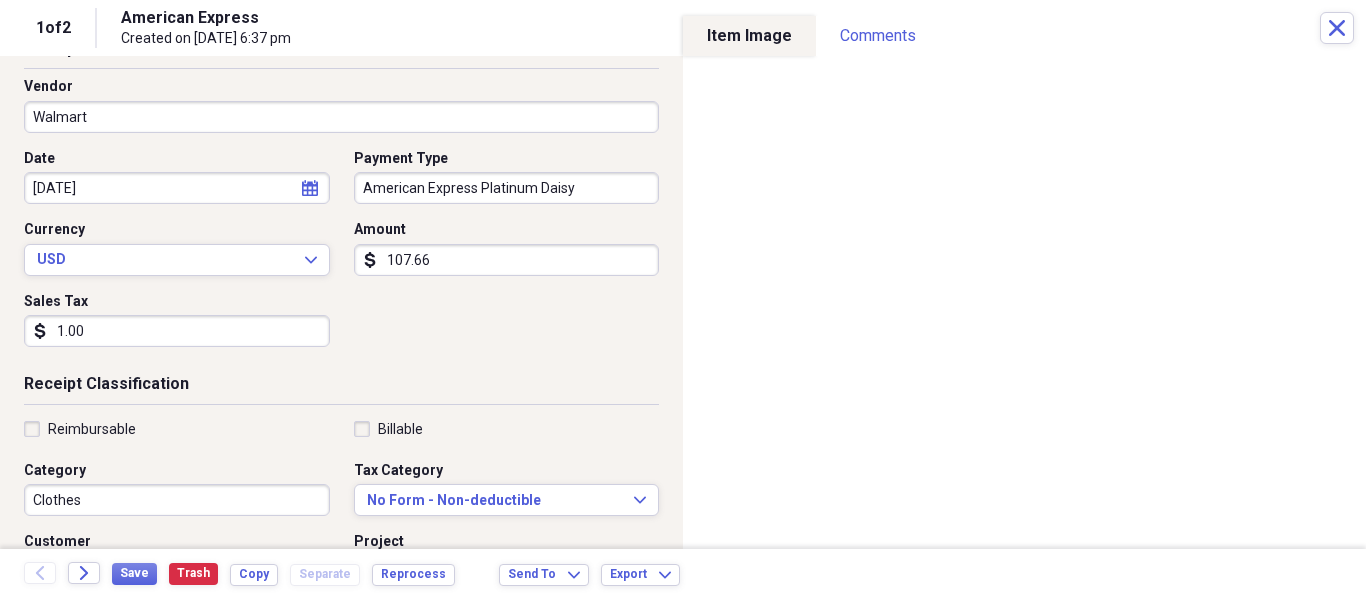 scroll, scrollTop: 0, scrollLeft: 0, axis: both 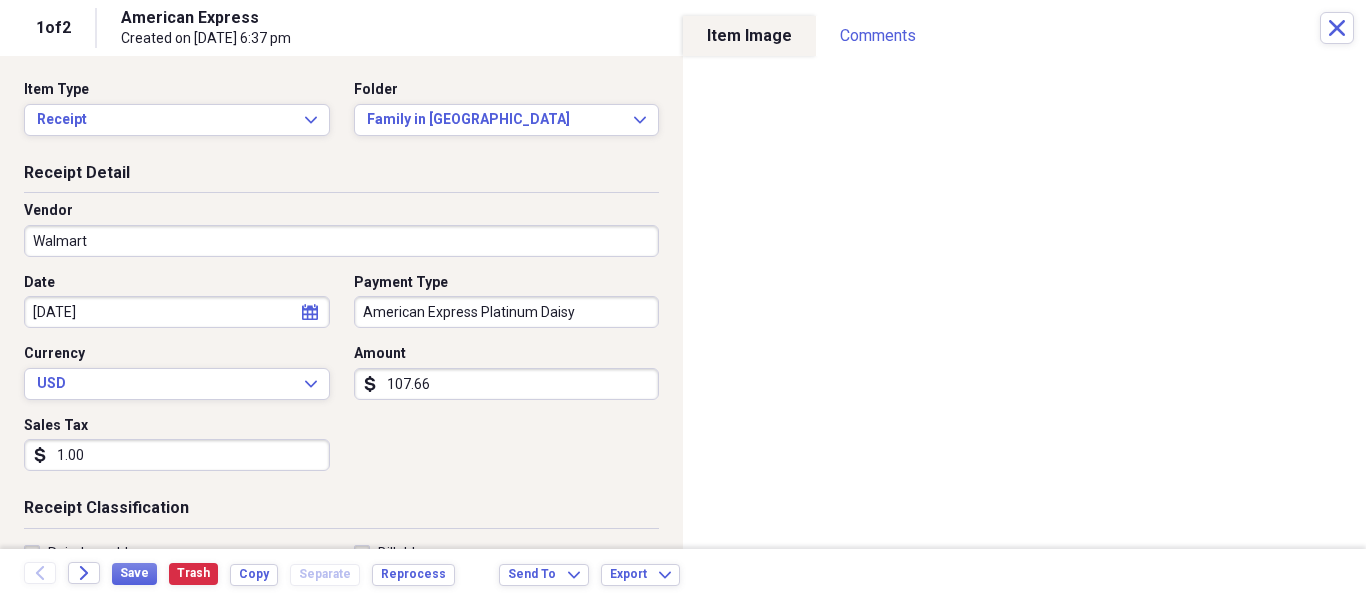 type on "1 x Swim Suit for Monroe
1 x Swim Suit for Raine
Various Other Items" 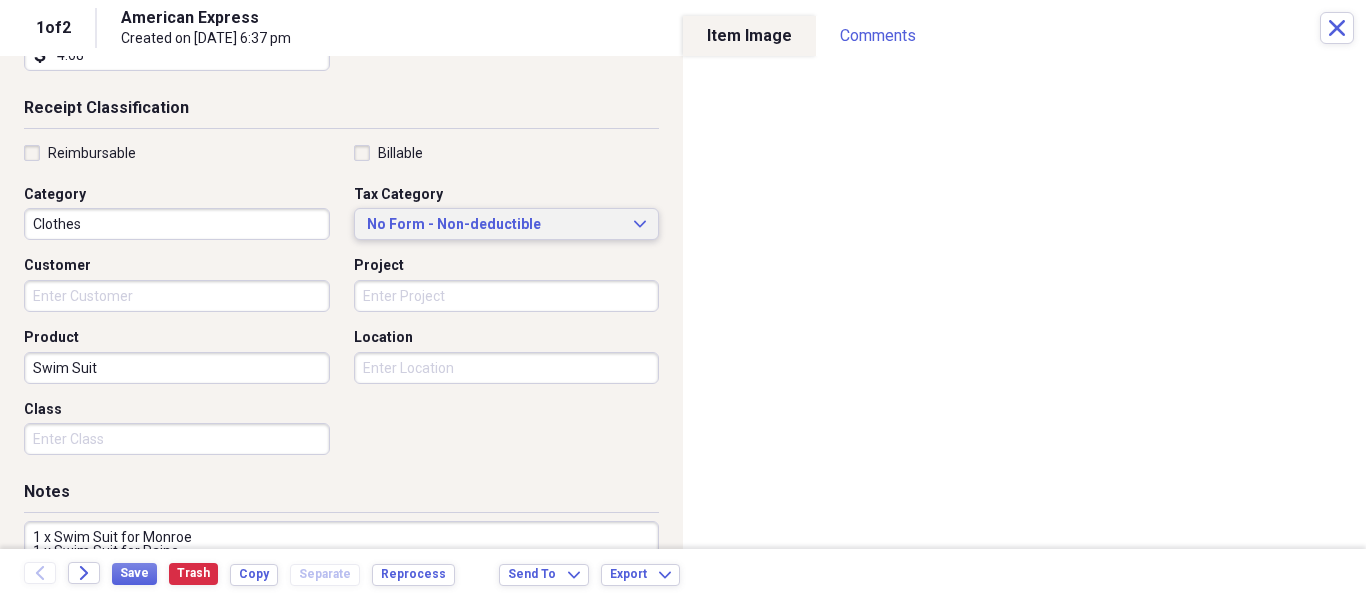 scroll, scrollTop: 500, scrollLeft: 0, axis: vertical 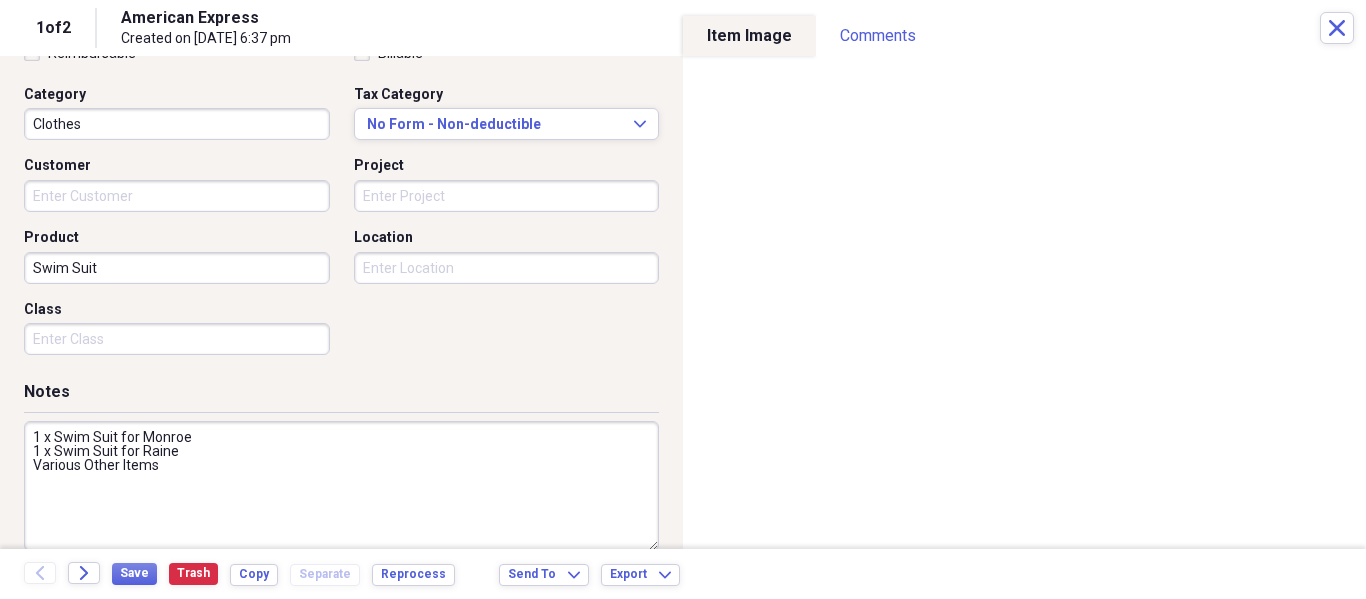 type on "4.68" 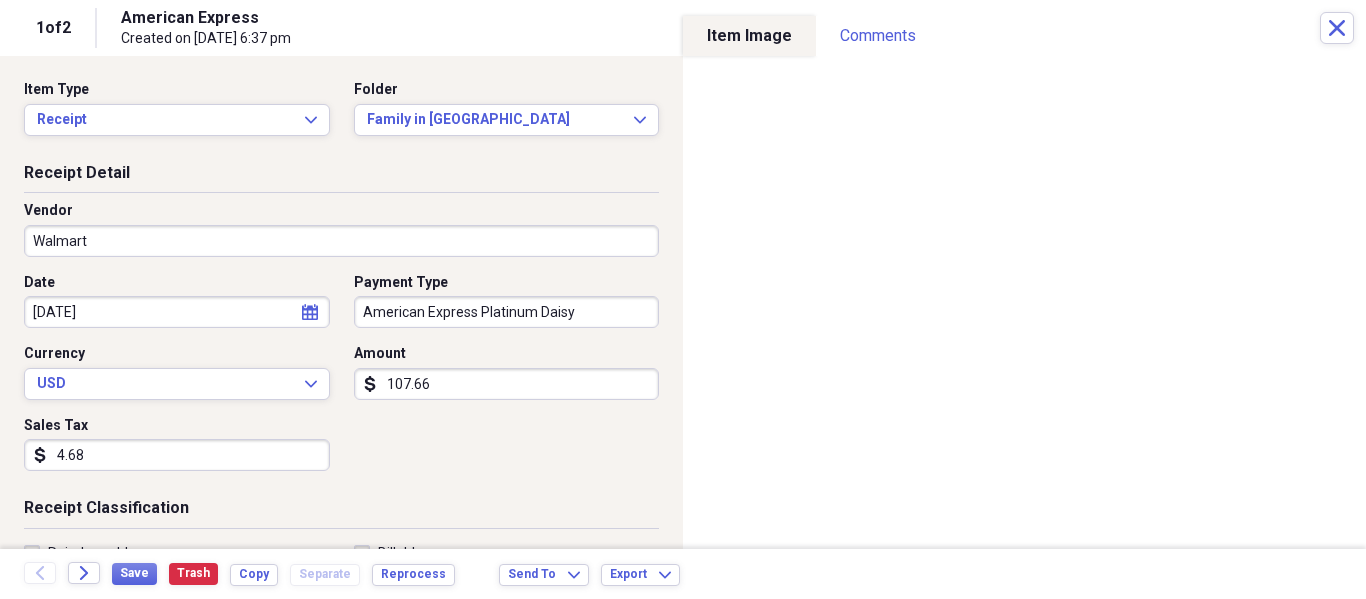 scroll, scrollTop: 528, scrollLeft: 0, axis: vertical 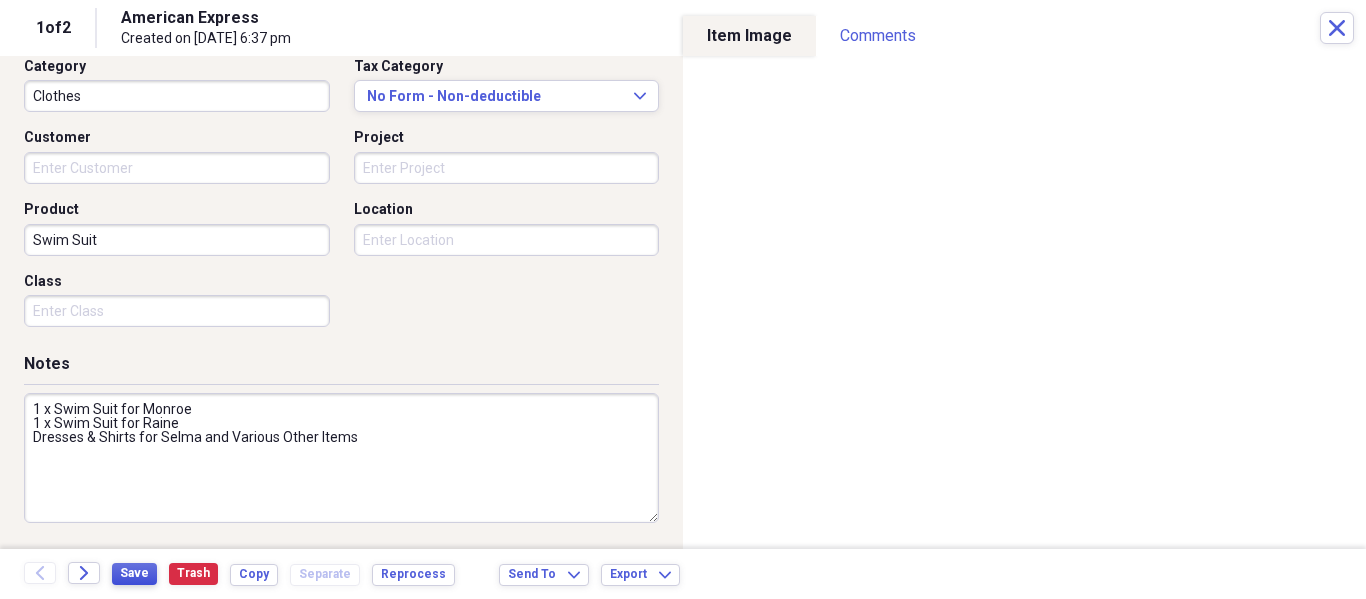 type on "1 x Swim Suit for Monroe
1 x Swim Suit for Raine
Dresses & Shirts for Selma and Various Other Items" 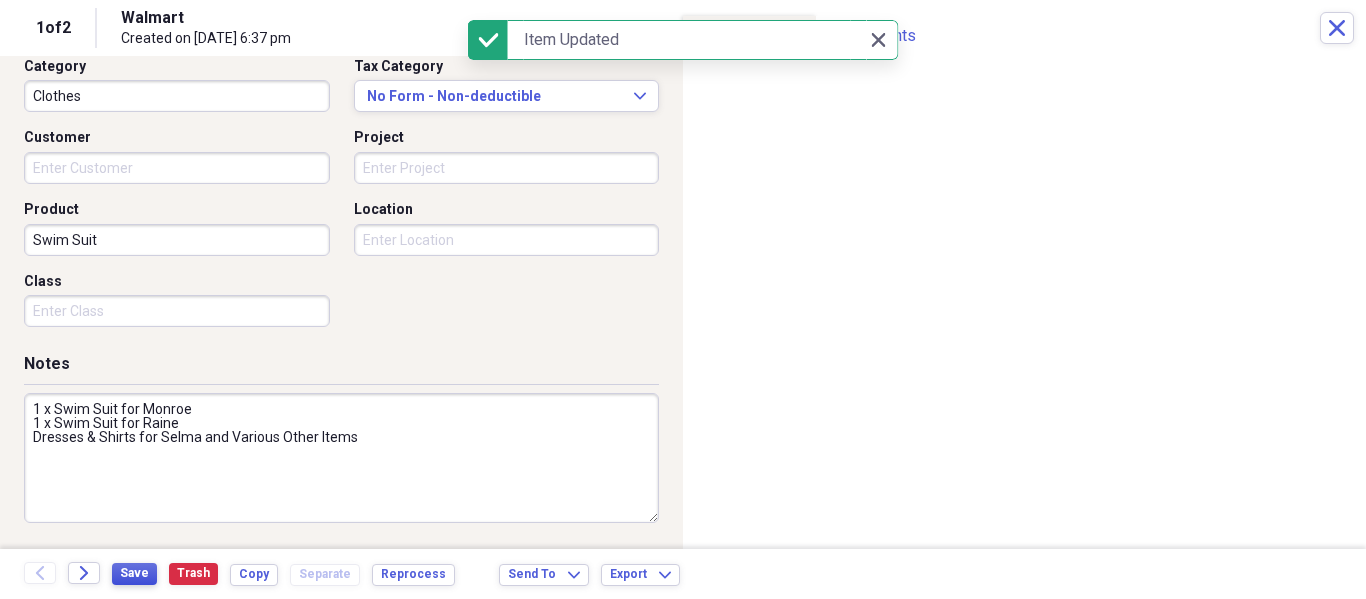 click on "Save" at bounding box center (134, 573) 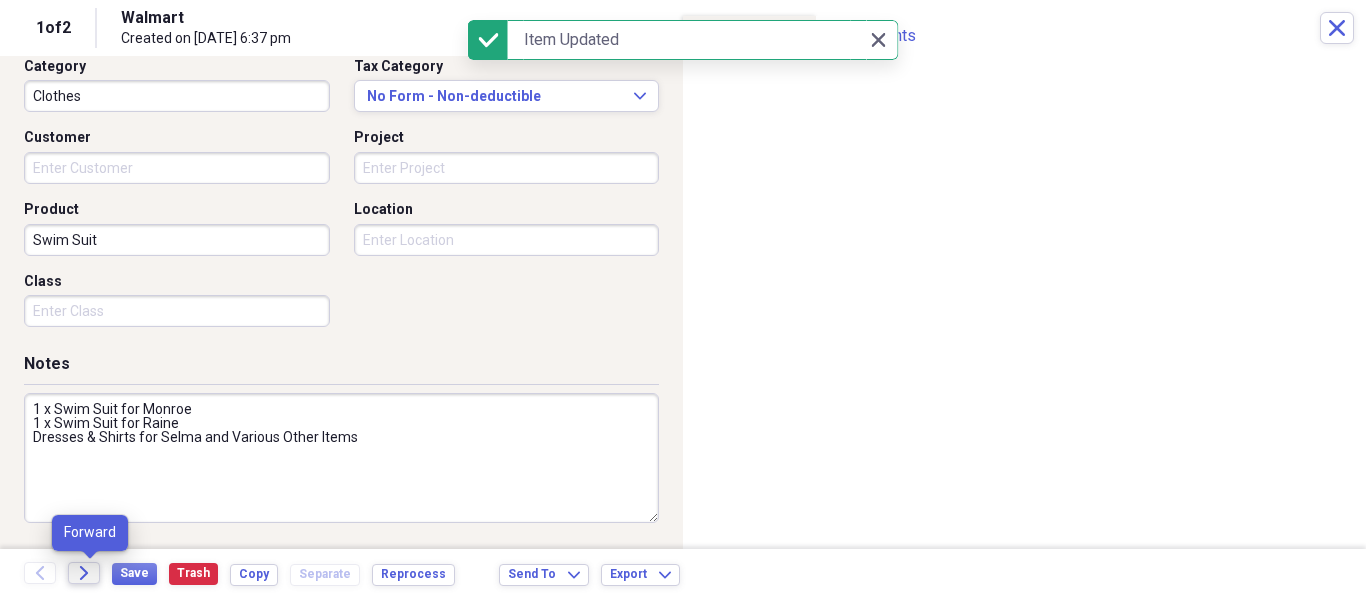 click on "Forward" at bounding box center [84, 573] 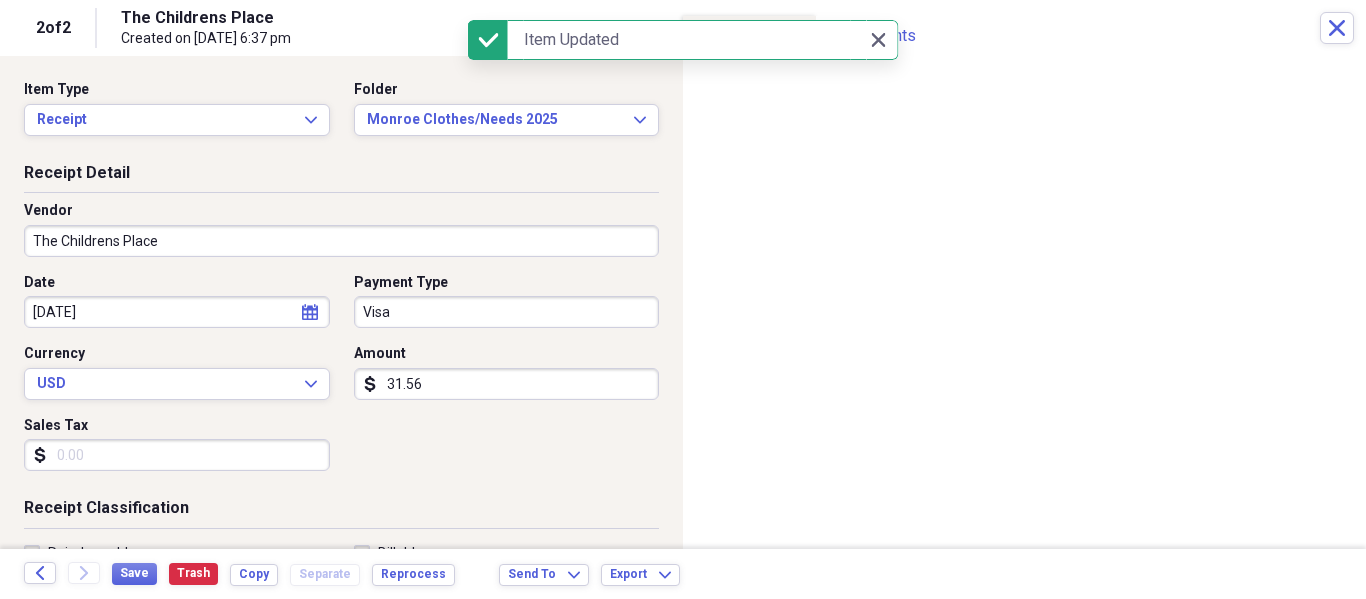 click on "Organize My Files Collapse Unfiled Needs Review Unfiled All Files Unfiled Unfiled Unfiled Saved Reports Collapse My Cabinet [PERSON_NAME]'s Cabinet Add Folder Expand Folder Army, Navy, [GEOGRAPHIC_DATA], Social Security Add Folder Folder Contacts Add Folder Collapse Open Folder General Add Folder Folder Allany Stuff Add Folder Expand Folder Annual Bills Only Add Folder Expand Folder Auto Add Folder Expand Folder Bank Documents Add Folder Folder [PERSON_NAME] Stuff Add Folder Expand Folder Bills Add Folder Expand Folder [PERSON_NAME] Stuff Add Folder Expand Folder Christmas Add Folder Expand Folder Church Stuff Add Folder Folder Claims Add Folder Expand Folder Clothes Add Folder Collapse Open Folder College Stuff Add Folder Collapse Open Folder Daisy College Stuff Add Folder Folder CCBC Class Schedule for Daisy Add Folder Folder CCBC Documents for Daisy Add Folder Folder CCBC Grades Add Folder Folder CCBC Tuition Receipt's Add Folder Folder CCBC VA Paperwork for Daisy Add Folder Expand Folder [PERSON_NAME] College Stuff Add Folder Expand Folder 1" at bounding box center [683, 299] 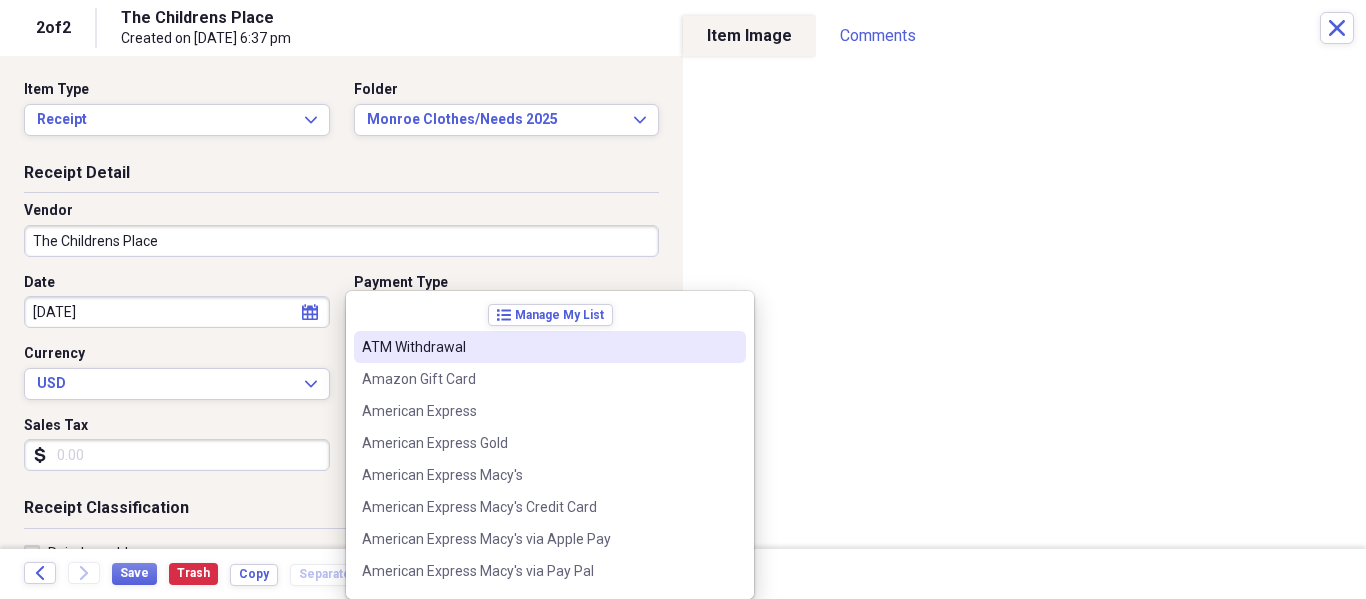 click on "Receipt Detail Vendor The Childrens Place Date [DATE] calendar Calendar Payment Type Visa Currency USD Expand Amount dollar-sign 31.56 Sales Tax dollar-sign" at bounding box center [341, 330] 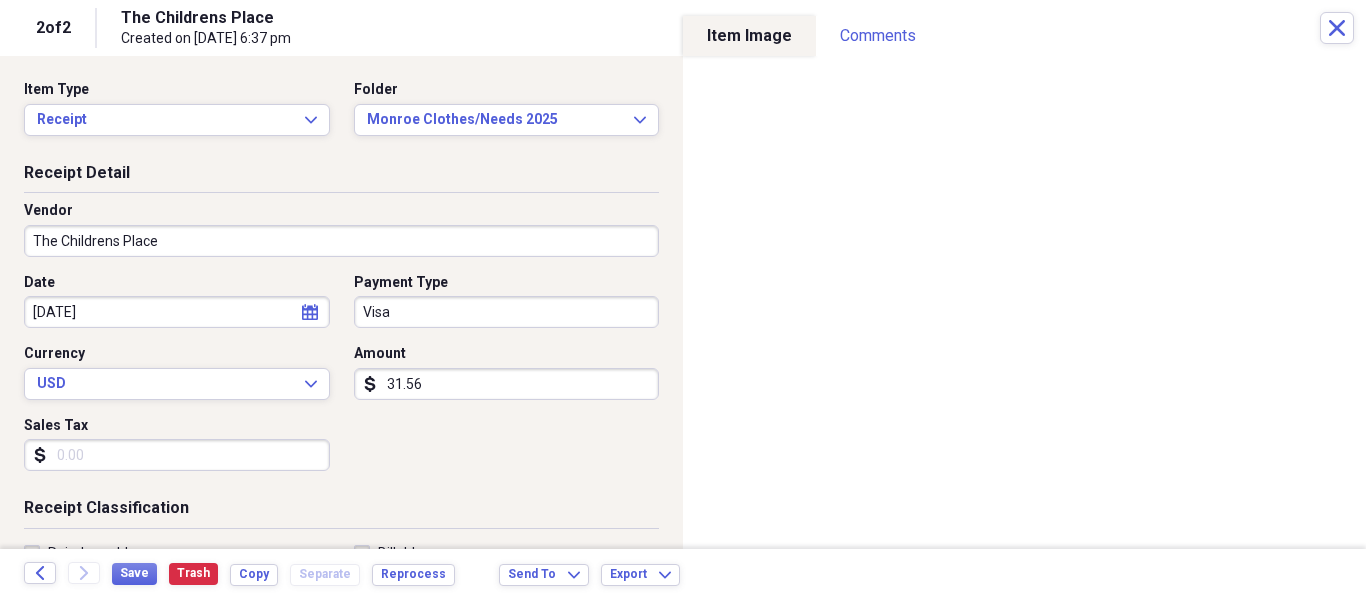 click on "Sales Tax" at bounding box center [177, 455] 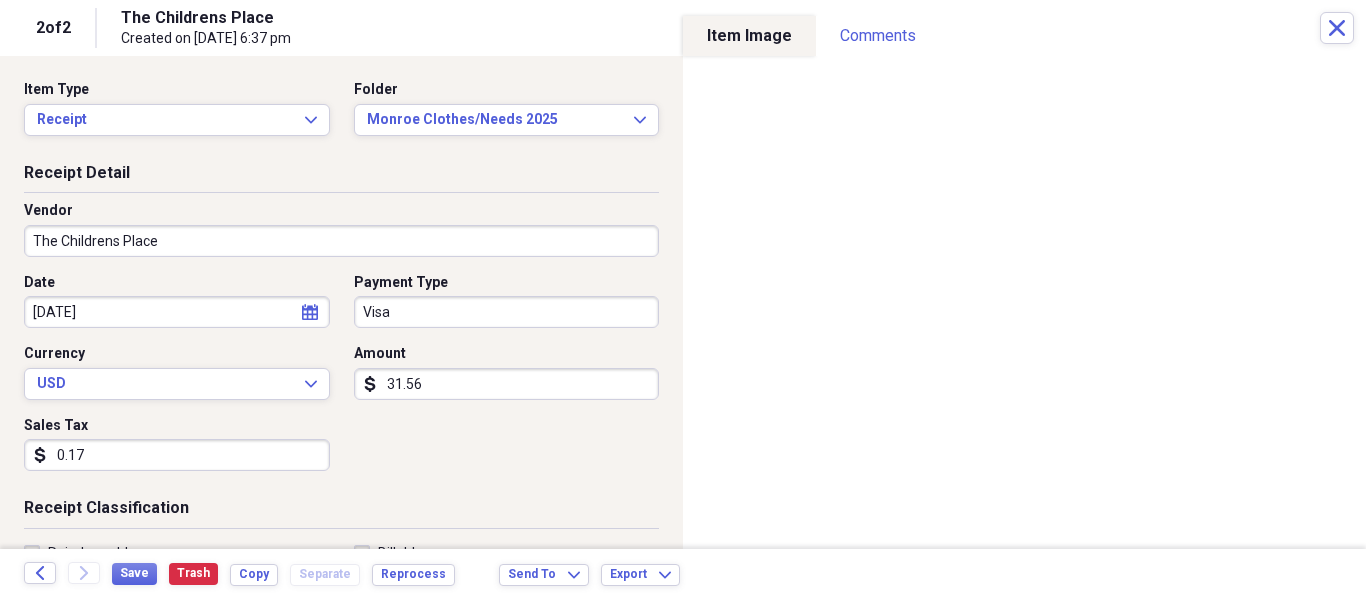 type on "0.01" 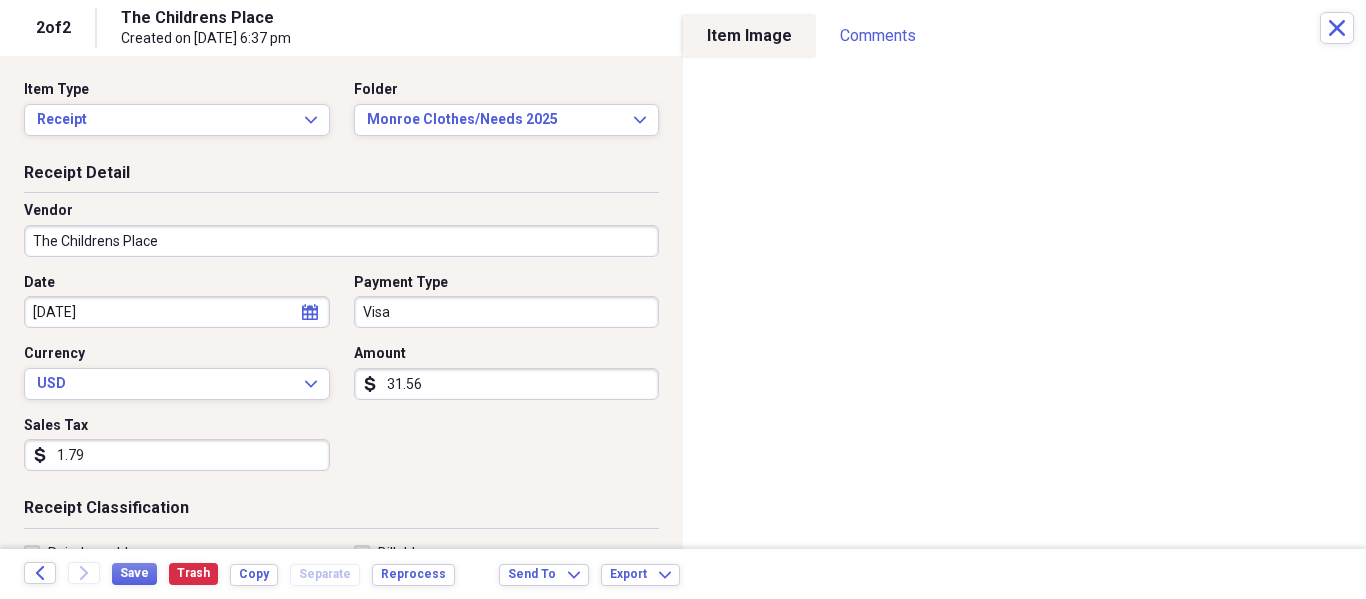 scroll, scrollTop: 400, scrollLeft: 0, axis: vertical 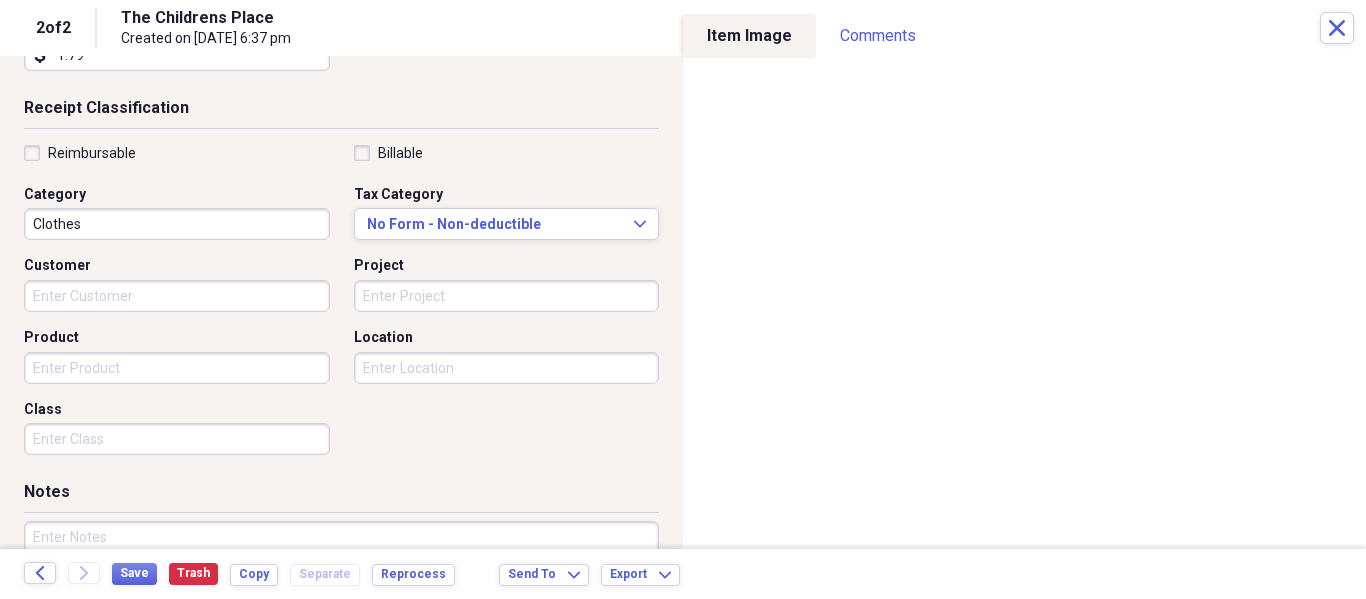 type on "1.79" 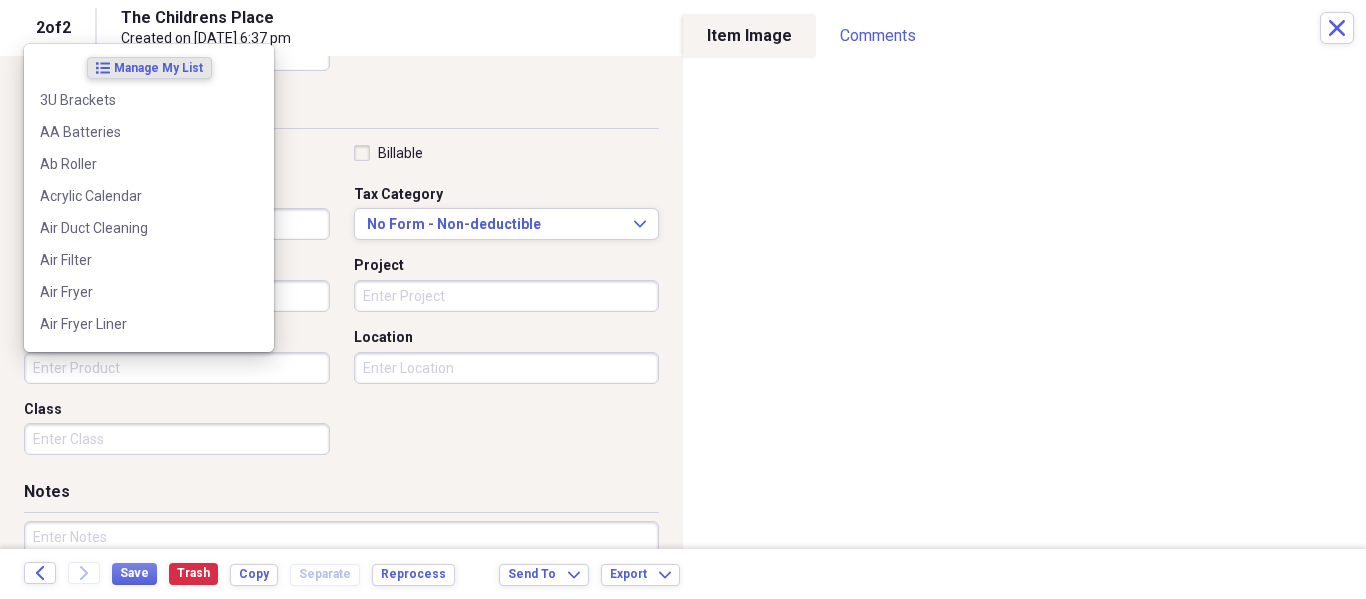 click on "Product" at bounding box center (177, 368) 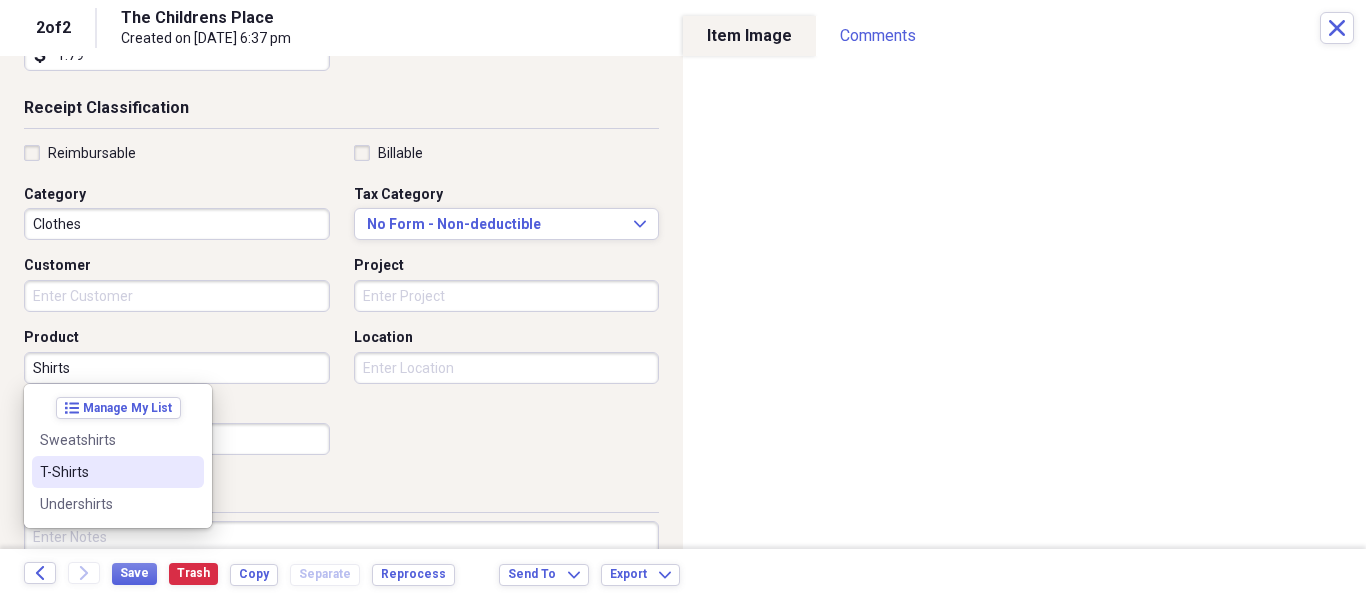 click on "T-Shirts" at bounding box center (106, 472) 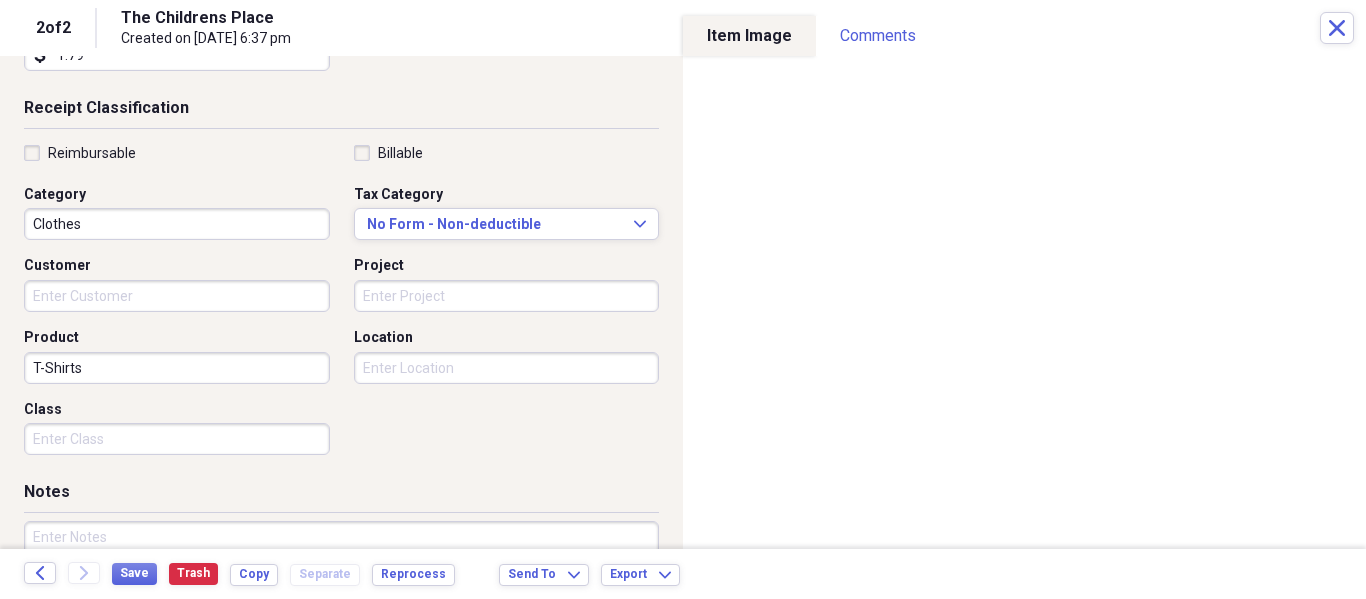 click on "Reimbursable Billable Category Clothes Tax Category No Form - Non-deductible Expand Customer Project Product T-Shirts Location Class" at bounding box center [341, 304] 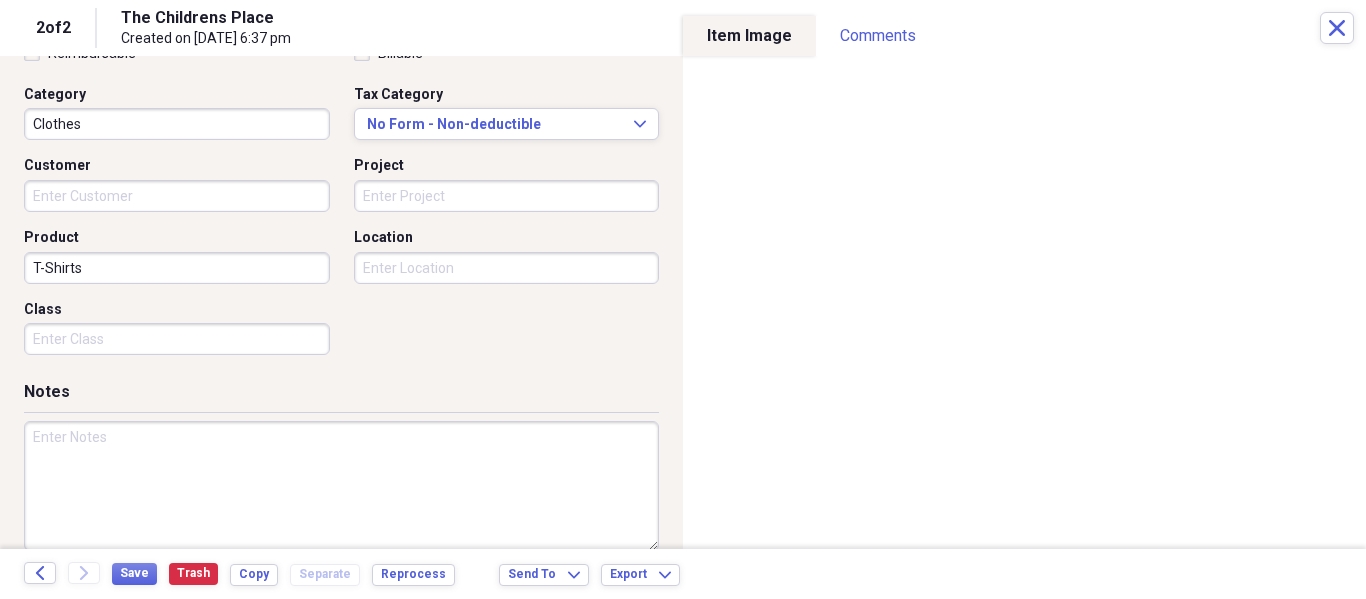 scroll, scrollTop: 528, scrollLeft: 0, axis: vertical 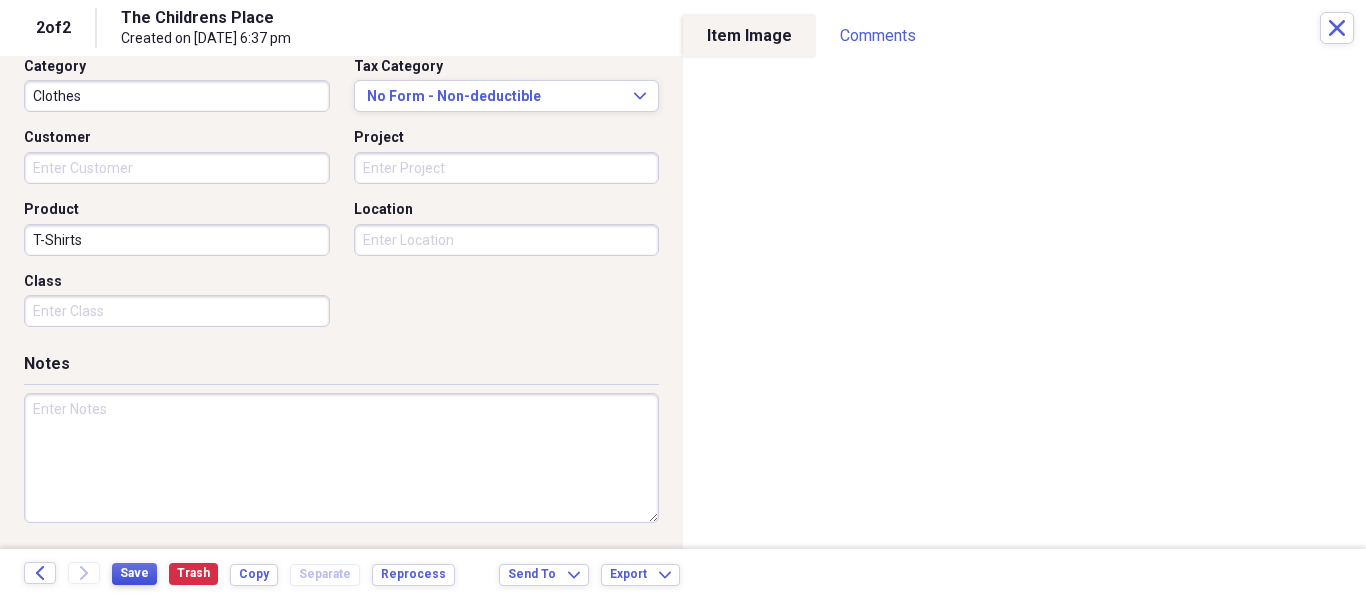 click on "Save" at bounding box center (134, 573) 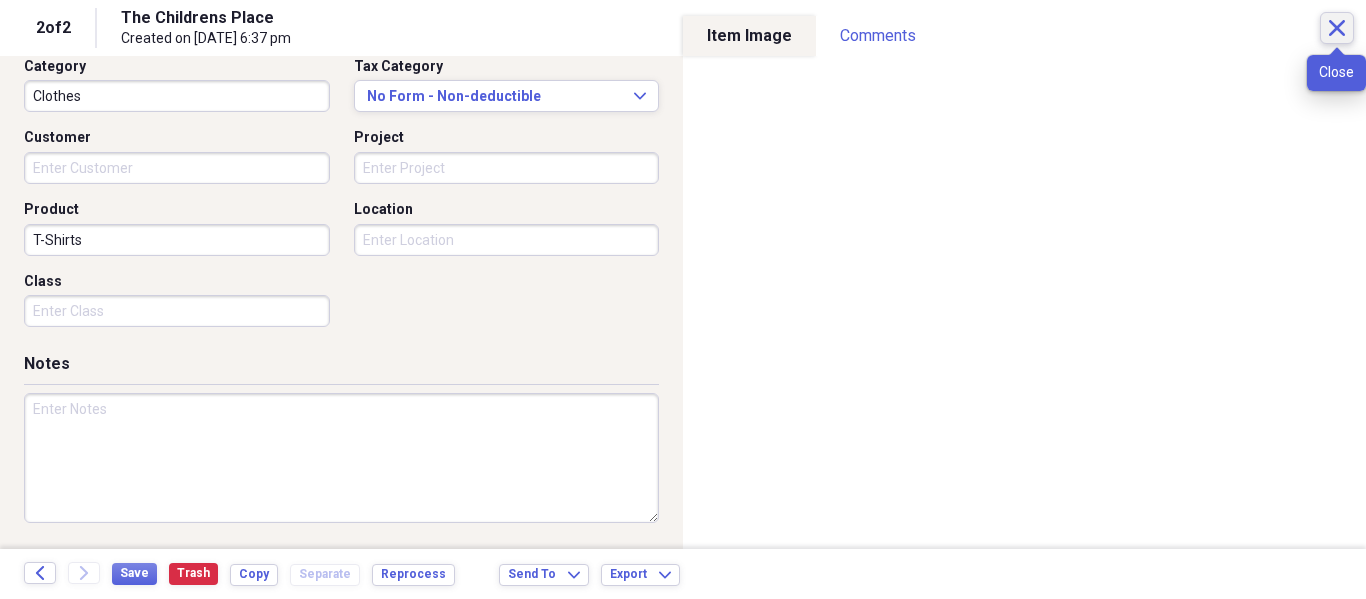 click on "Close" 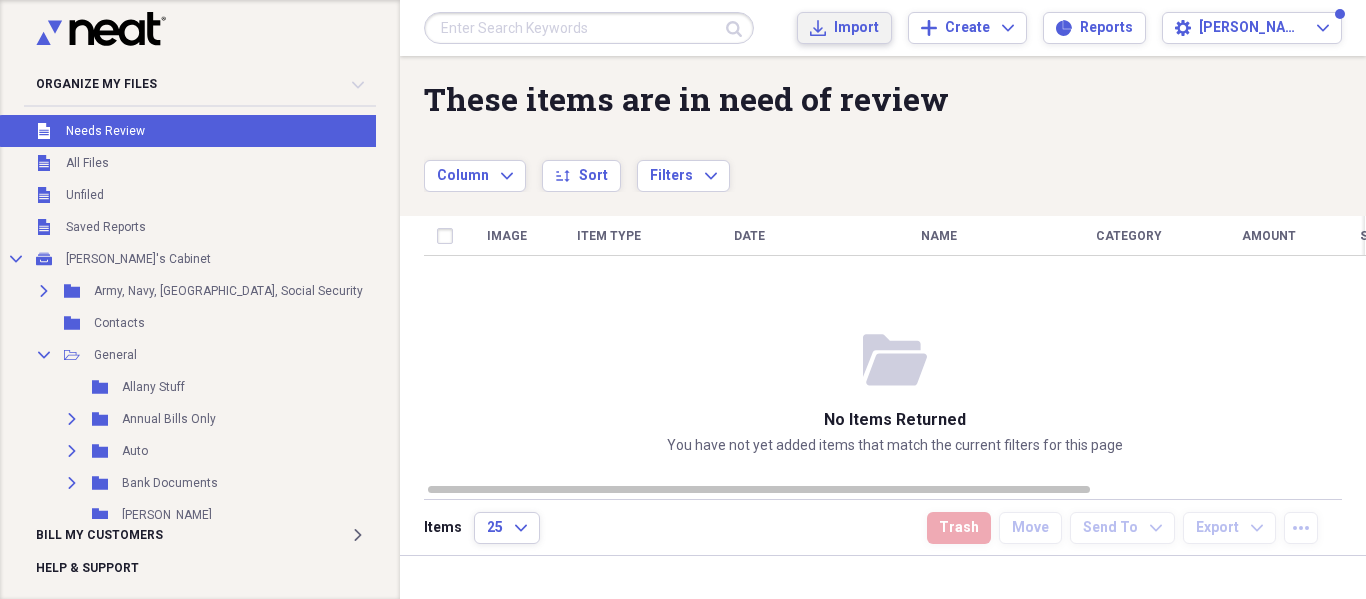 click on "Import" at bounding box center (856, 28) 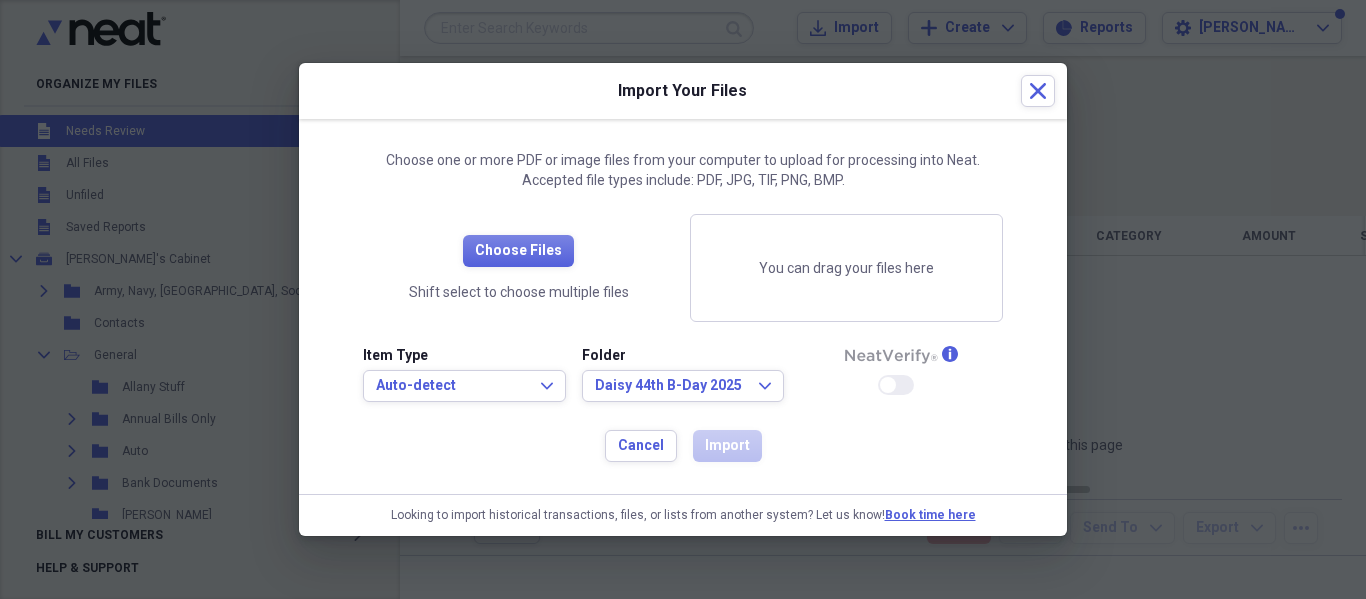 click at bounding box center (683, 299) 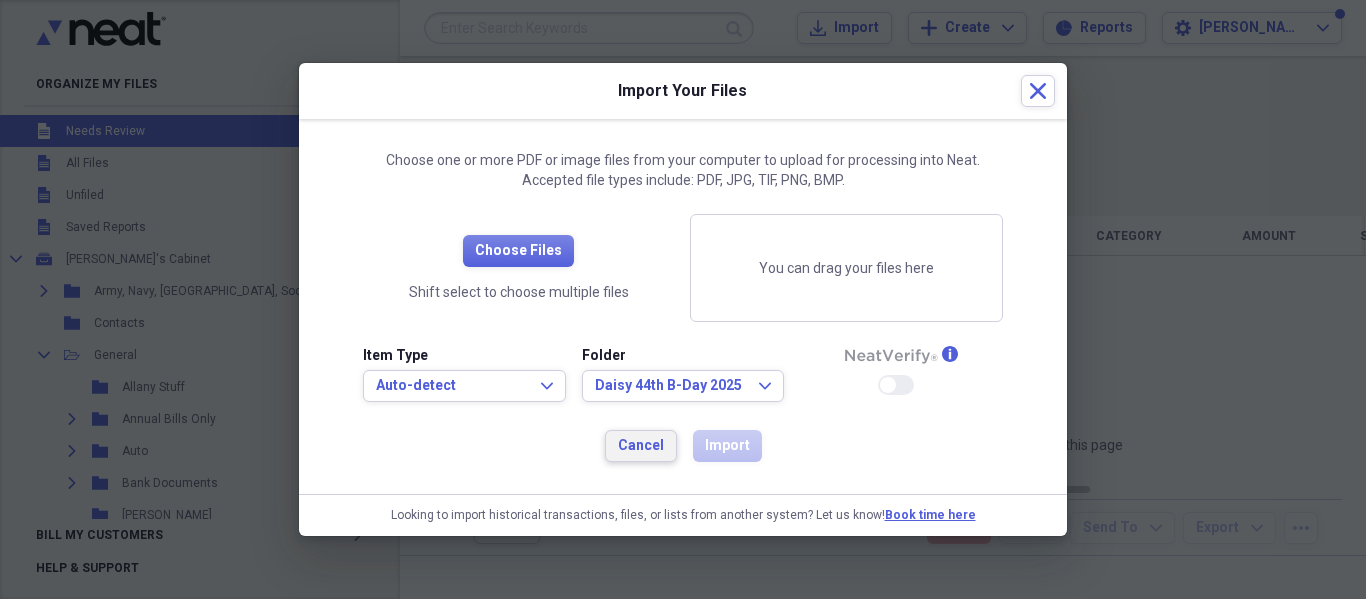 click on "Cancel" at bounding box center [641, 446] 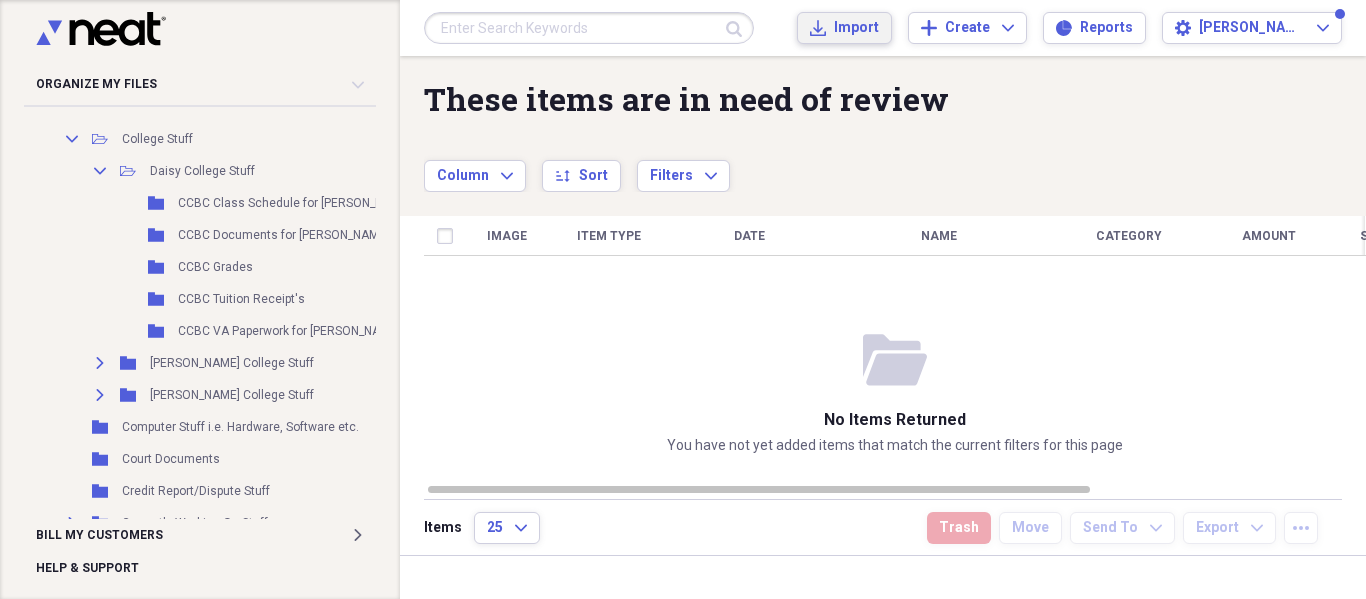 scroll, scrollTop: 400, scrollLeft: 0, axis: vertical 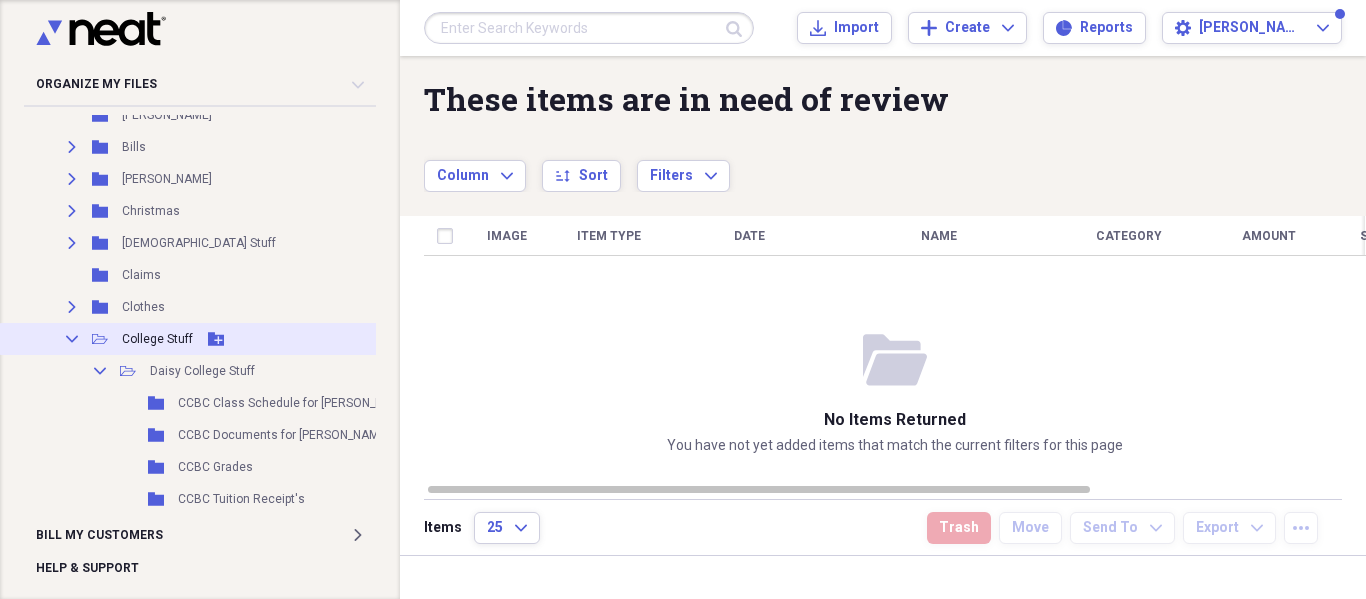 click on "Collapse" at bounding box center [72, 339] 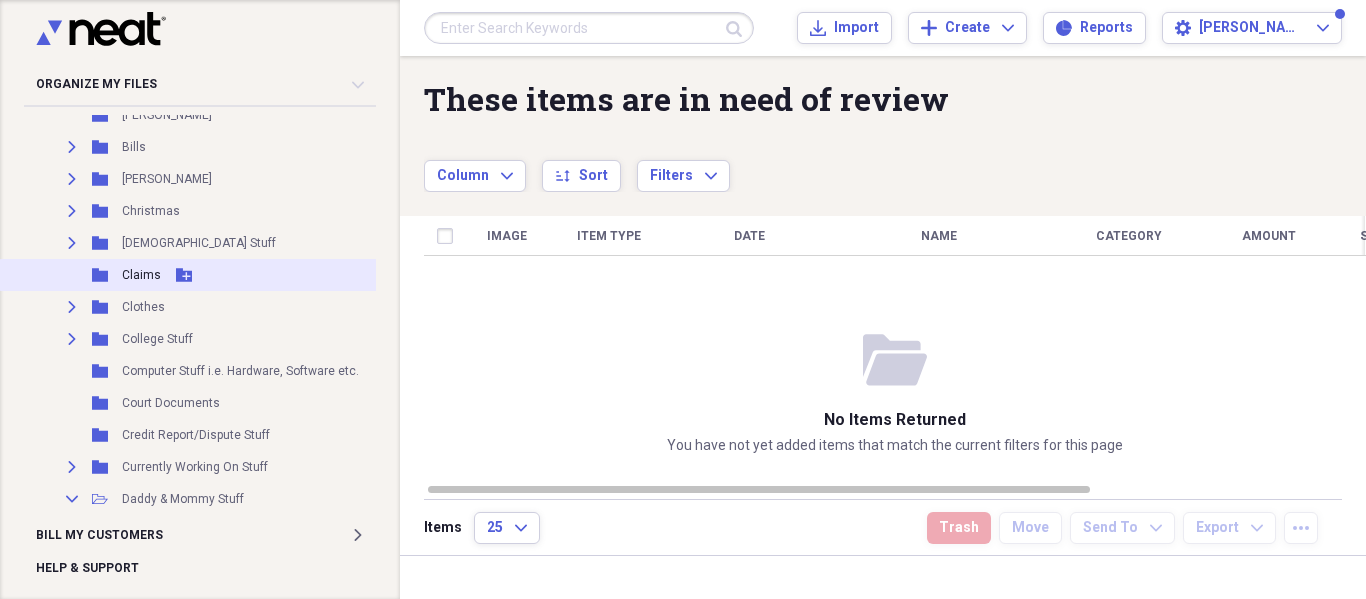 scroll, scrollTop: 300, scrollLeft: 0, axis: vertical 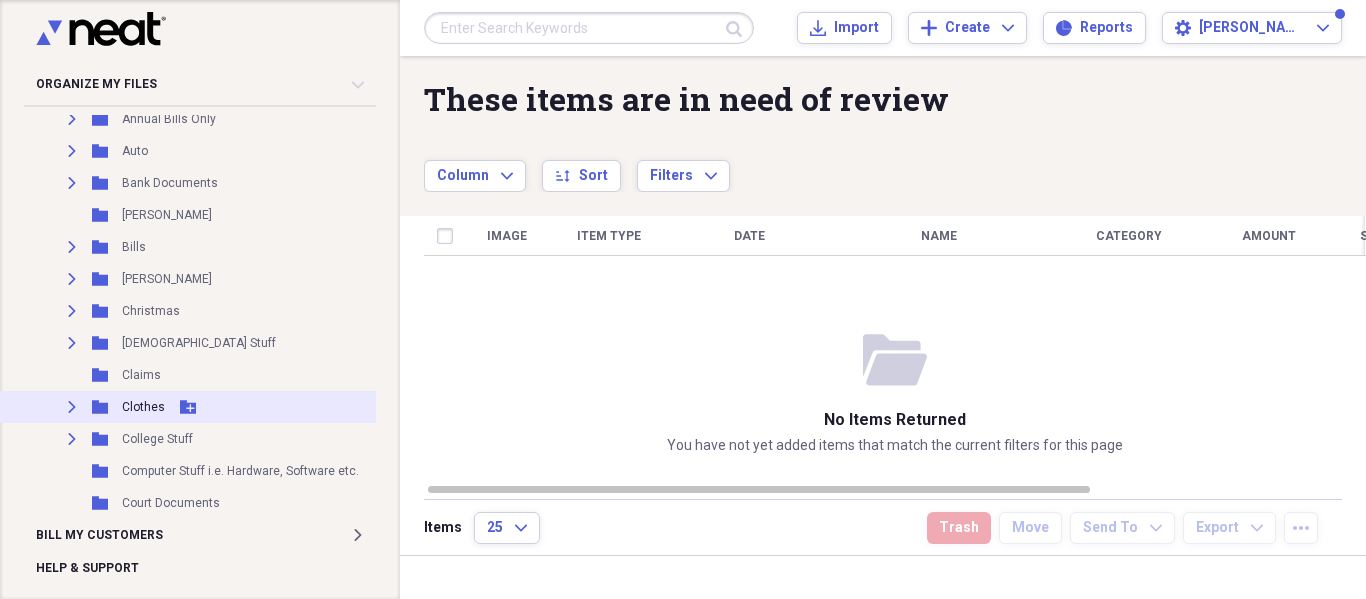click on "Expand" at bounding box center (72, 407) 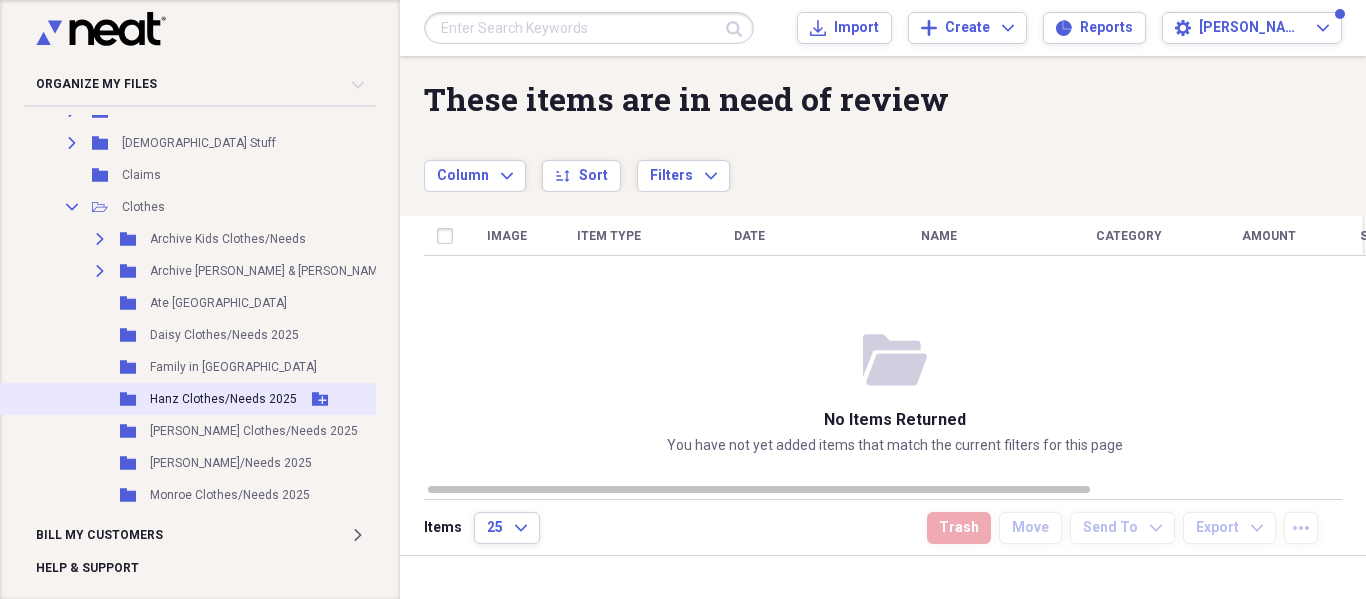 scroll, scrollTop: 600, scrollLeft: 0, axis: vertical 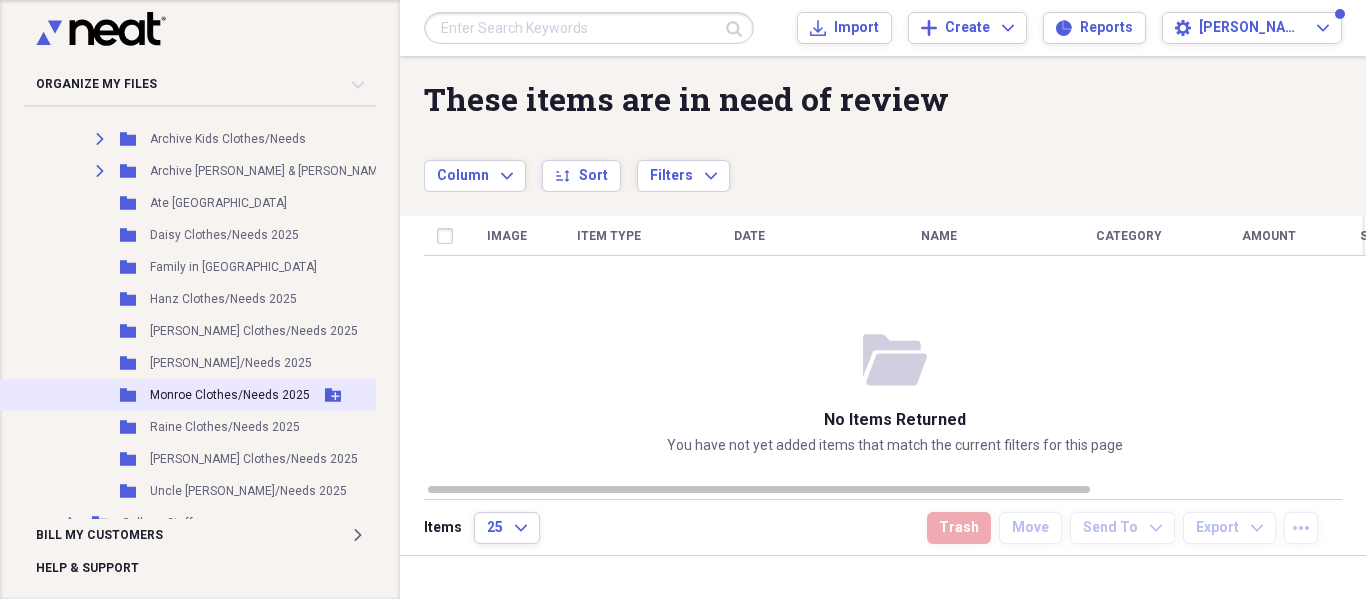 click on "Folder Monroe Clothes/Needs 2025 Add Folder" at bounding box center (265, 395) 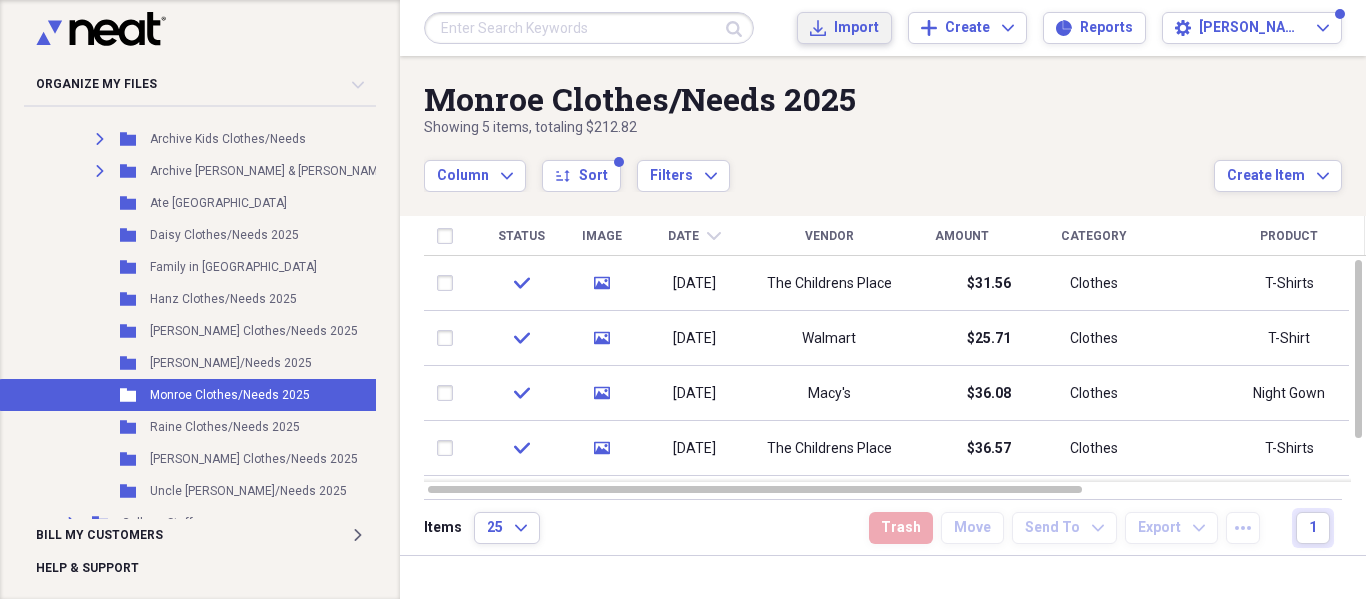 click on "Import" at bounding box center [856, 28] 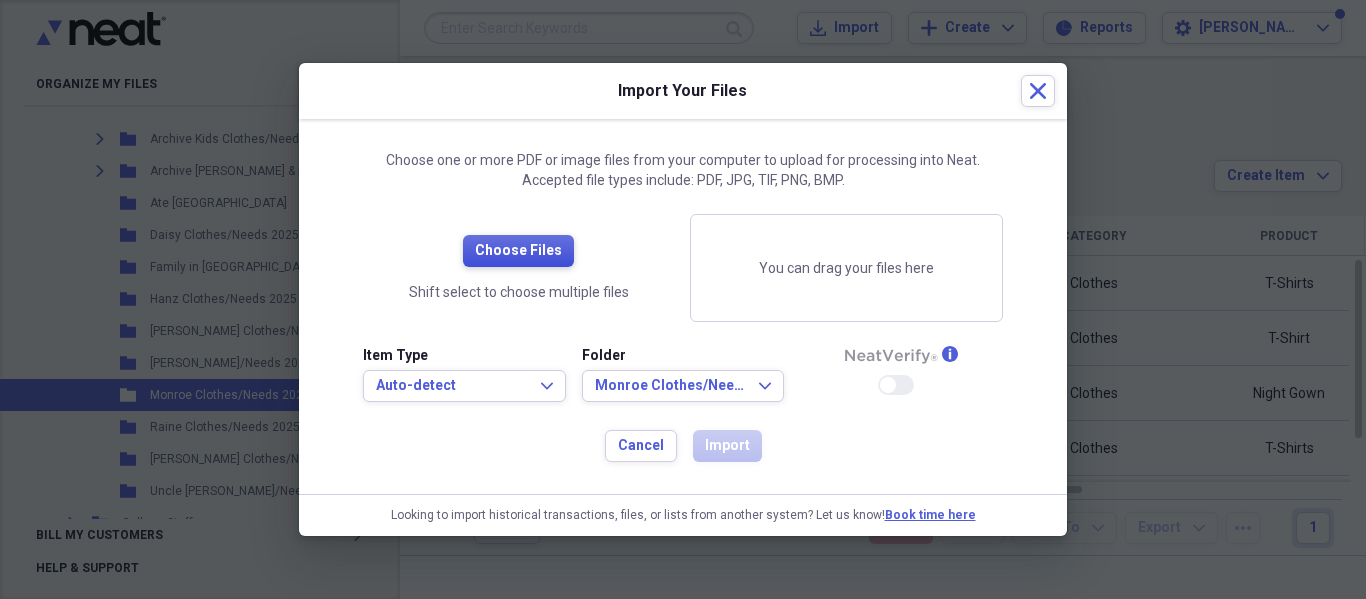 click on "Choose Files" at bounding box center (518, 251) 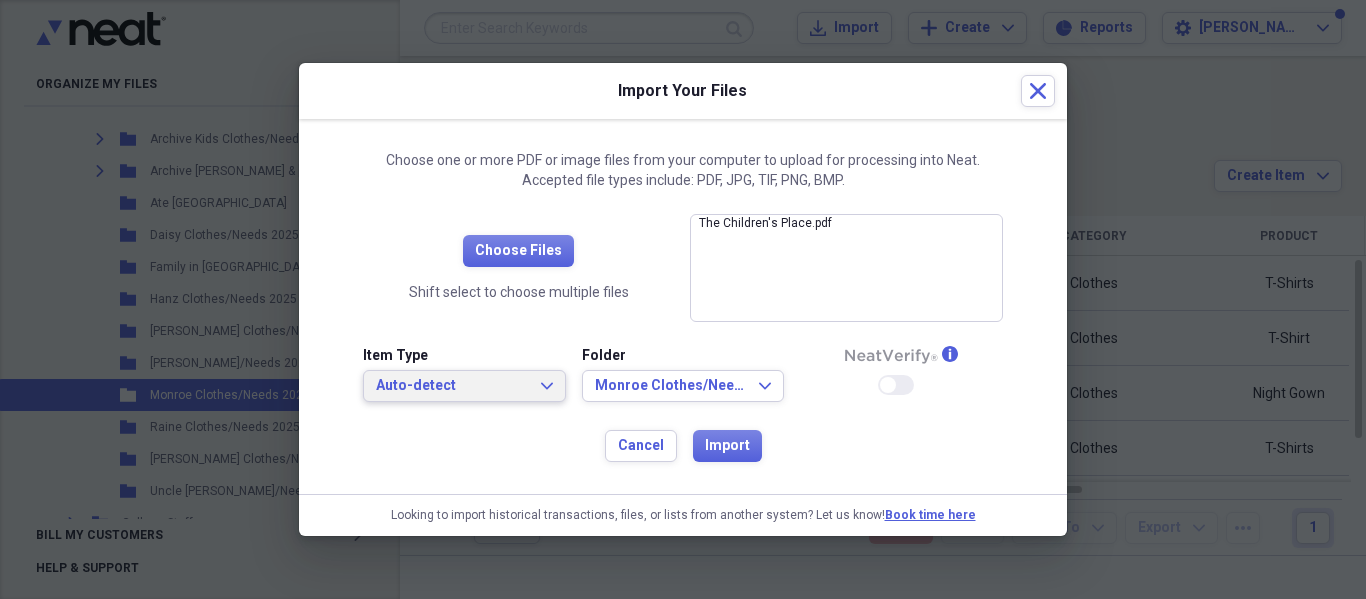 click on "Auto-detect Expand" at bounding box center [464, 386] 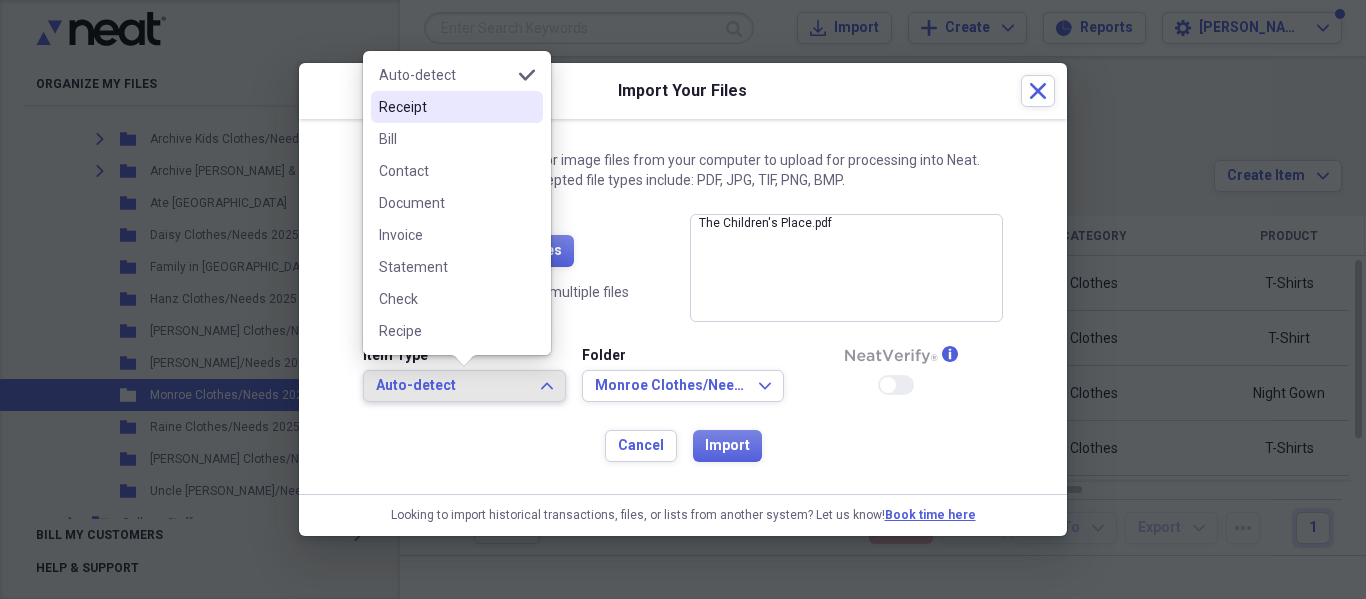 click on "Receipt" at bounding box center (445, 107) 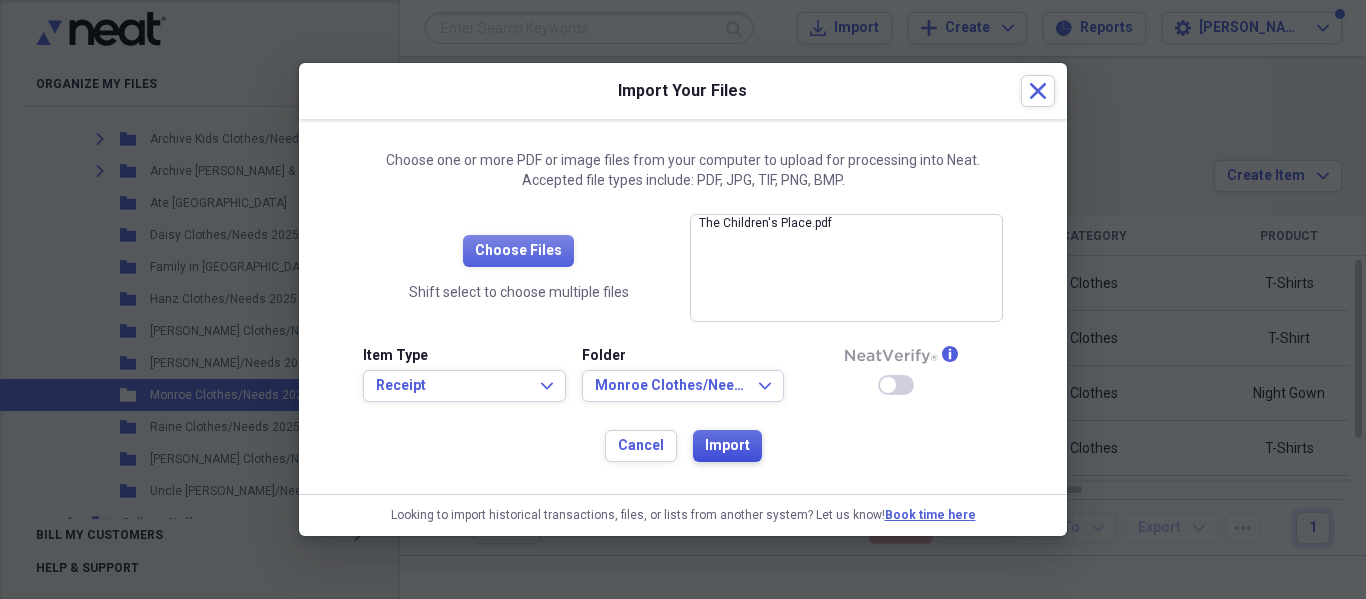click on "Import" at bounding box center [727, 446] 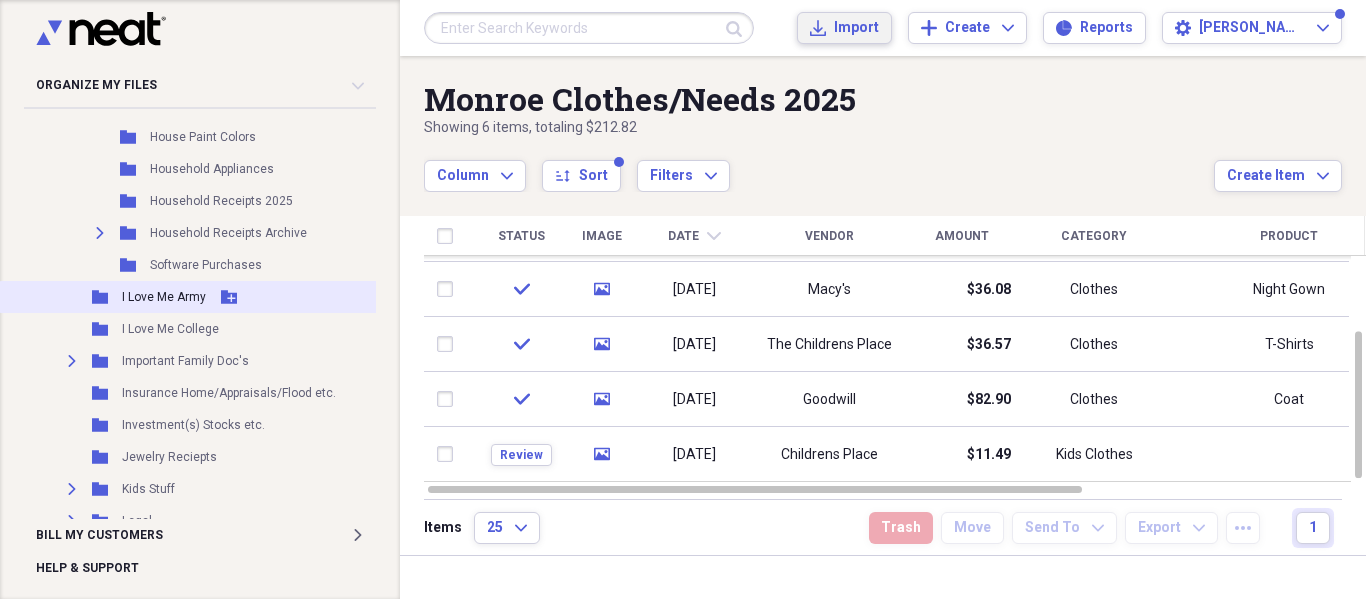 scroll, scrollTop: 3200, scrollLeft: 0, axis: vertical 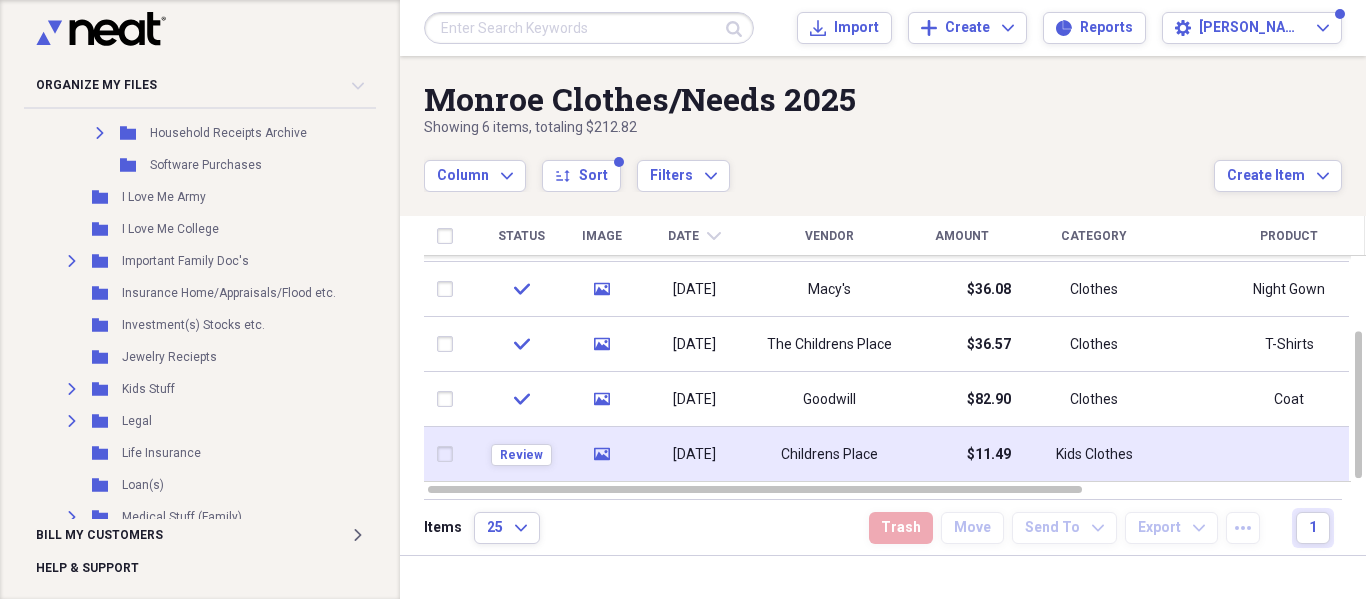 click on "Childrens Place" at bounding box center (829, 455) 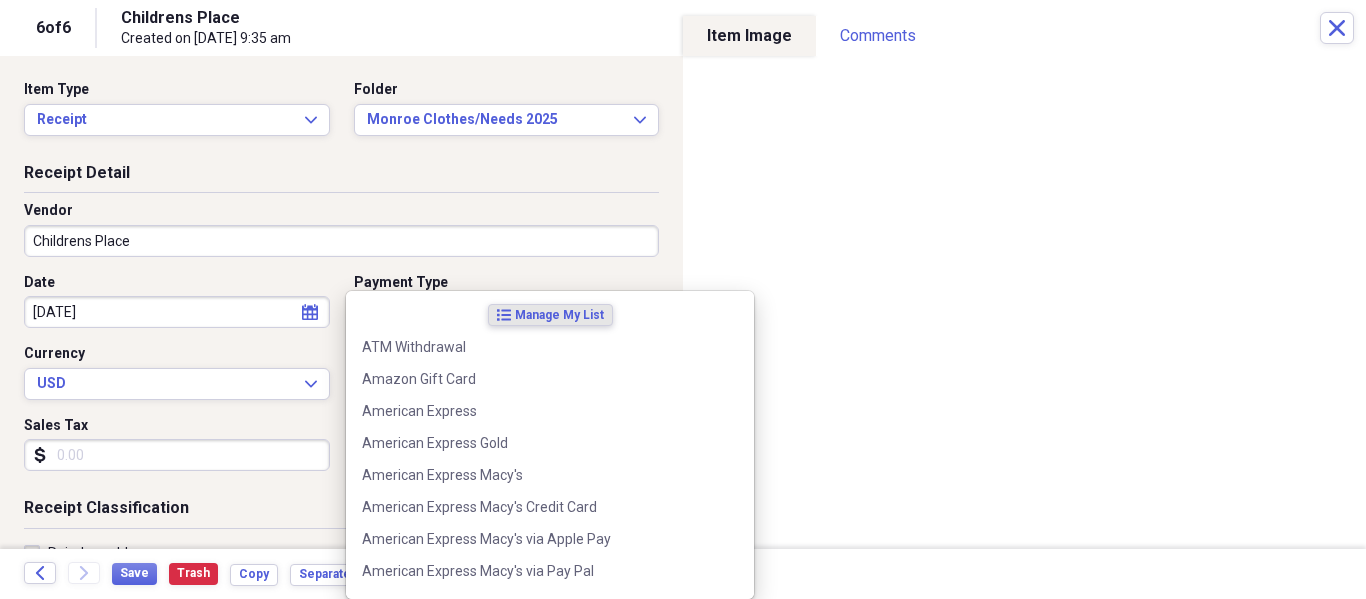 click on "Organize My Files Collapse Unfiled Needs Review Unfiled All Files Unfiled Unfiled Unfiled Saved Reports Collapse My Cabinet [PERSON_NAME]'s Cabinet Add Folder Expand Folder Army, Navy, [GEOGRAPHIC_DATA], Social Security Add Folder Folder Contacts Add Folder Collapse Open Folder General Add Folder Folder Allany Stuff Add Folder Expand Folder Annual Bills Only Add Folder Expand Folder Auto Add Folder Expand Folder Bank Documents Add Folder Folder [PERSON_NAME] Stuff Add Folder Expand Folder Bills Add Folder Expand Folder [PERSON_NAME] Stuff Add Folder Expand Folder Christmas Add Folder Expand Folder Church Stuff Add Folder Folder Claims Add Folder Collapse Open Folder Clothes Add Folder Expand Folder Archive Kids Clothes/Needs Add Folder Expand Folder Archive [PERSON_NAME] & [PERSON_NAME]/Needs Add Folder Folder Ate Lhai Add Folder Folder Daisy Clothes/Needs 2025 Add Folder Folder Family in [GEOGRAPHIC_DATA] Add Folder Folder Hanz Clothes/Needs 2025 Add Folder Folder [PERSON_NAME] Clothes/Needs 2025 Add Folder Folder [PERSON_NAME] Clothes/Needs 2025 Add Folder Add" at bounding box center (683, 299) 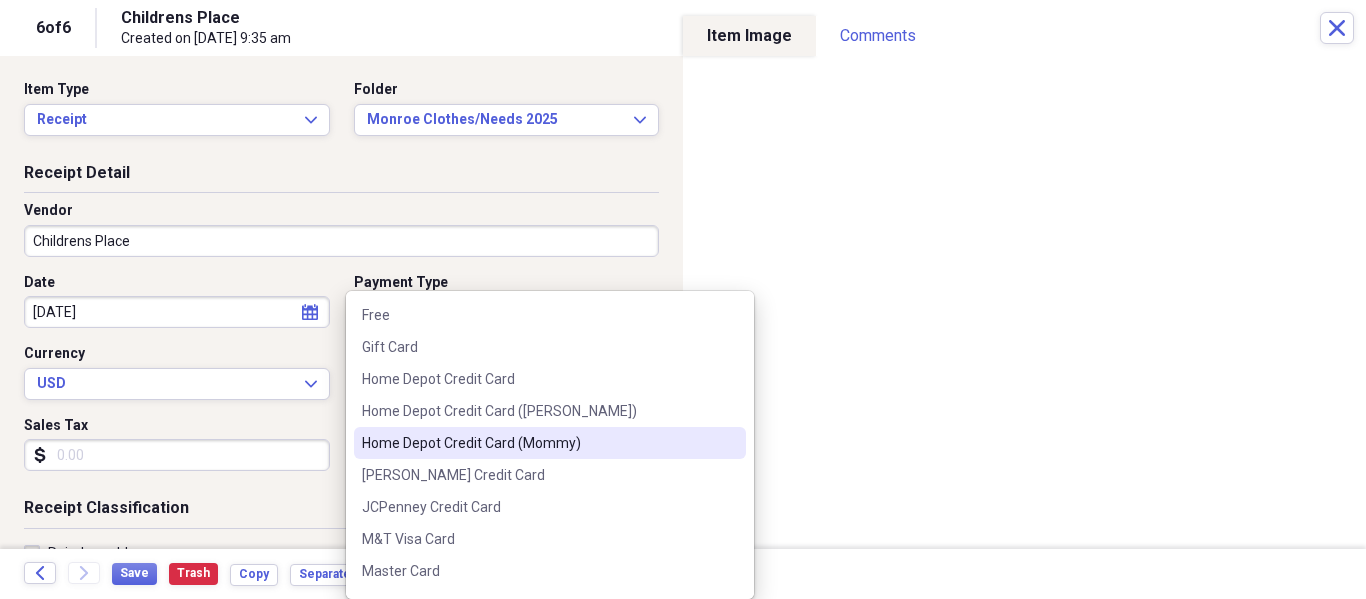 scroll, scrollTop: 1900, scrollLeft: 0, axis: vertical 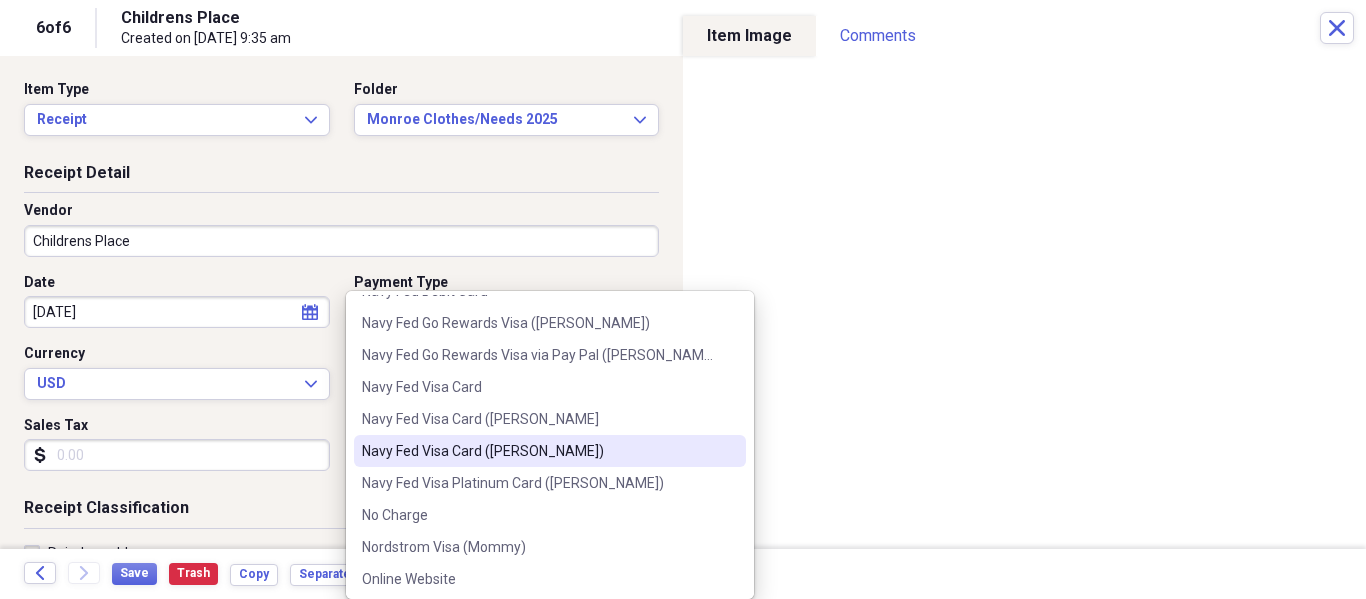 click on "Navy Fed Visa Card ([PERSON_NAME])" at bounding box center [538, 451] 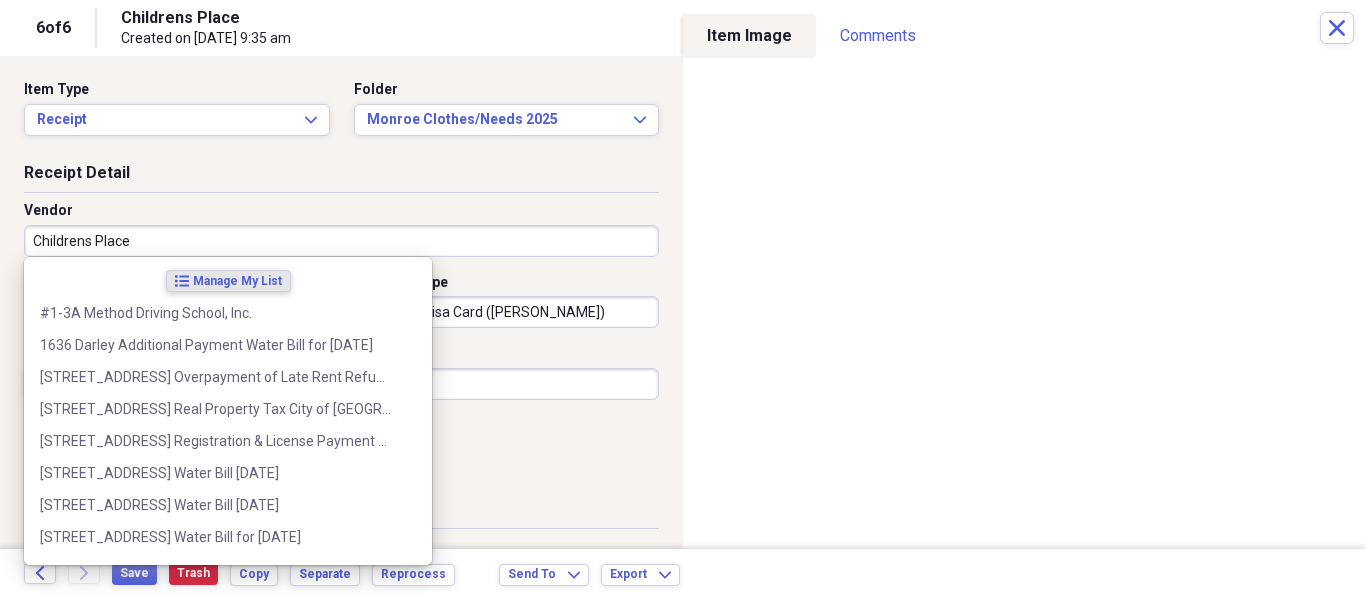 click on "Childrens Place" at bounding box center [341, 241] 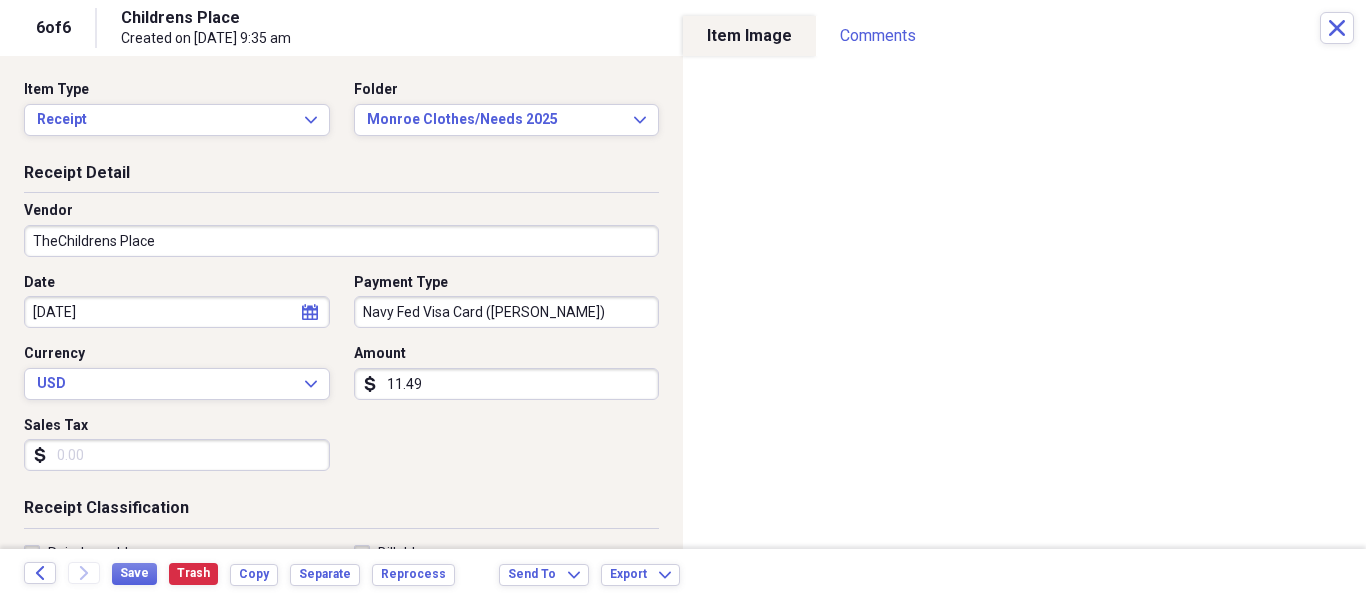 type on "The Childrens Place" 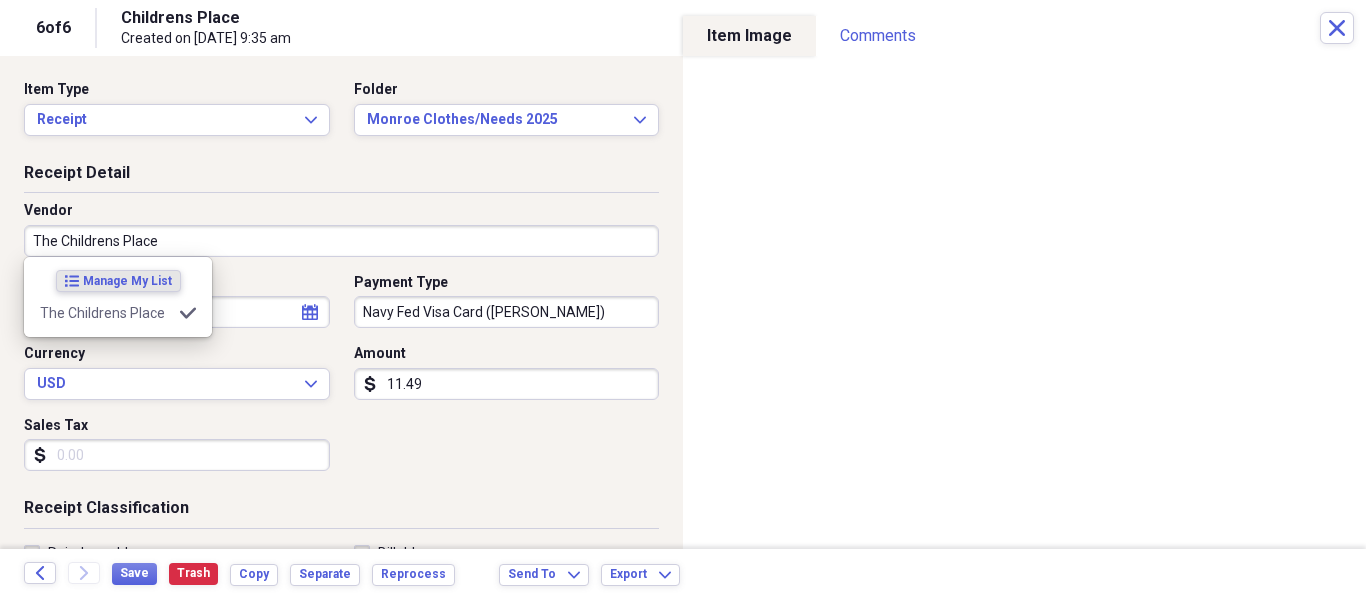 type on "Clothes" 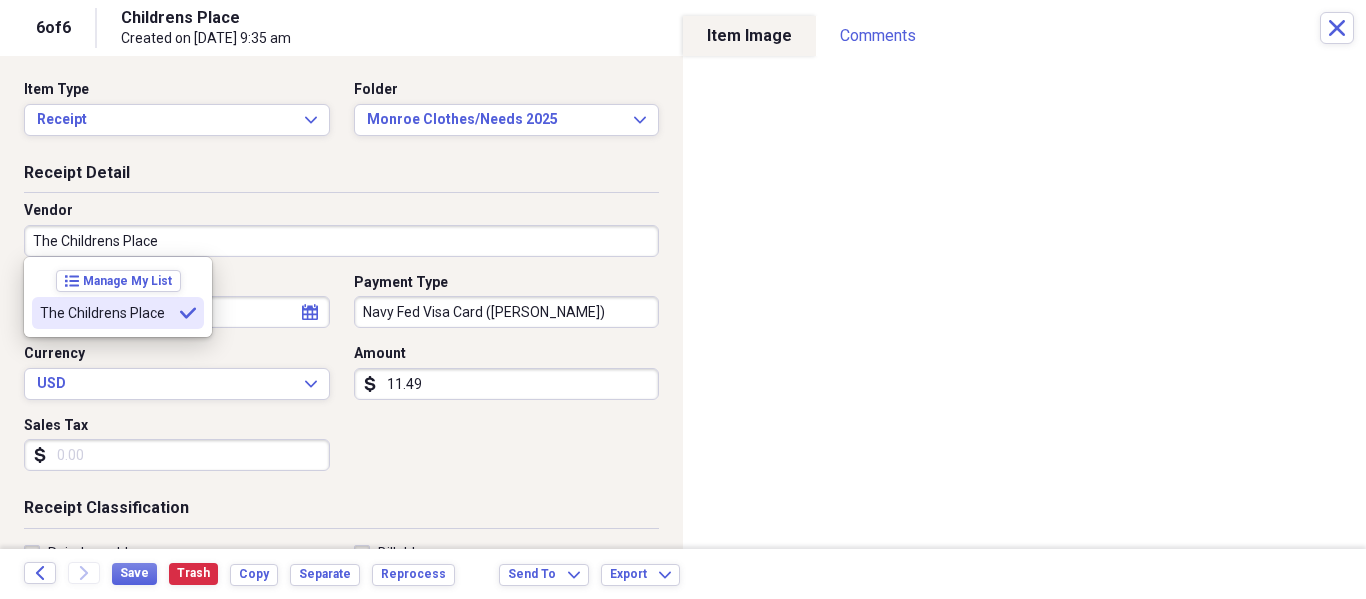 type on "The Childrens Place" 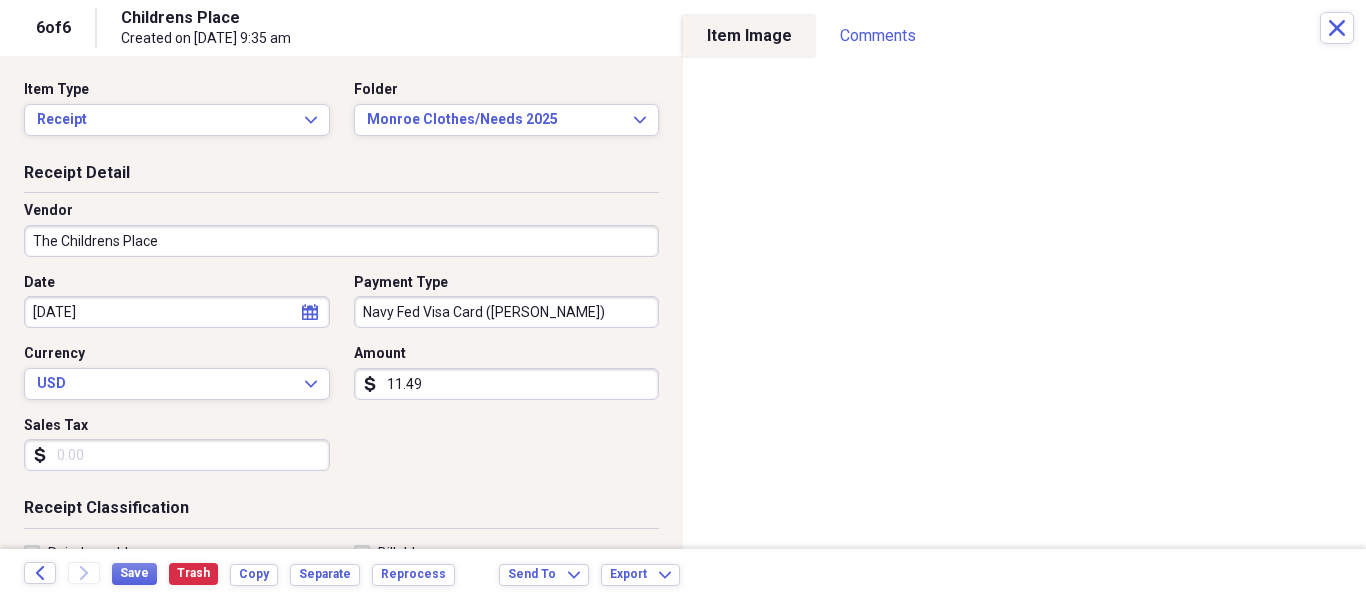 click on "11.49" at bounding box center (507, 384) 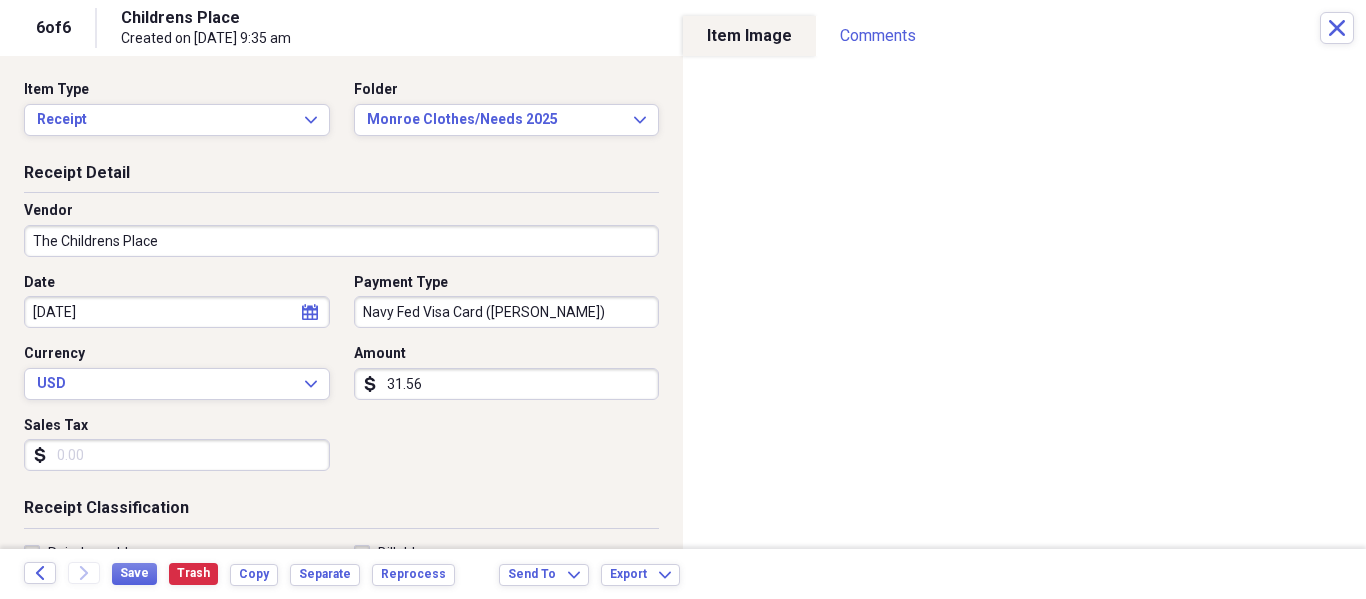 type on "31.56" 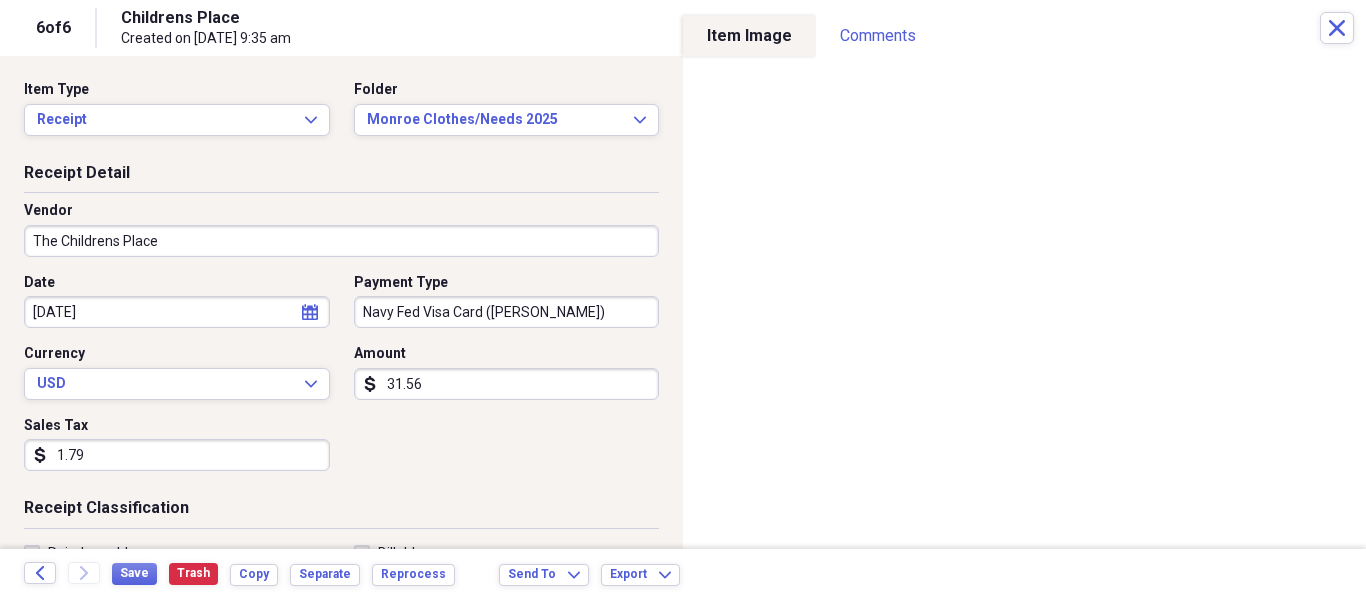 type on "1.79" 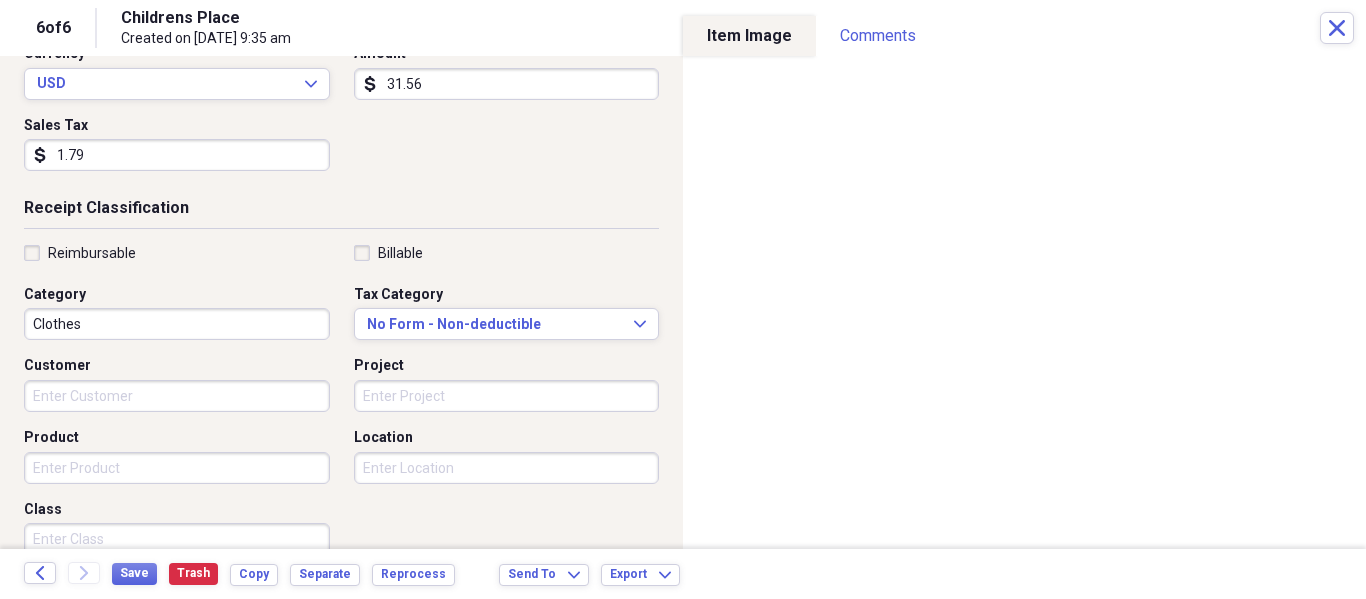 scroll, scrollTop: 500, scrollLeft: 0, axis: vertical 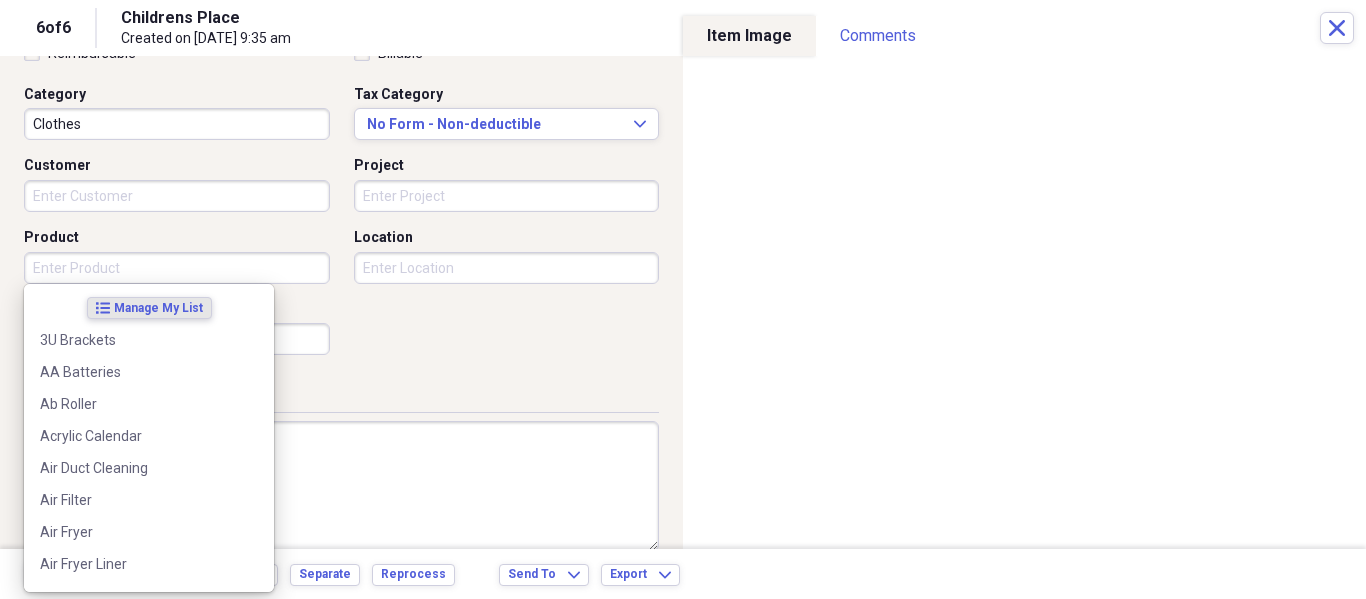 click on "Product" at bounding box center [177, 268] 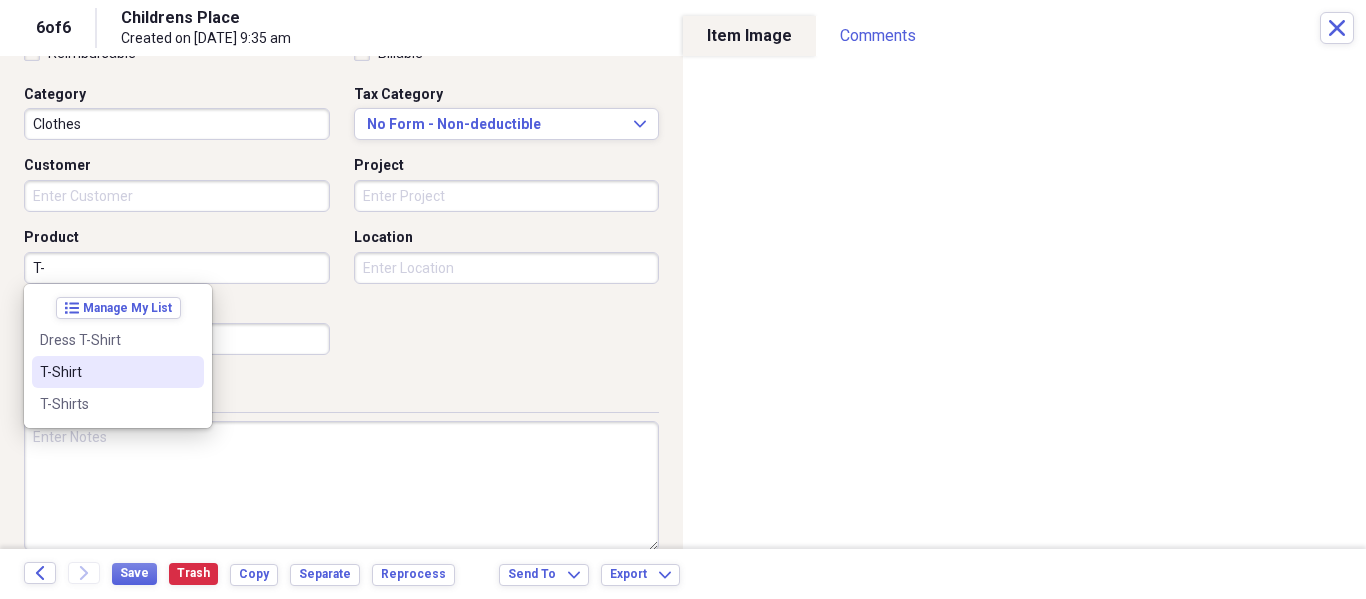 click on "T-Shirt" at bounding box center [118, 372] 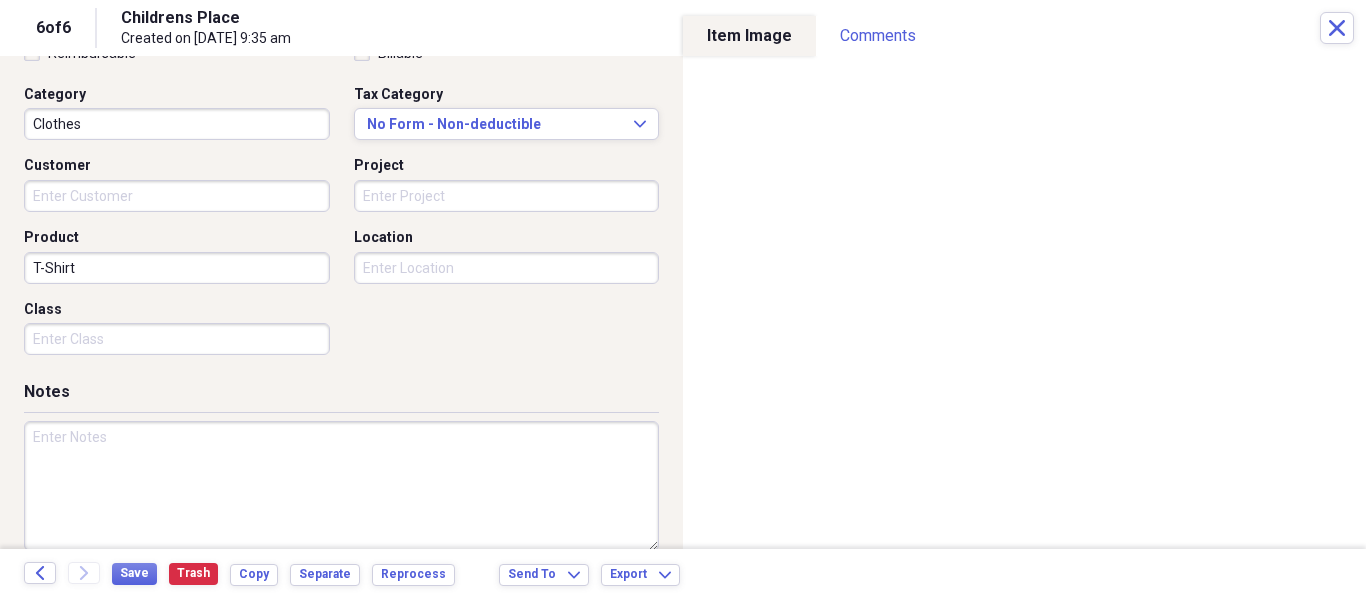 click at bounding box center (341, 486) 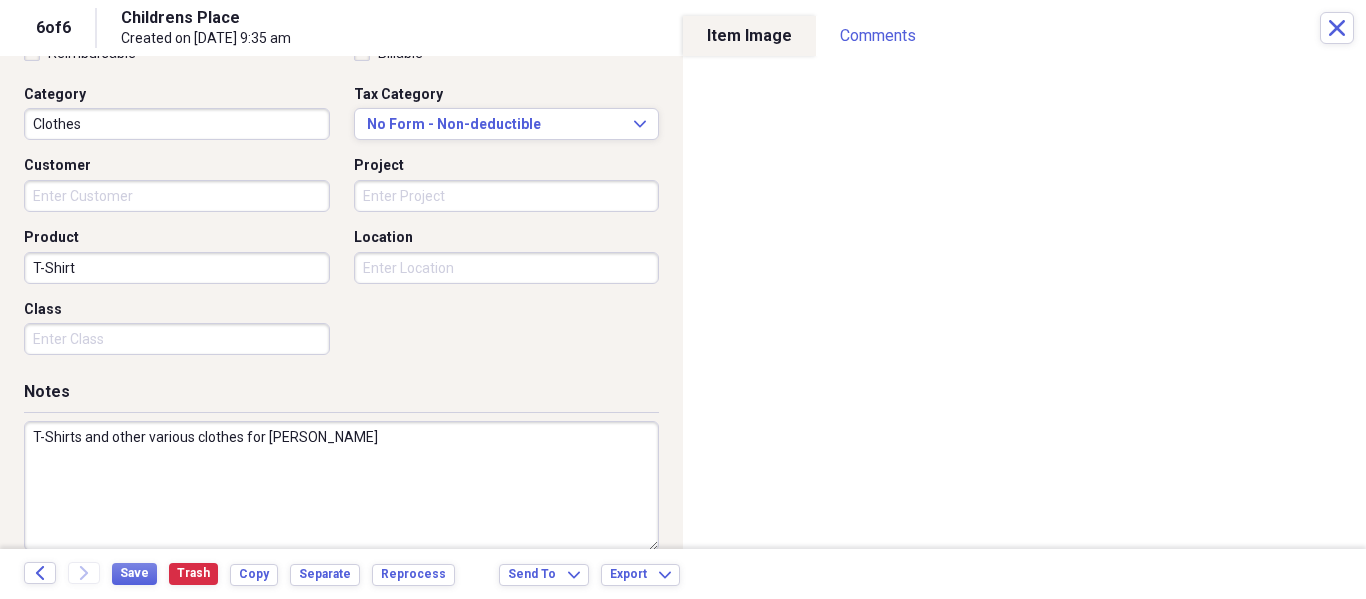 scroll, scrollTop: 528, scrollLeft: 0, axis: vertical 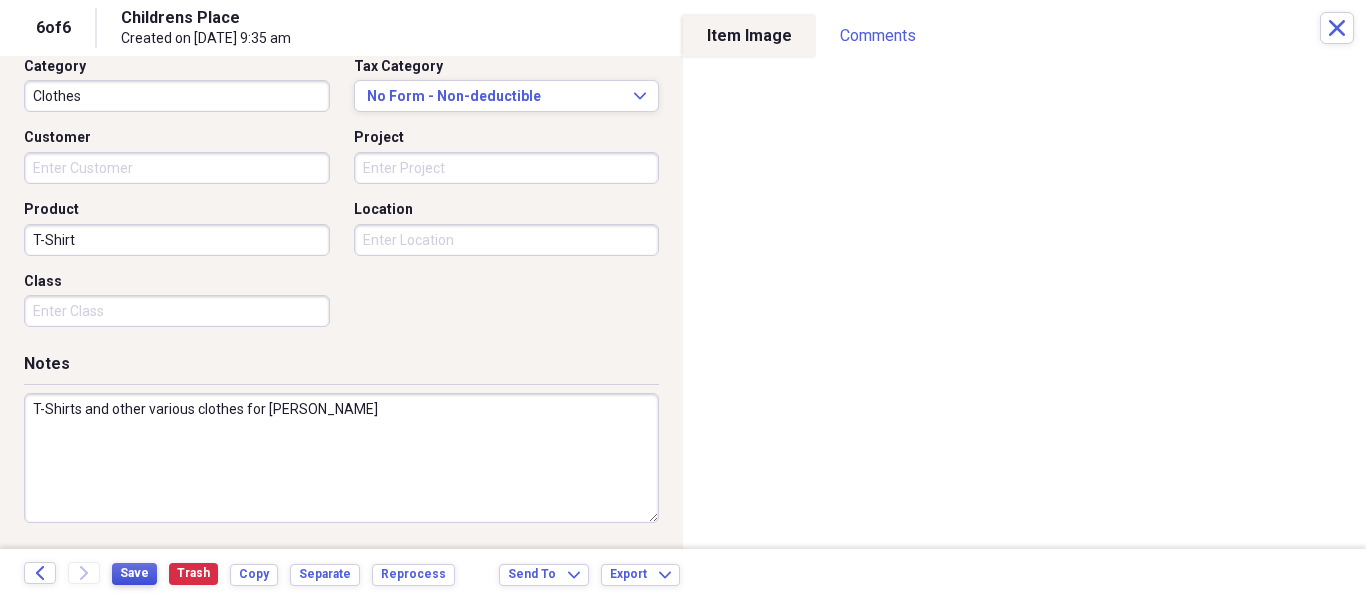 type on "T-Shirts and other various clothes for [PERSON_NAME]" 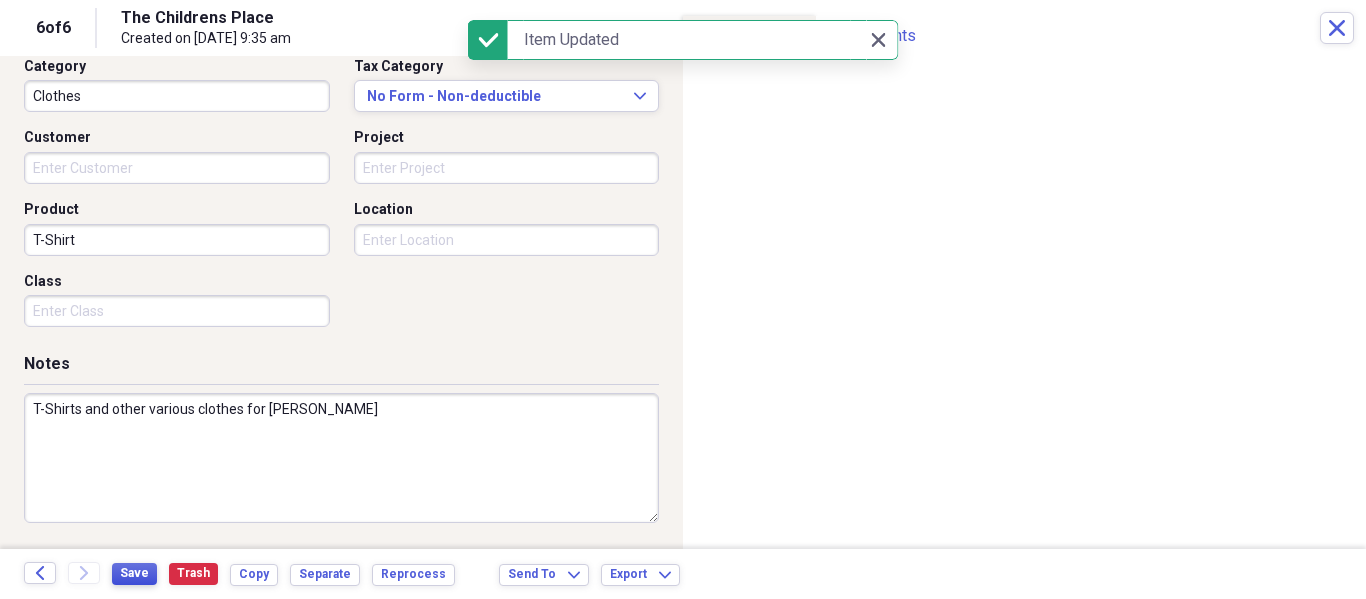 scroll, scrollTop: 0, scrollLeft: 0, axis: both 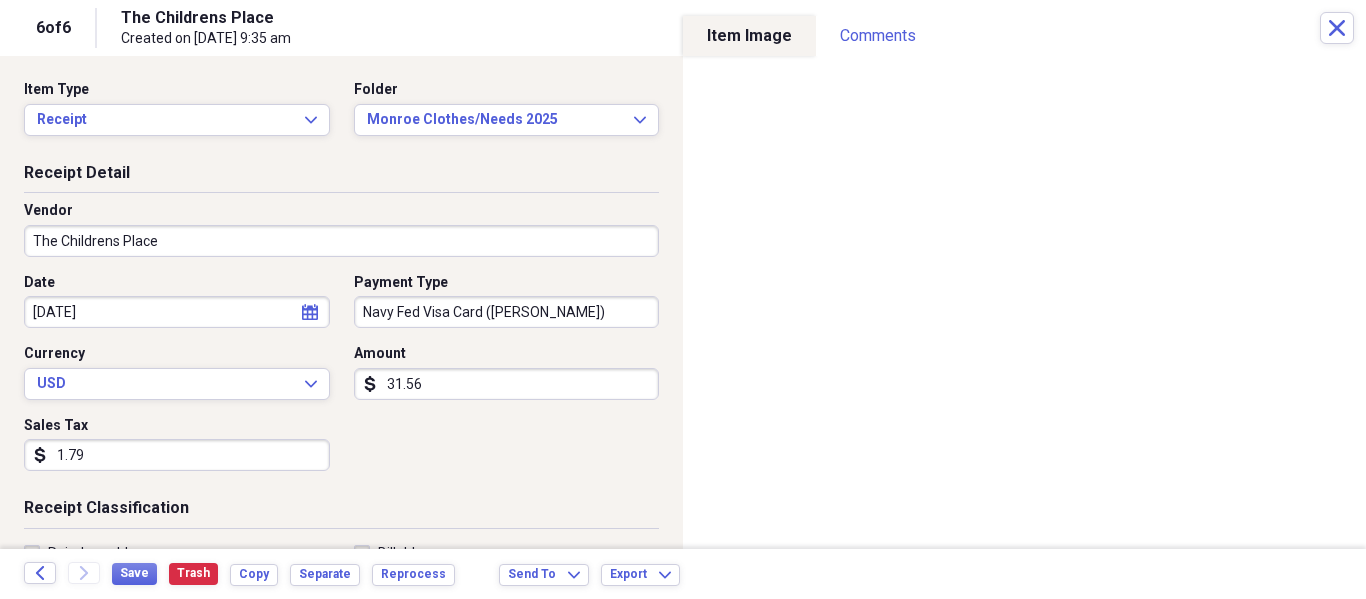click on "The Childrens Place" at bounding box center [341, 241] 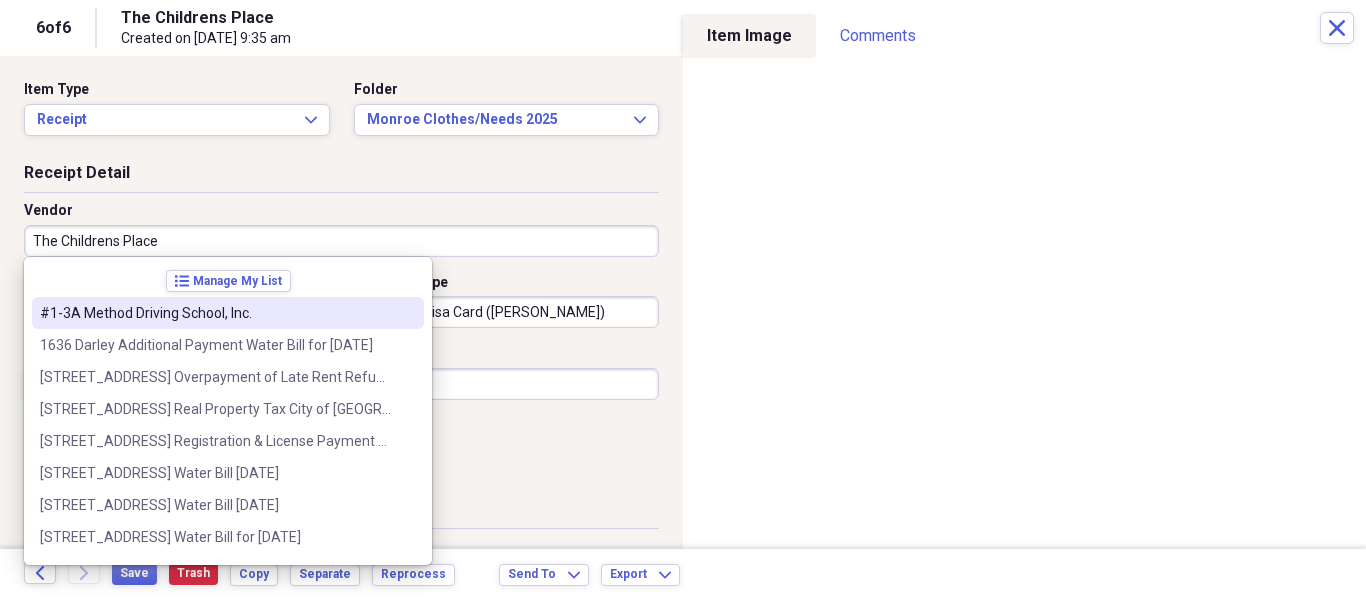 click on "The Childrens Place" at bounding box center (341, 241) 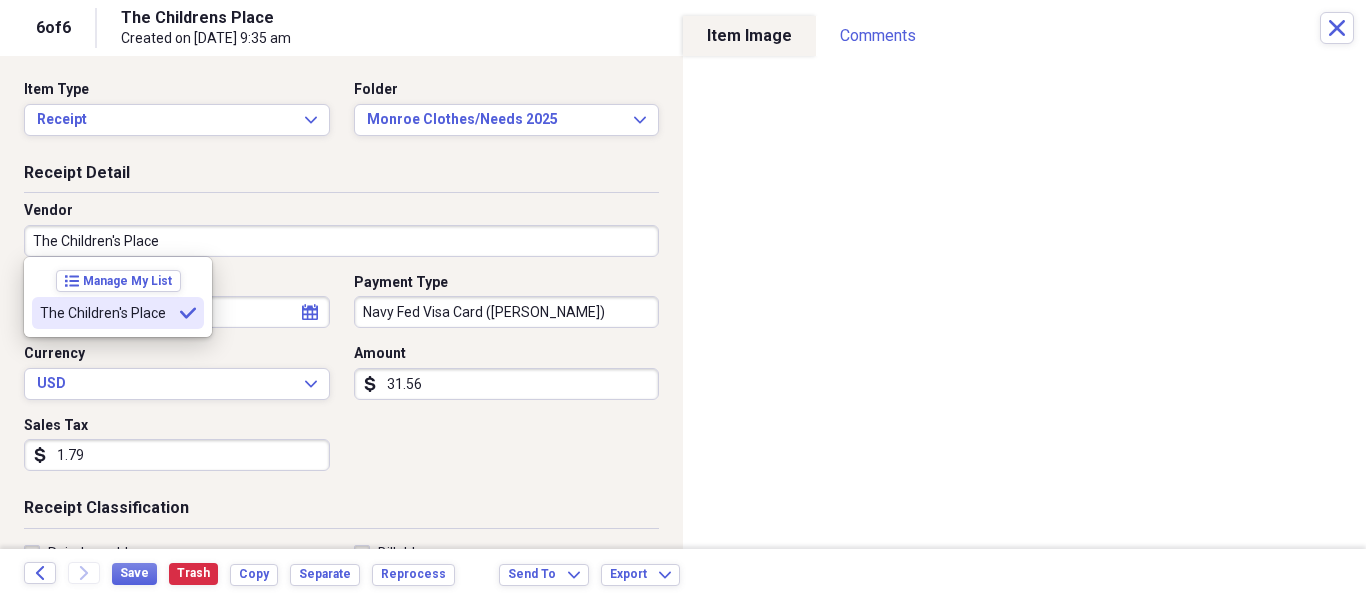 type on "The Children's Place" 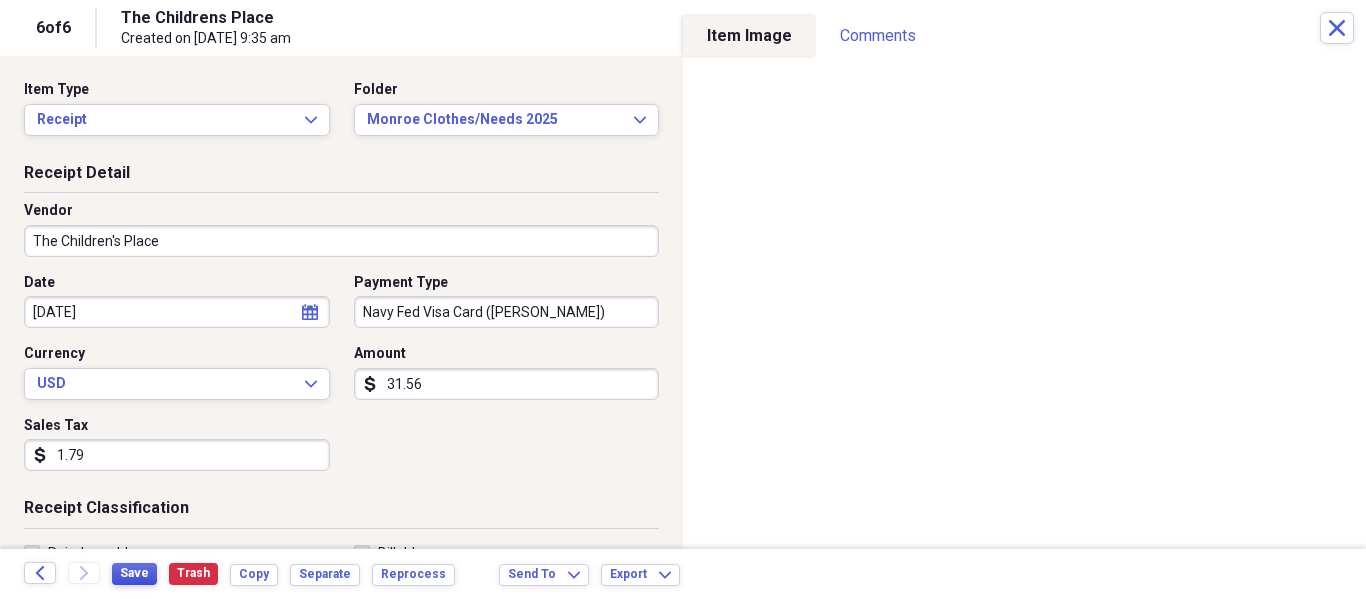 click on "Save" at bounding box center [134, 573] 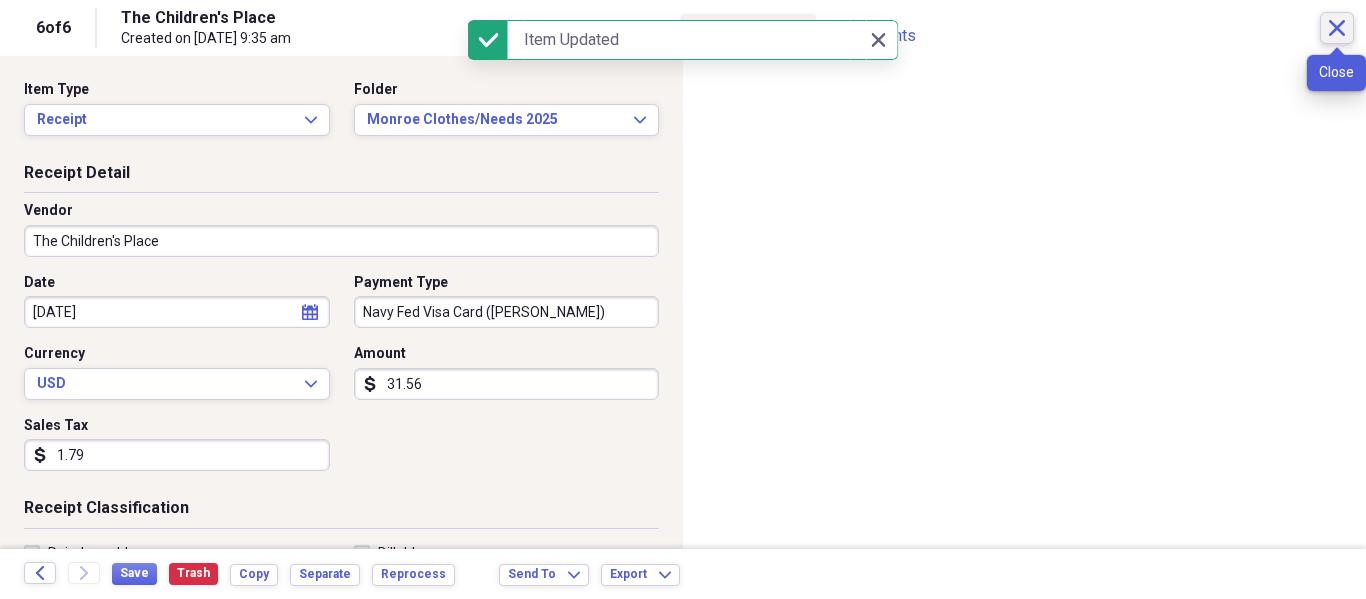 click on "Close" 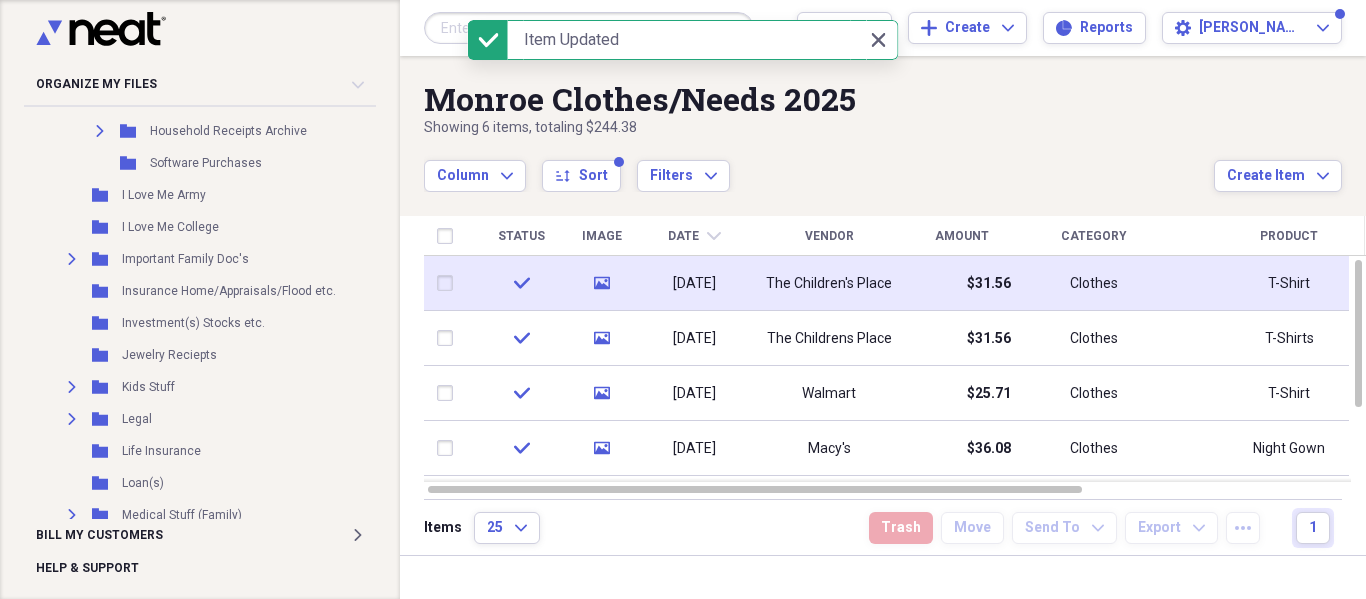click on "[DATE]" at bounding box center [694, 283] 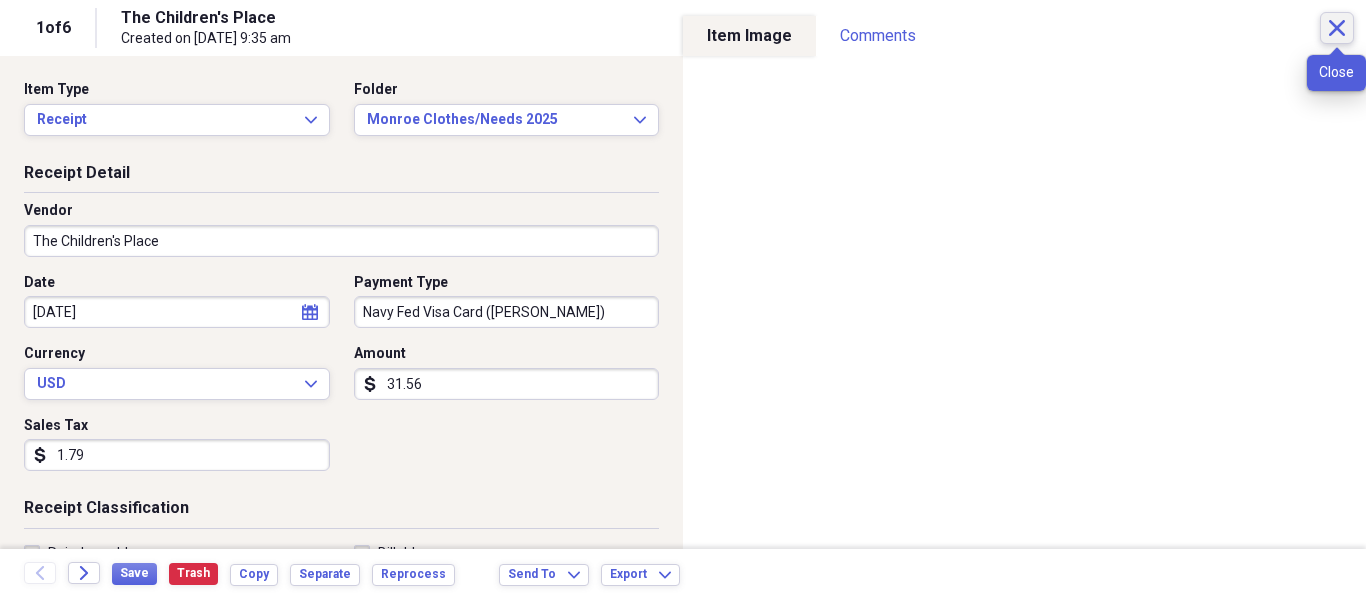 click on "Close" at bounding box center (1337, 28) 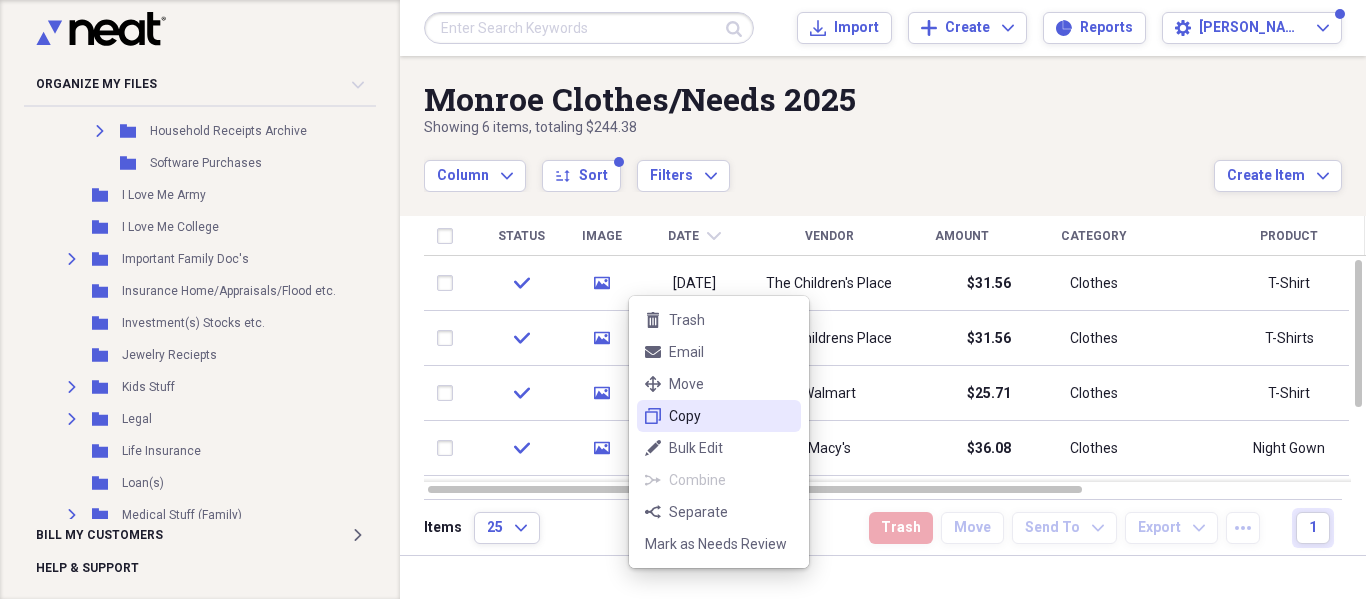 click on "duplicate Copy" at bounding box center [719, 416] 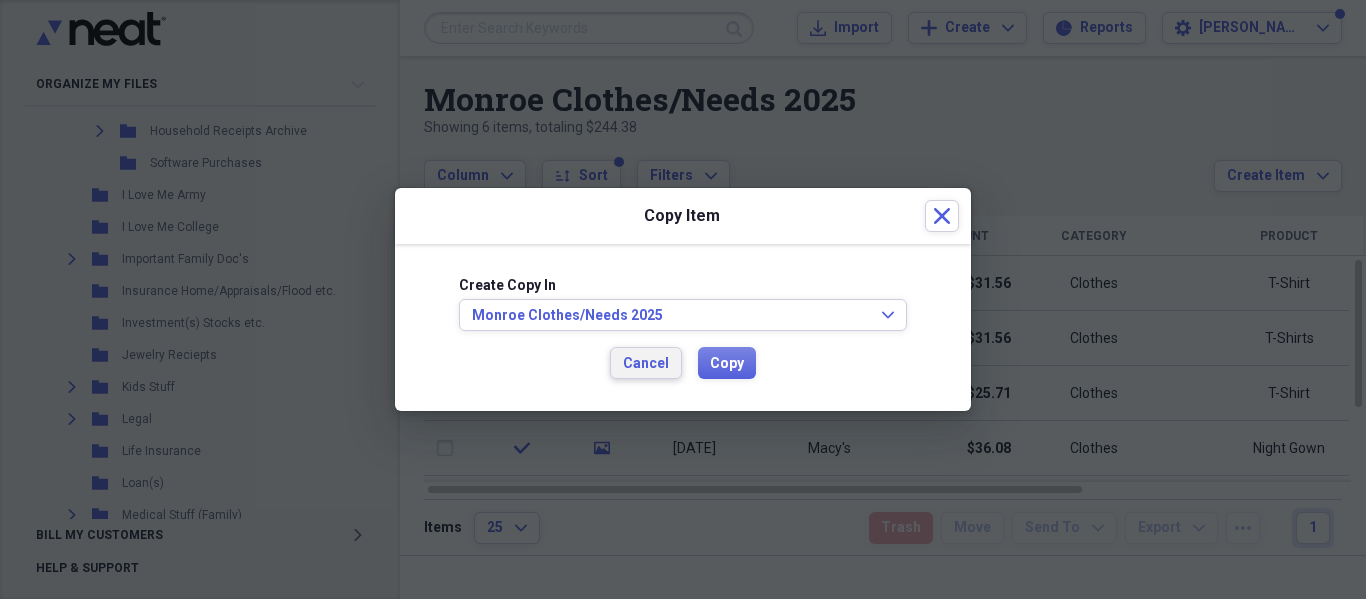 click on "Cancel" at bounding box center [646, 364] 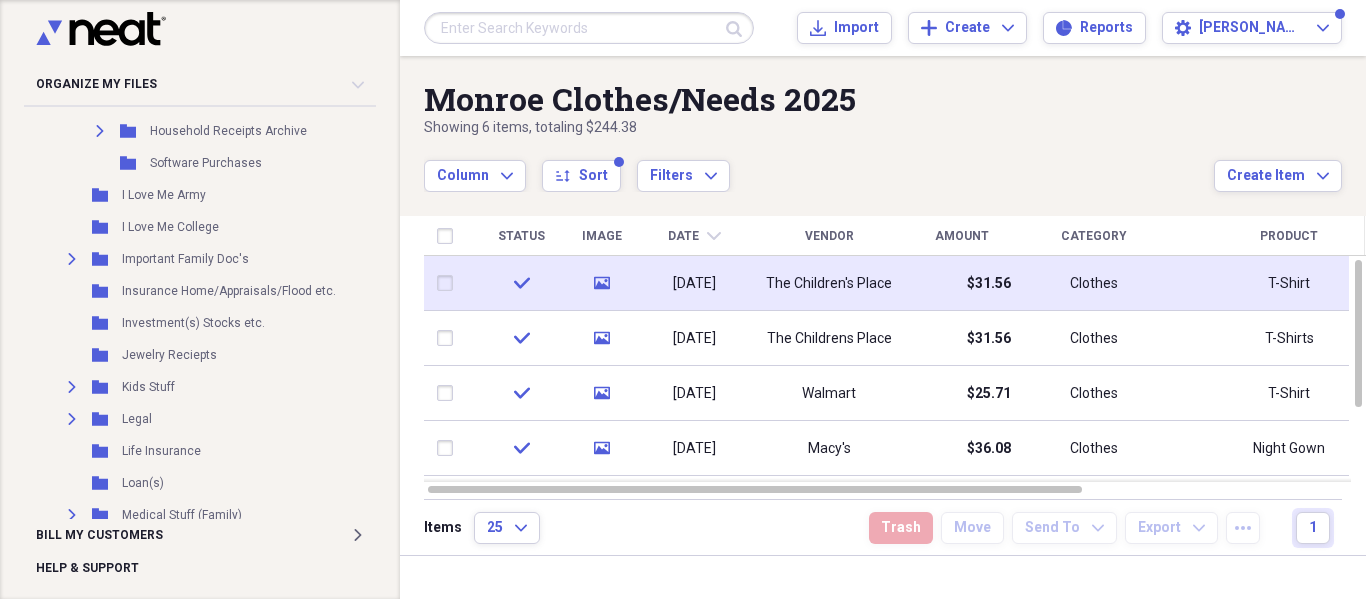 click at bounding box center (449, 283) 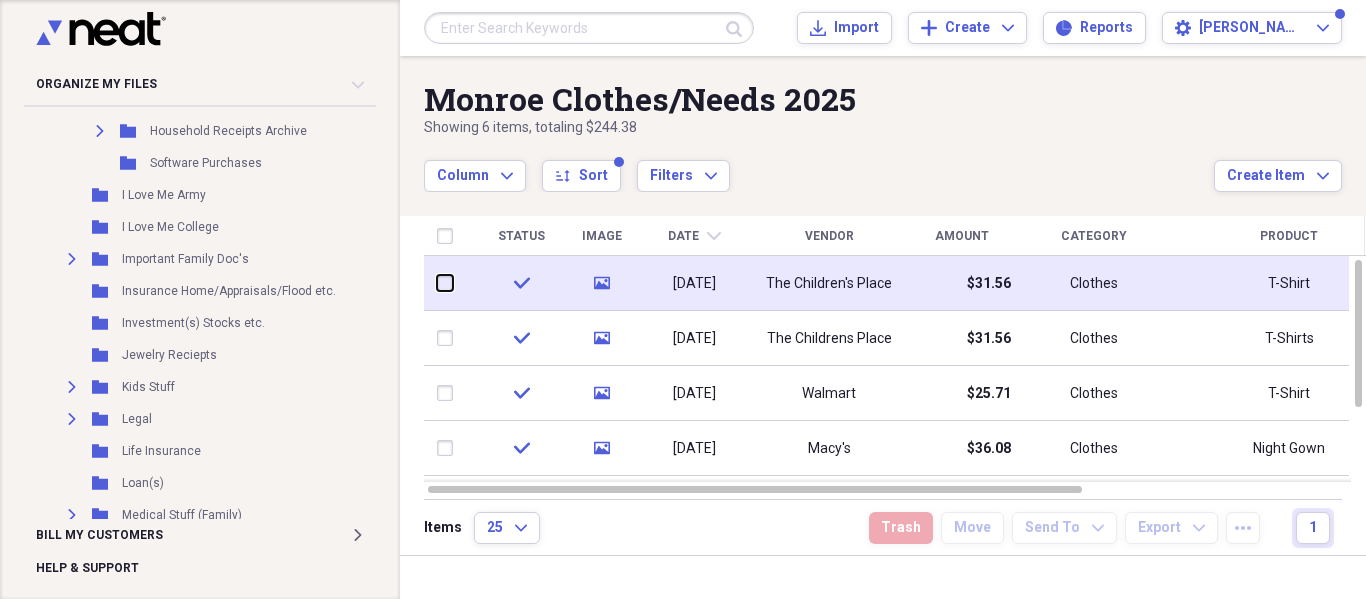 click at bounding box center [437, 283] 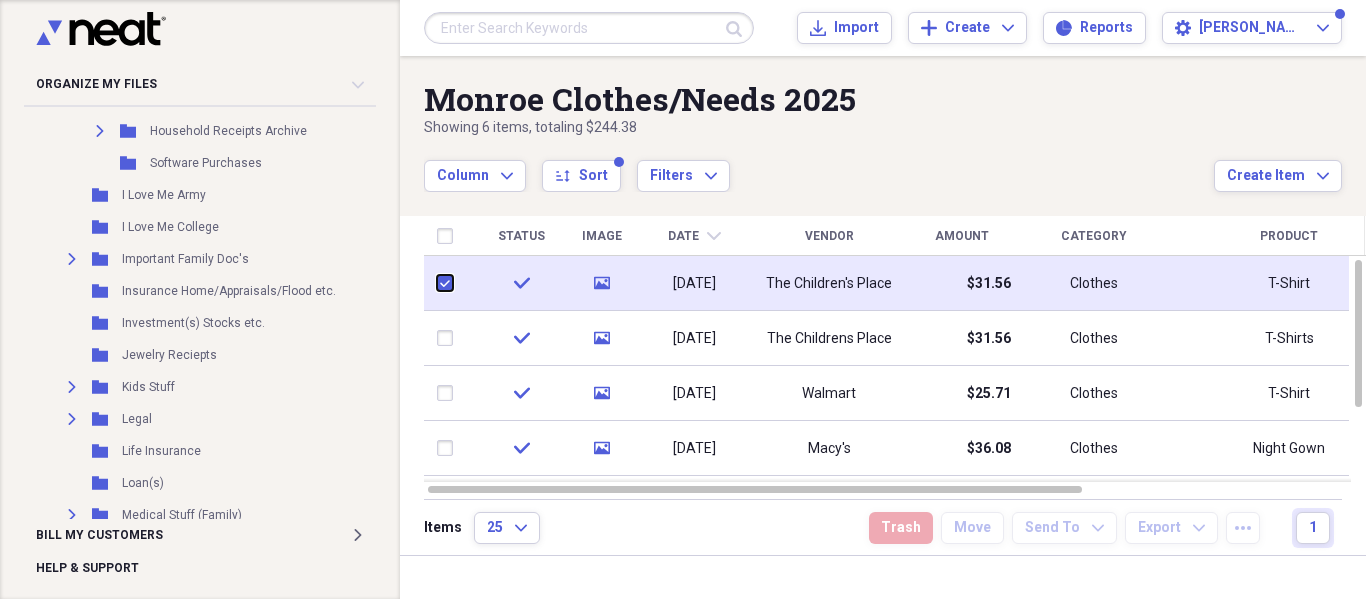 checkbox on "true" 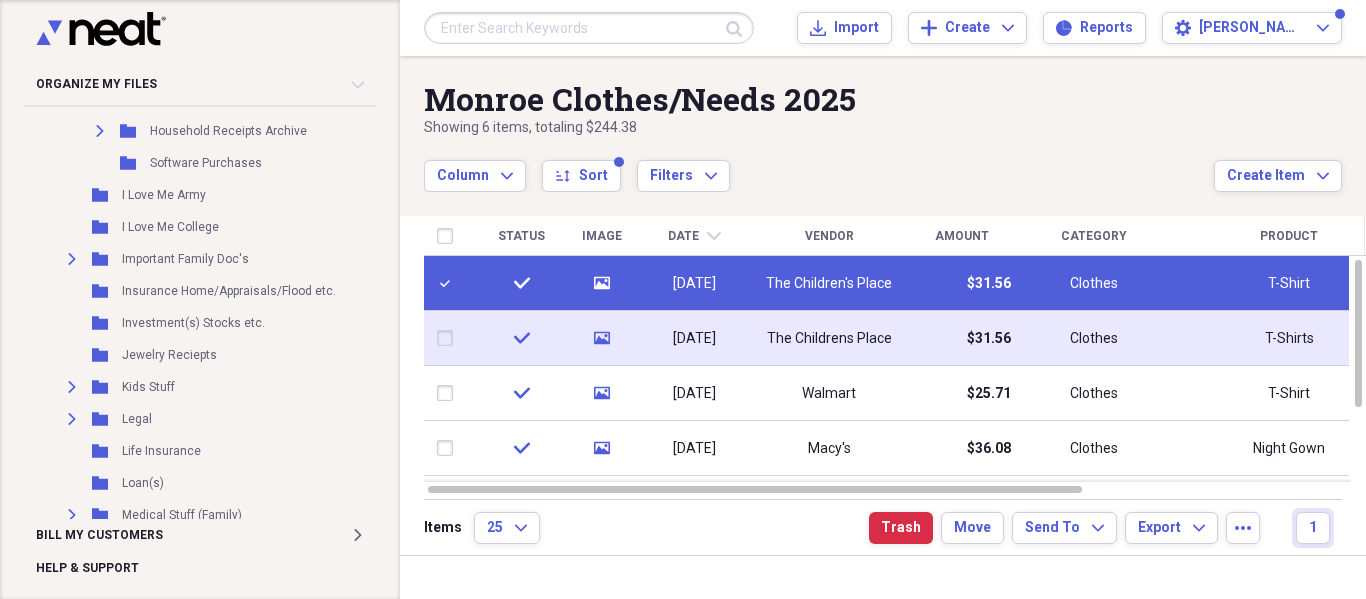click at bounding box center (449, 338) 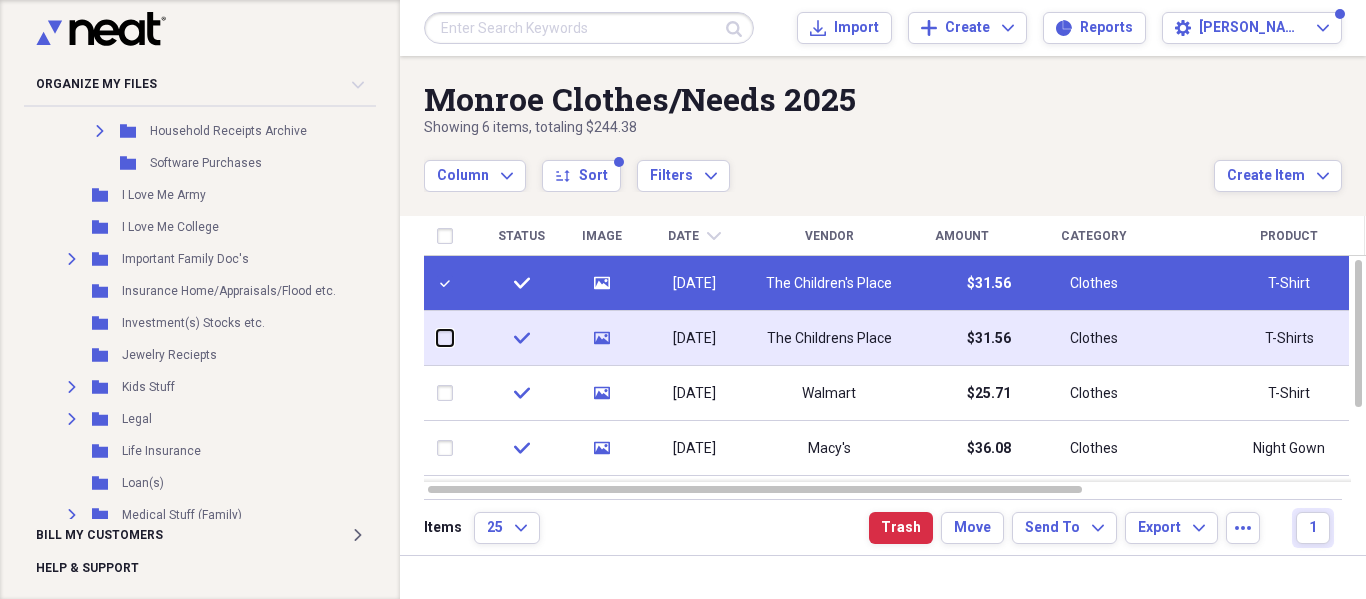 click at bounding box center [437, 338] 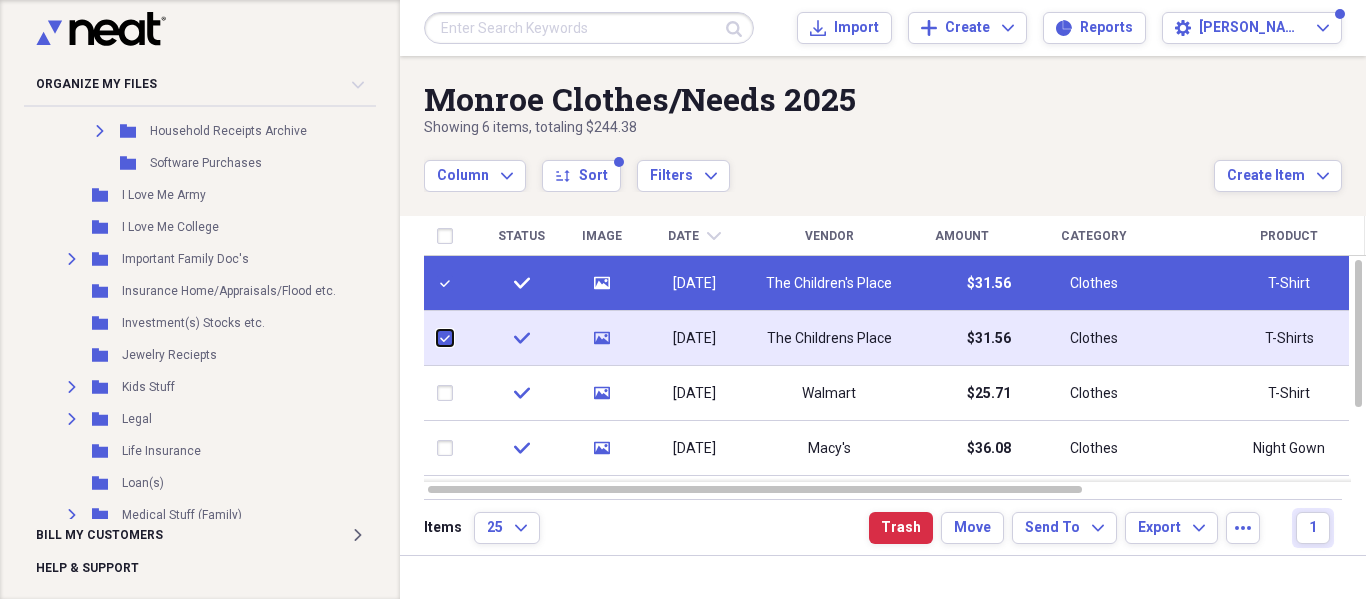 checkbox on "true" 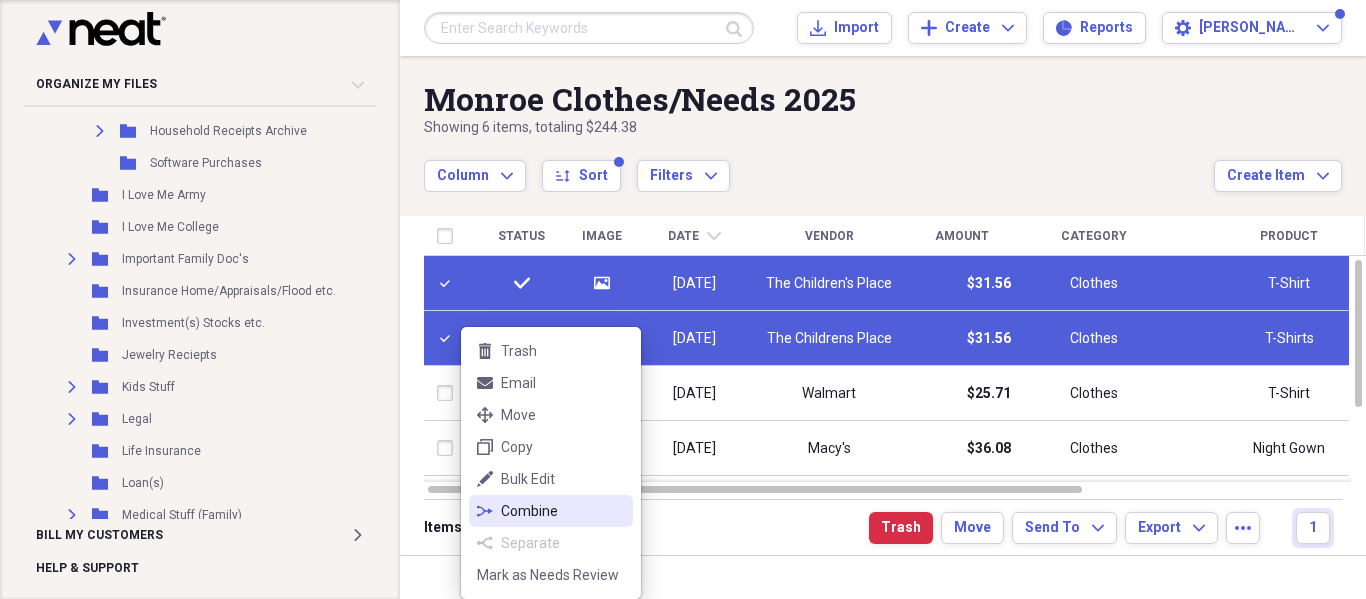 click on "combine Combine" at bounding box center [551, 511] 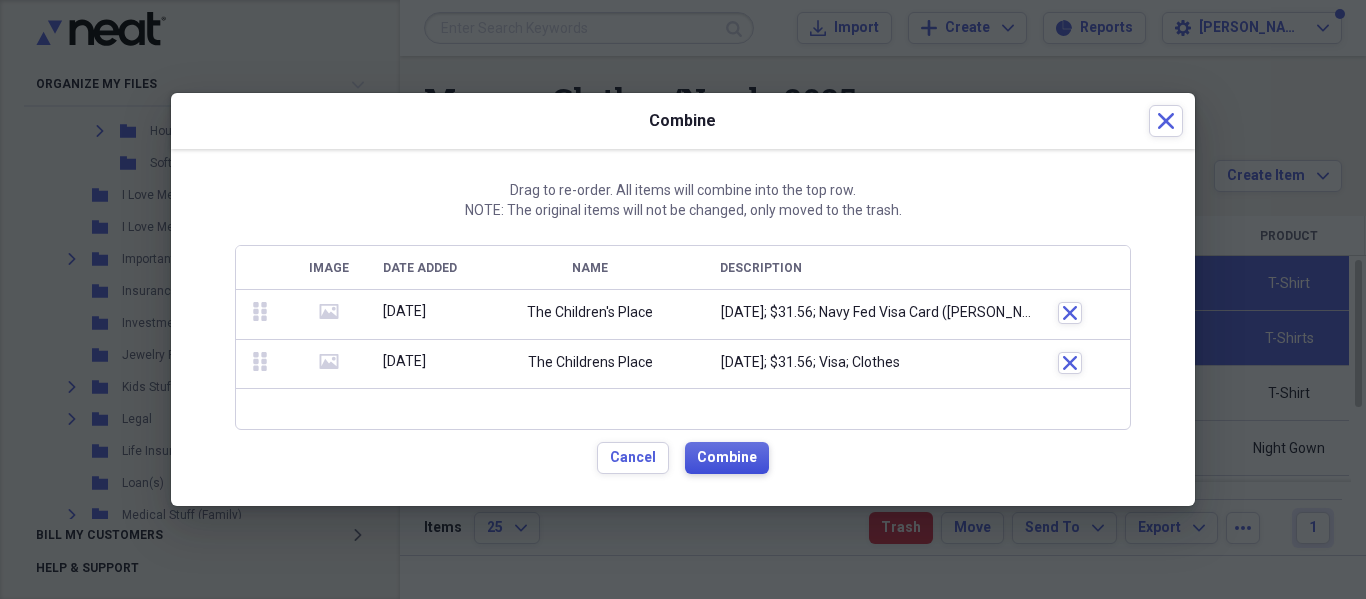 click on "Combine" at bounding box center (727, 458) 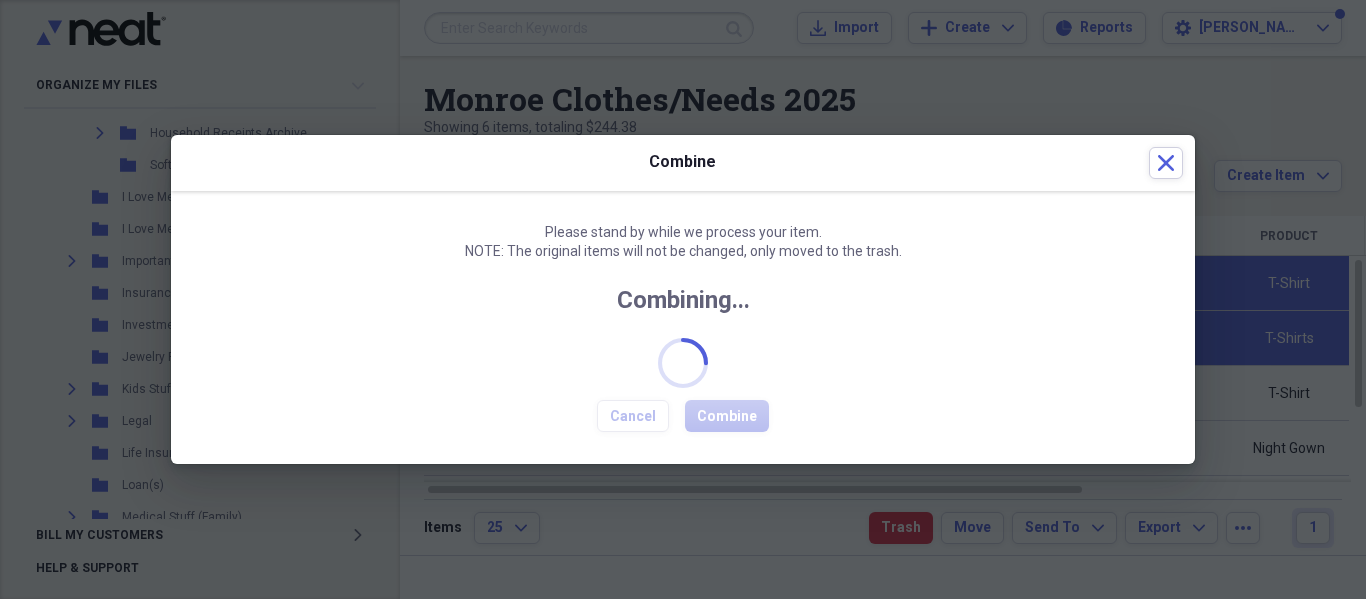 checkbox on "false" 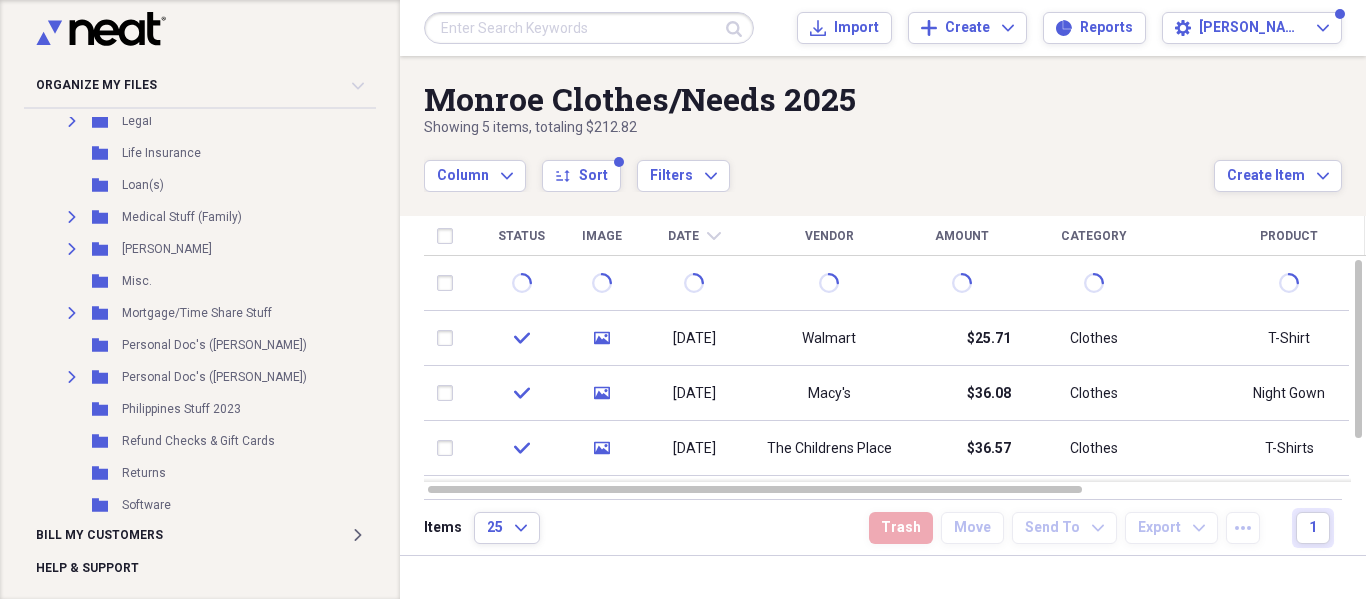 scroll, scrollTop: 3400, scrollLeft: 0, axis: vertical 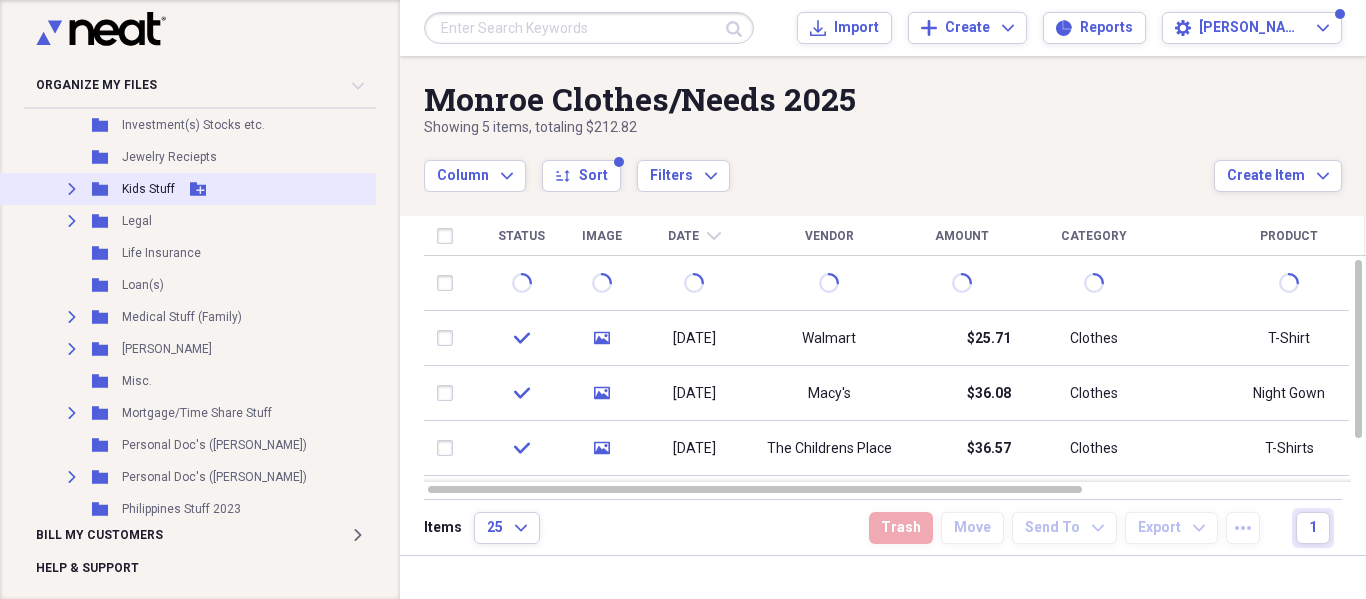 click on "Expand" 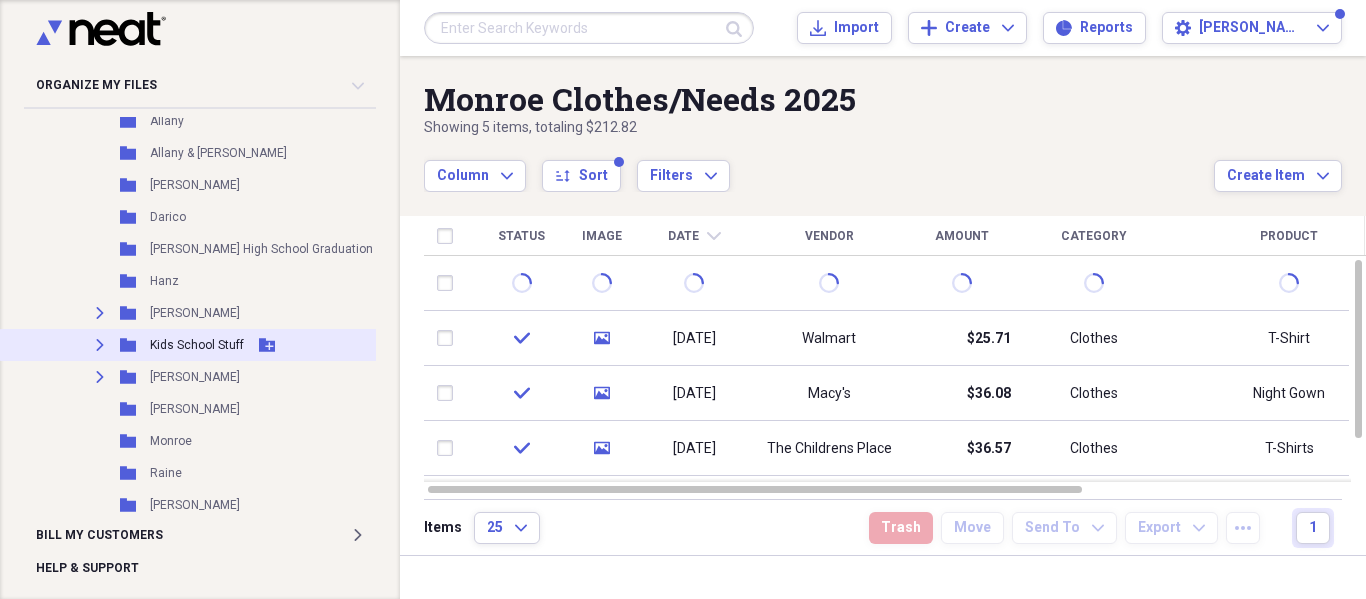 scroll, scrollTop: 3600, scrollLeft: 0, axis: vertical 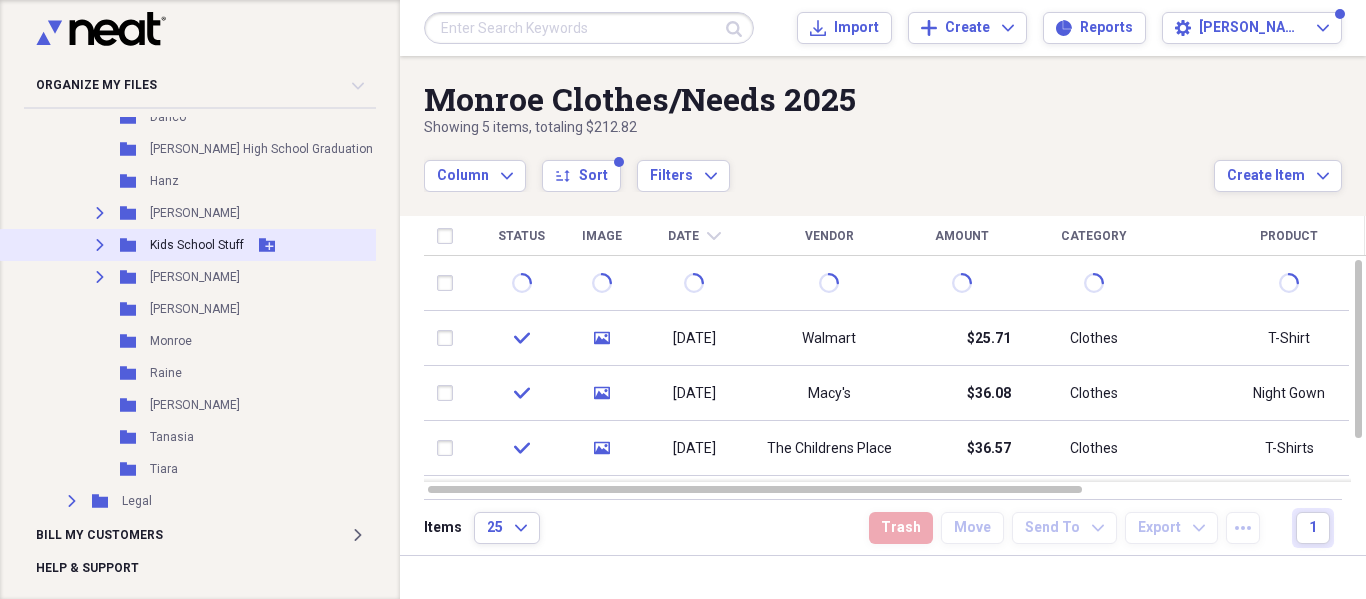 click on "Expand" 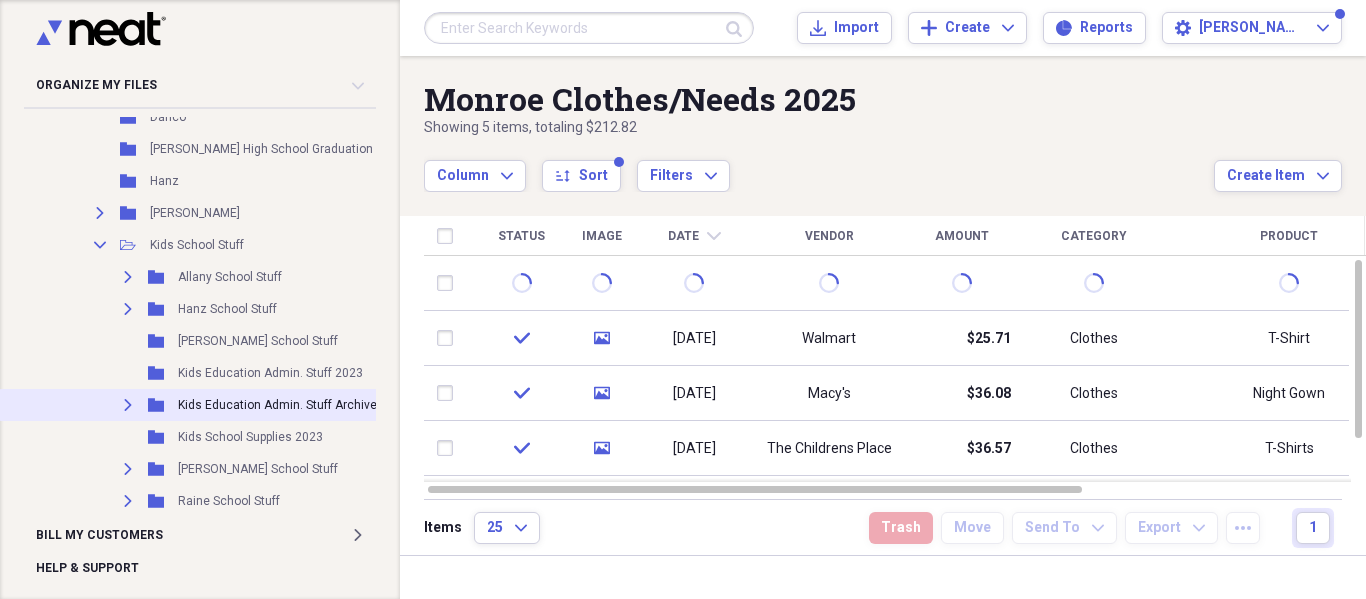 scroll, scrollTop: 3700, scrollLeft: 0, axis: vertical 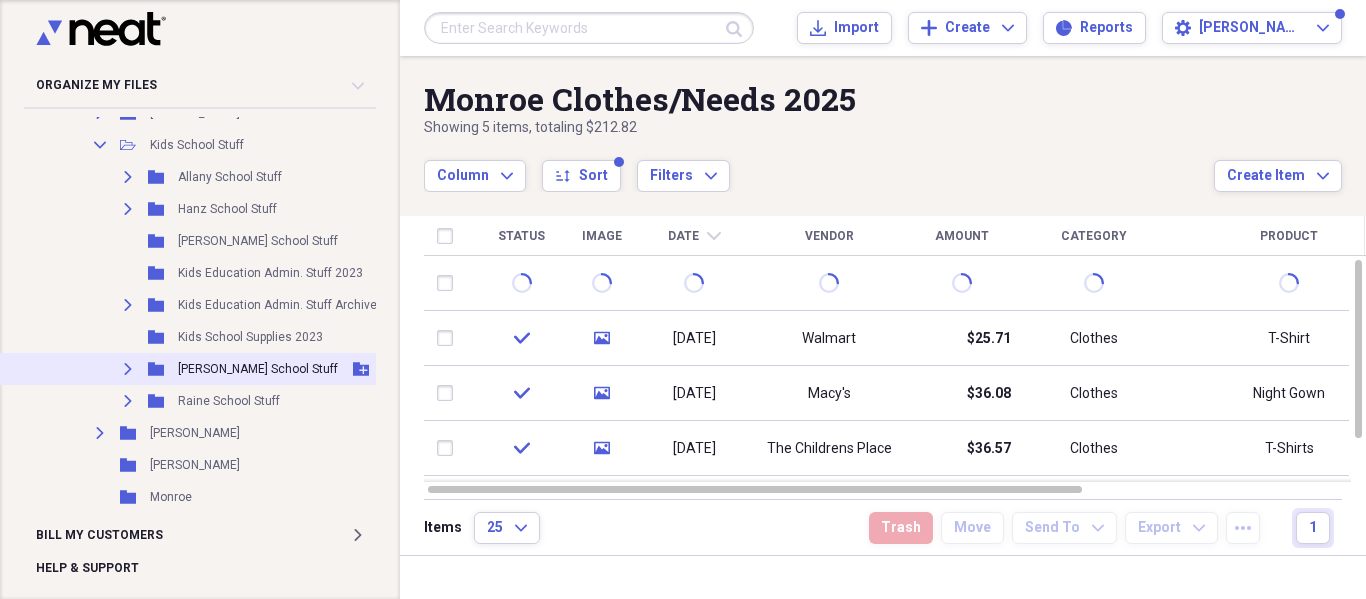 click on "Expand" 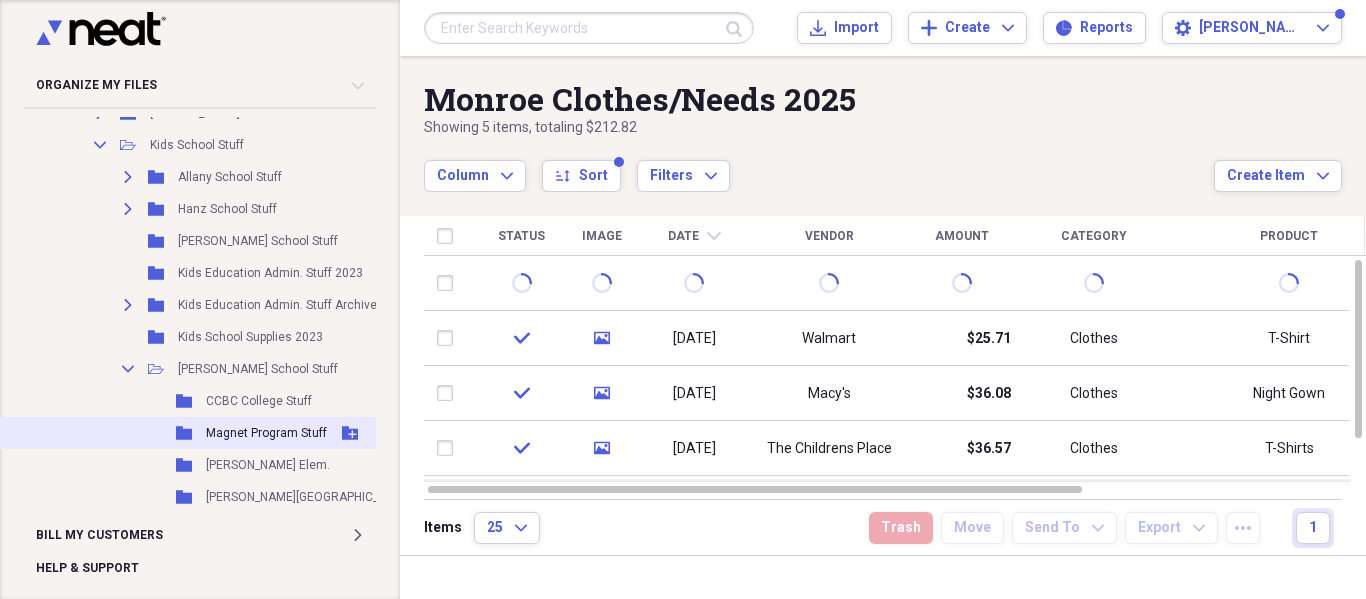scroll, scrollTop: 3800, scrollLeft: 0, axis: vertical 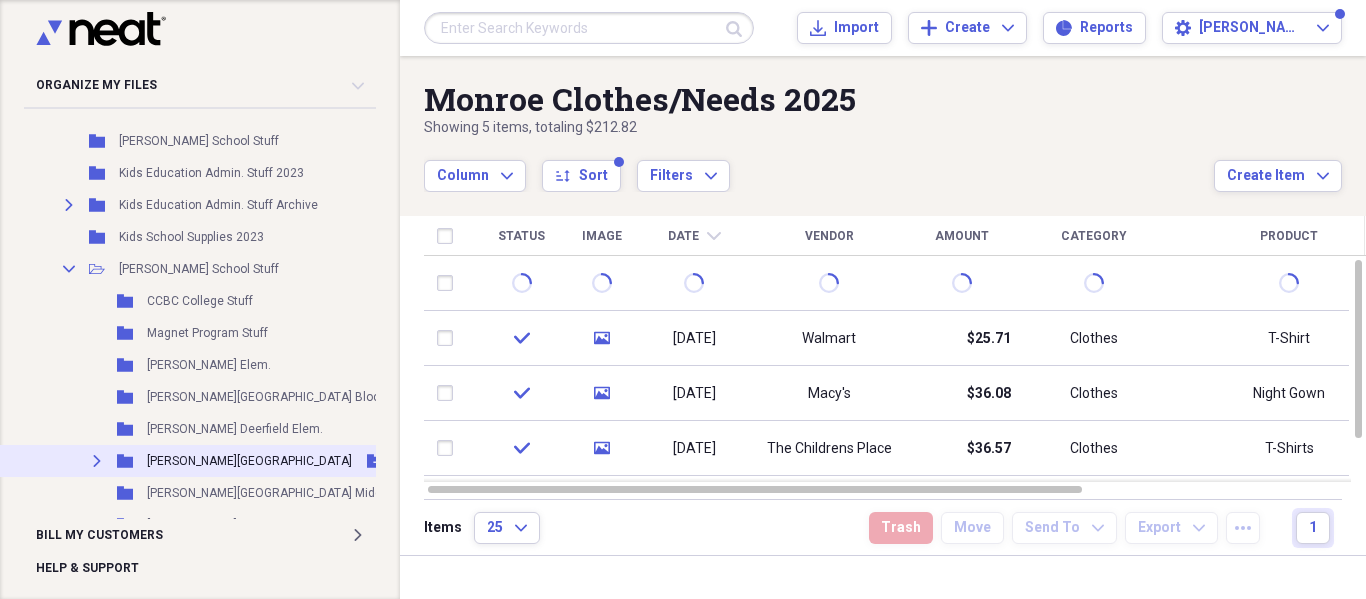 click on "Expand" 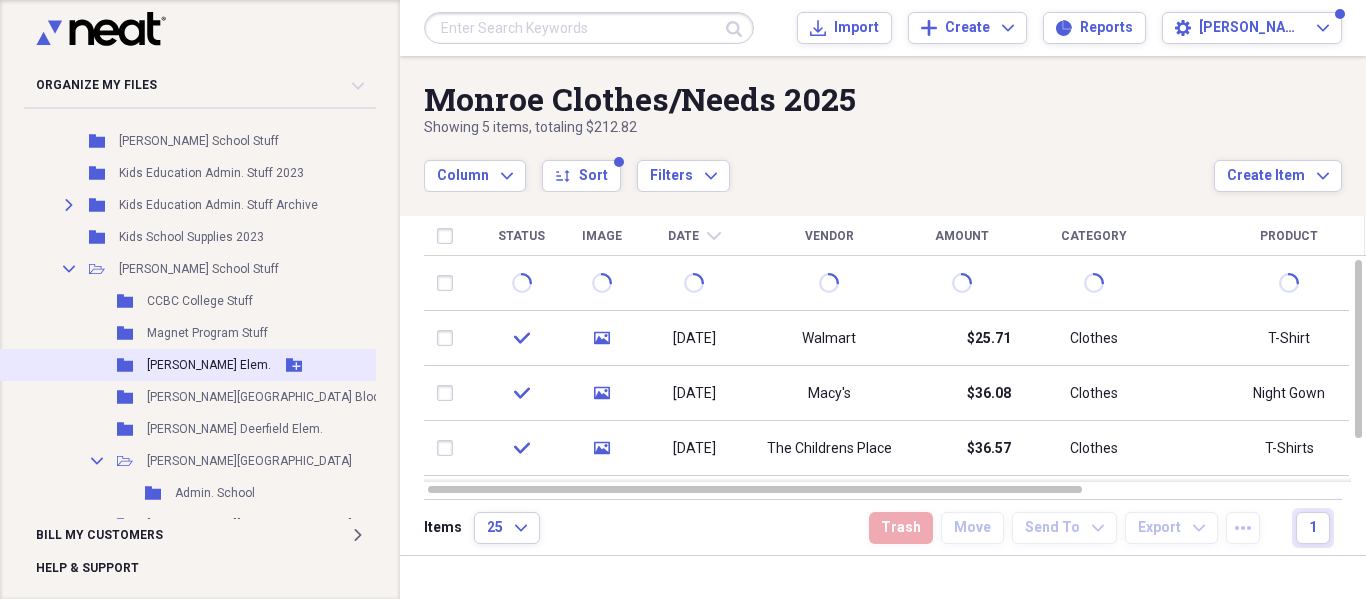 scroll, scrollTop: 3900, scrollLeft: 59, axis: both 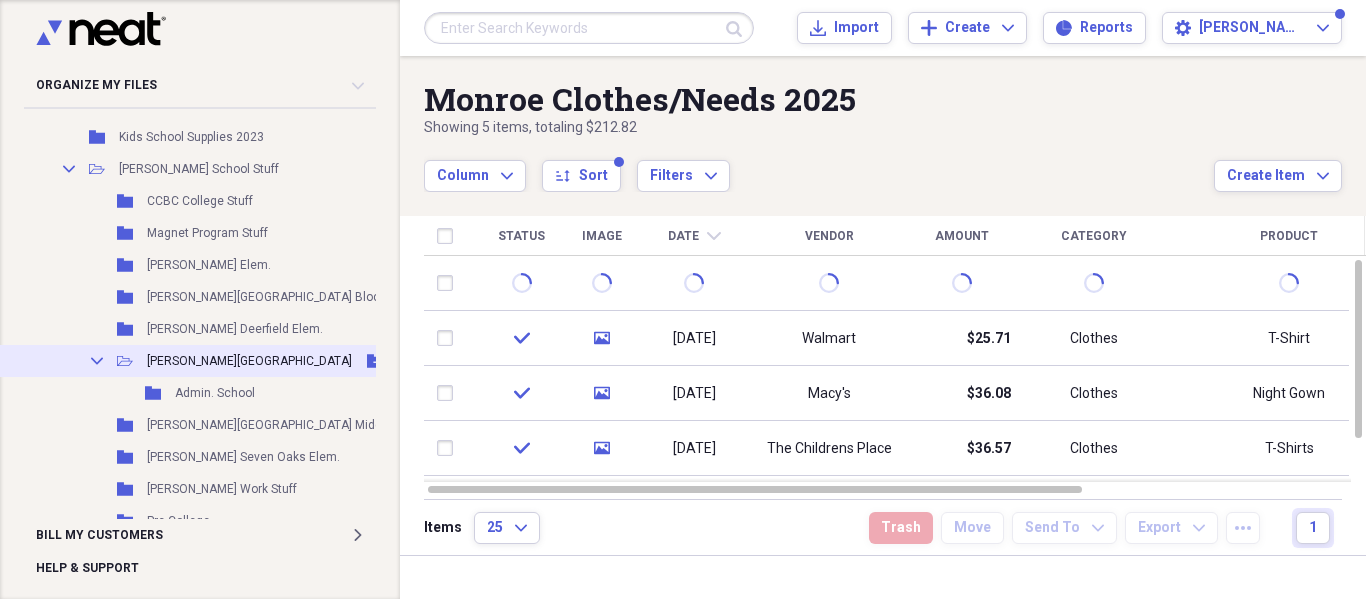 click on "[PERSON_NAME][GEOGRAPHIC_DATA]" at bounding box center (249, 361) 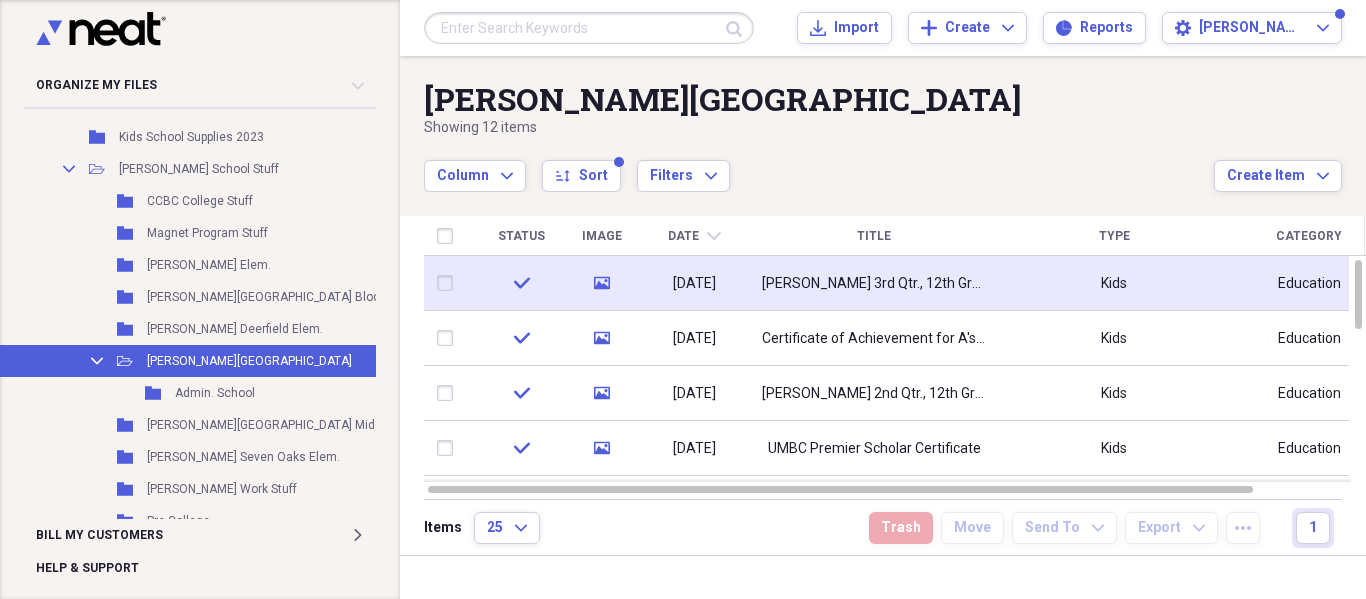 click on "[DATE]" at bounding box center [694, 283] 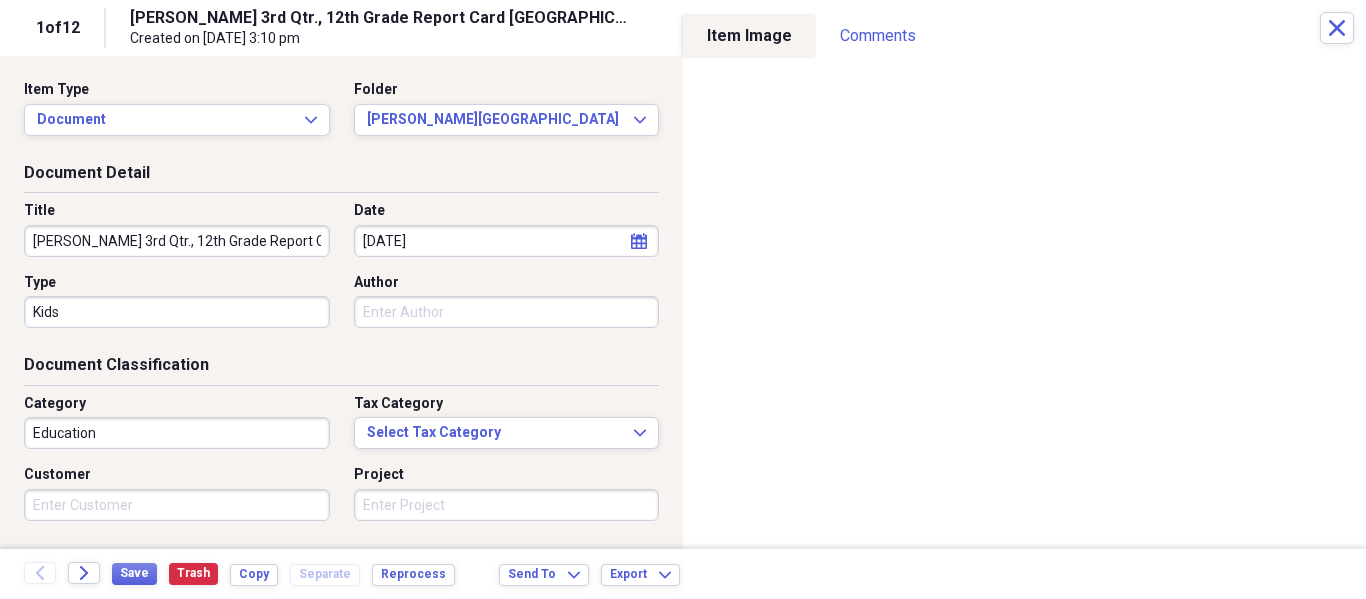 scroll, scrollTop: 0, scrollLeft: 63, axis: horizontal 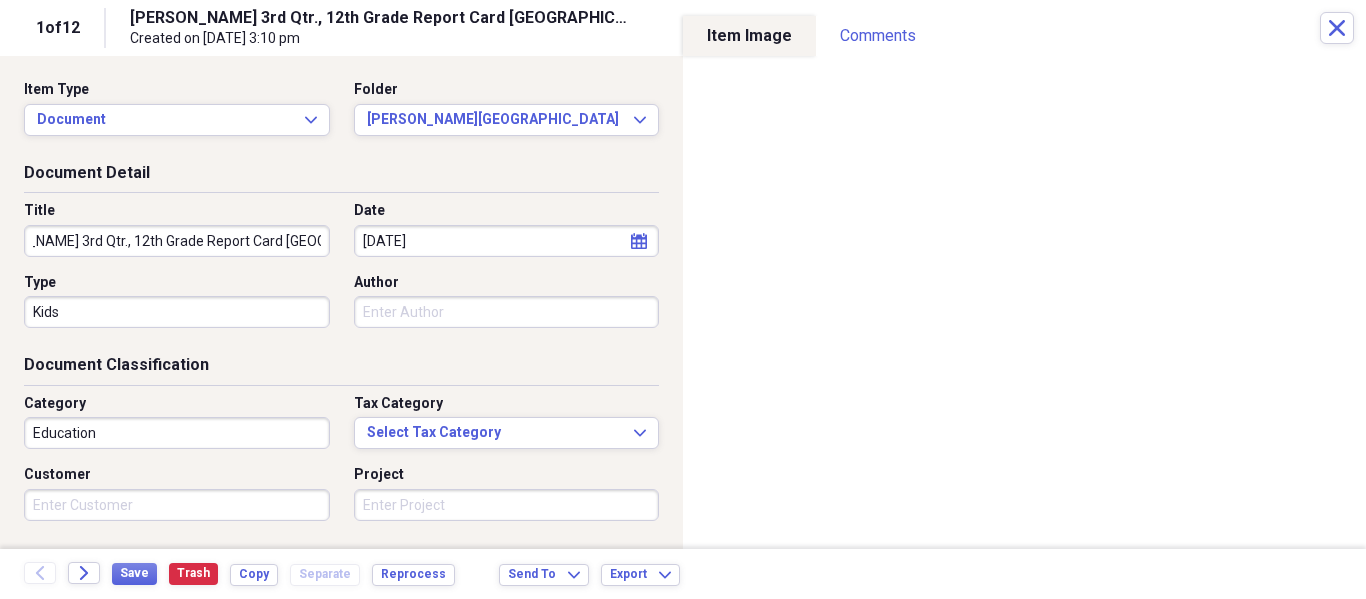 drag, startPoint x: 29, startPoint y: 237, endPoint x: 471, endPoint y: 307, distance: 447.50867 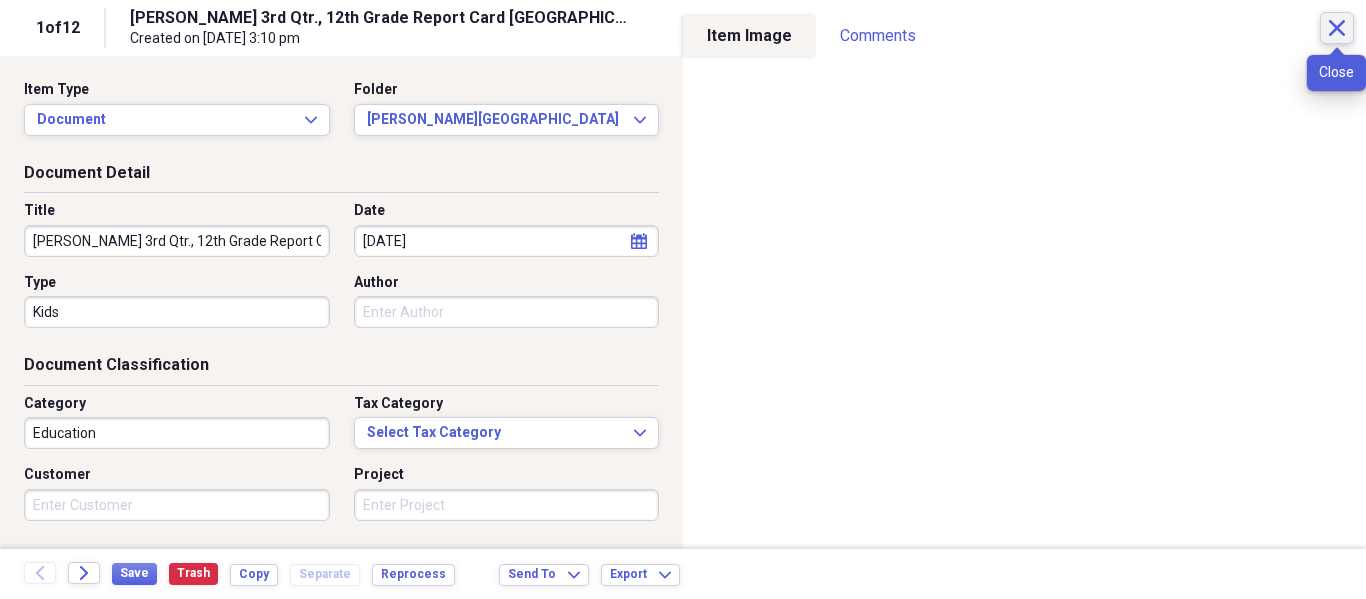 click on "Close" 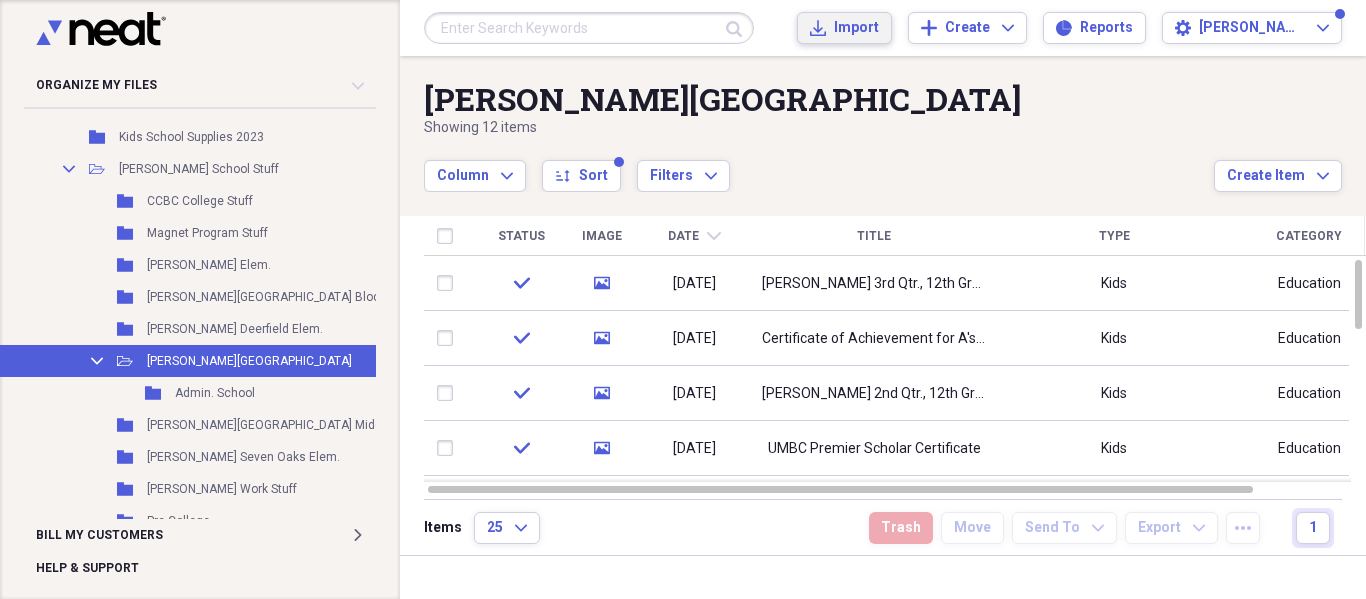 click on "Import" at bounding box center (856, 28) 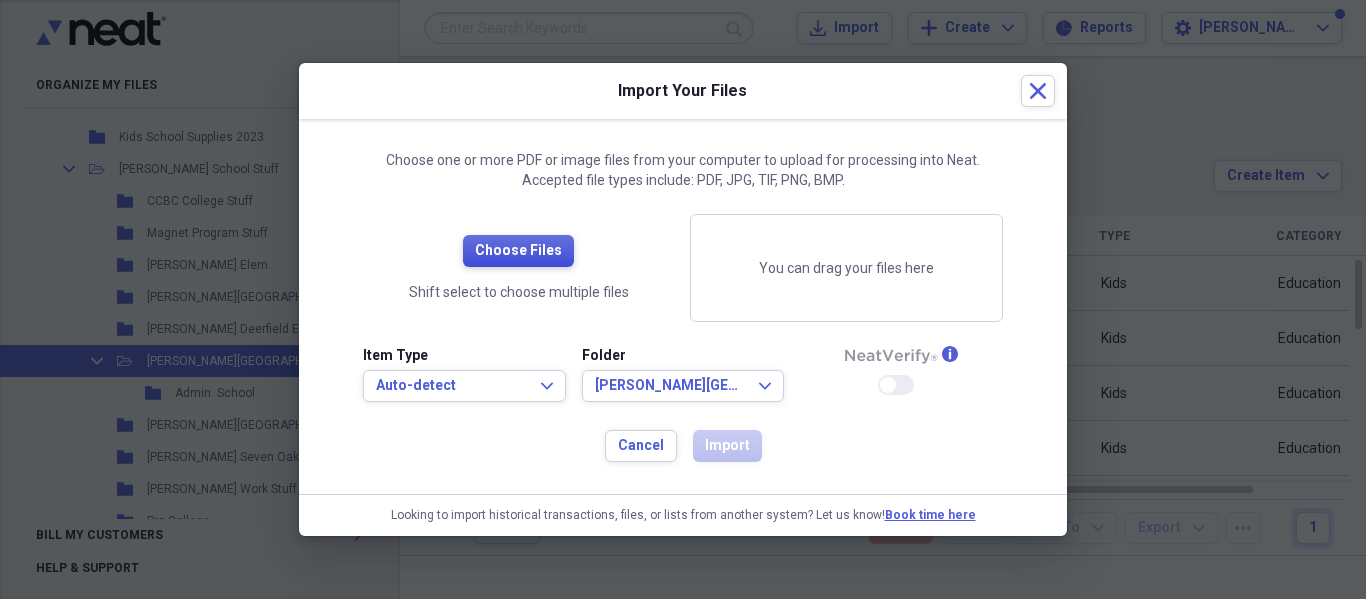 click on "Choose Files" at bounding box center (518, 251) 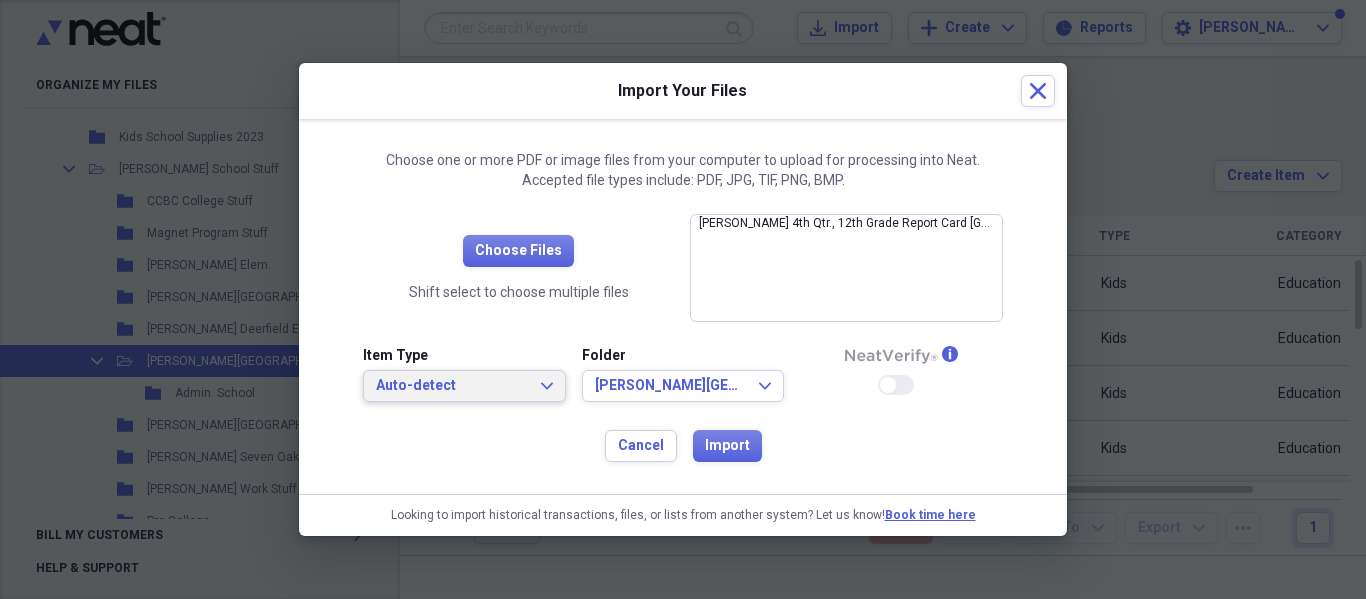 click on "Auto-detect Expand" at bounding box center (464, 386) 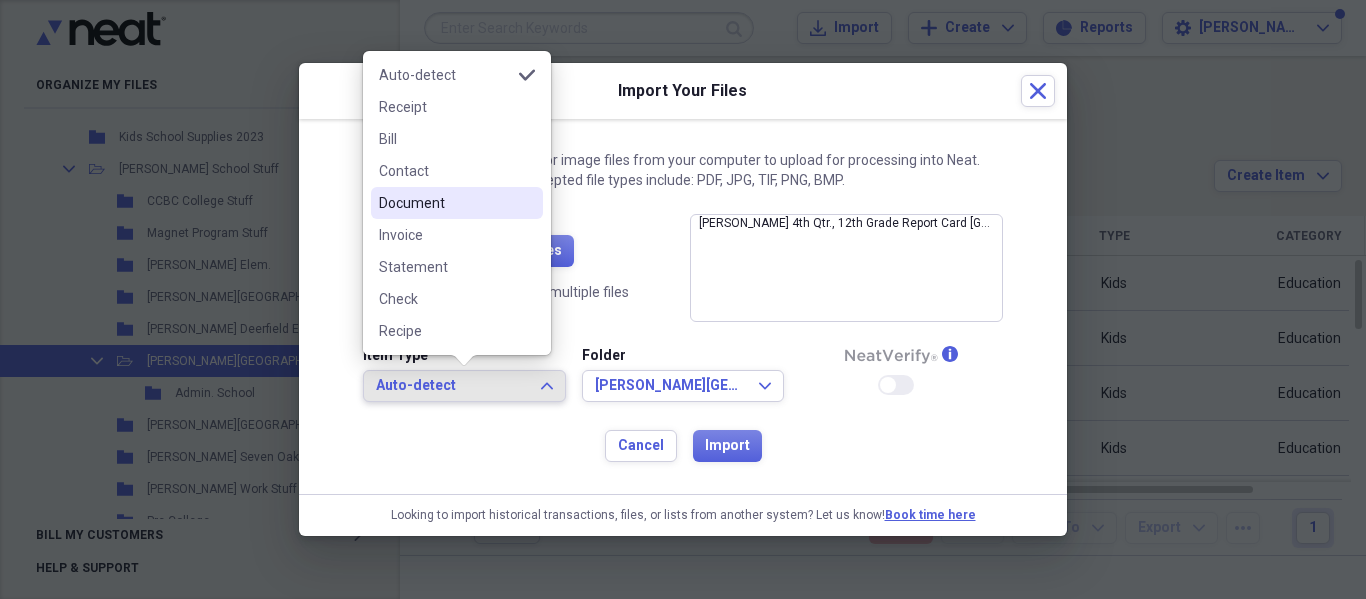 click on "Document" at bounding box center [445, 203] 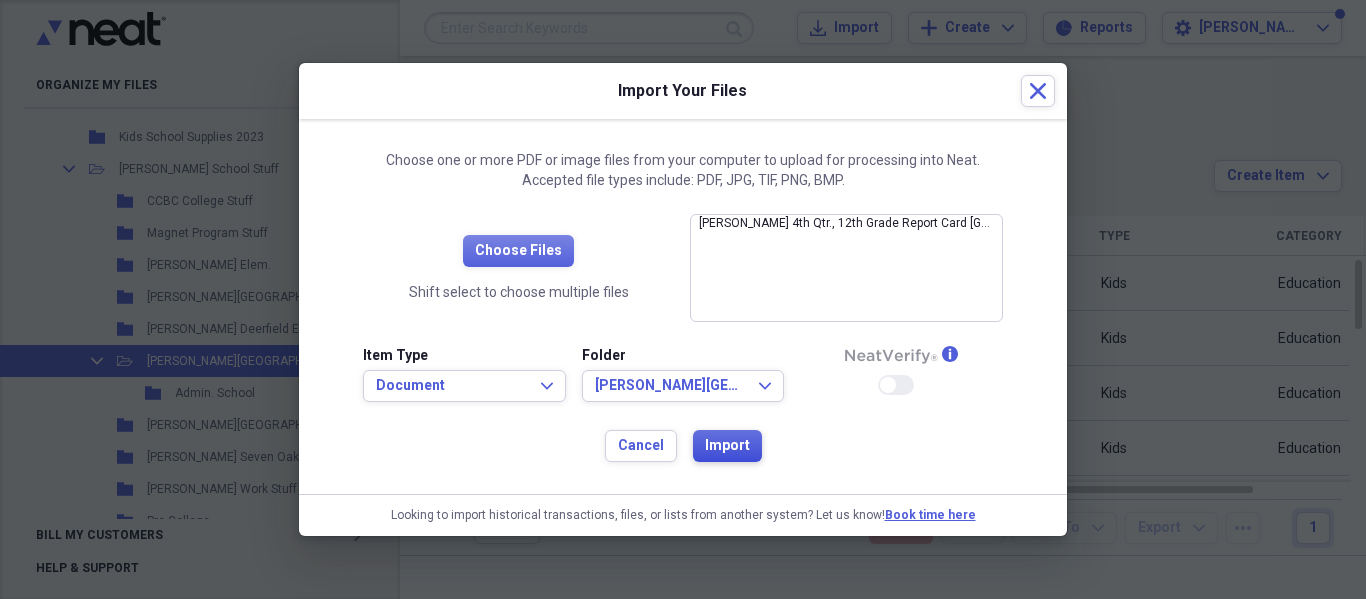 click on "Import" at bounding box center (727, 446) 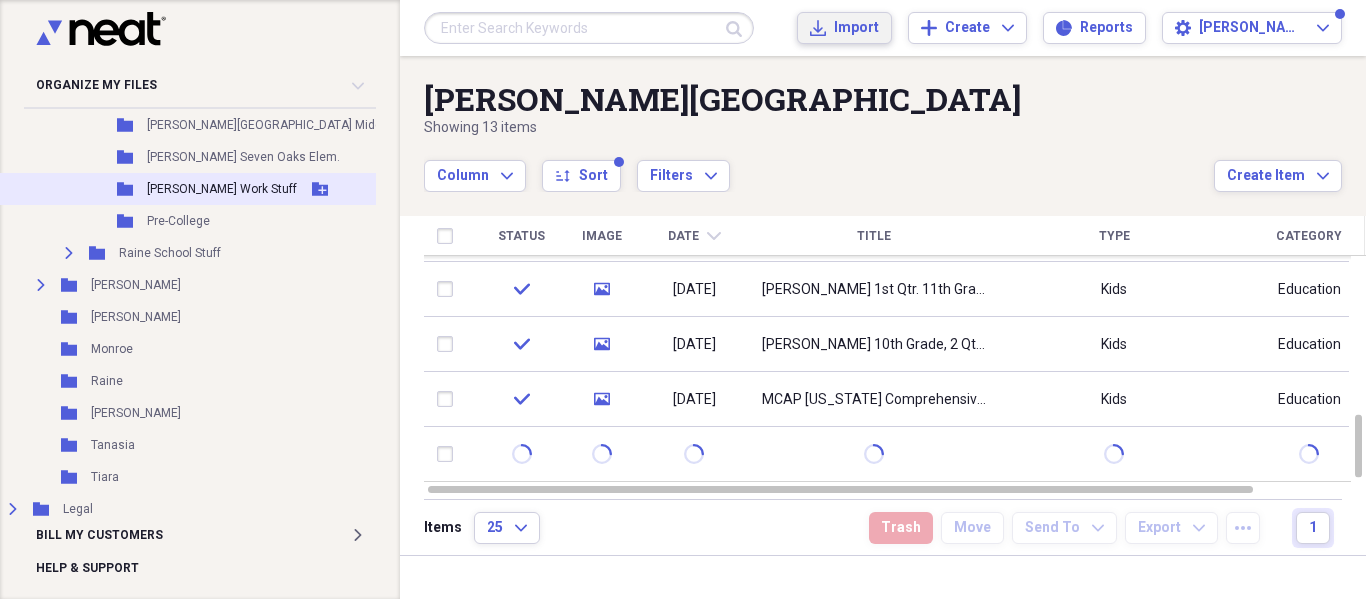 scroll, scrollTop: 4100, scrollLeft: 59, axis: both 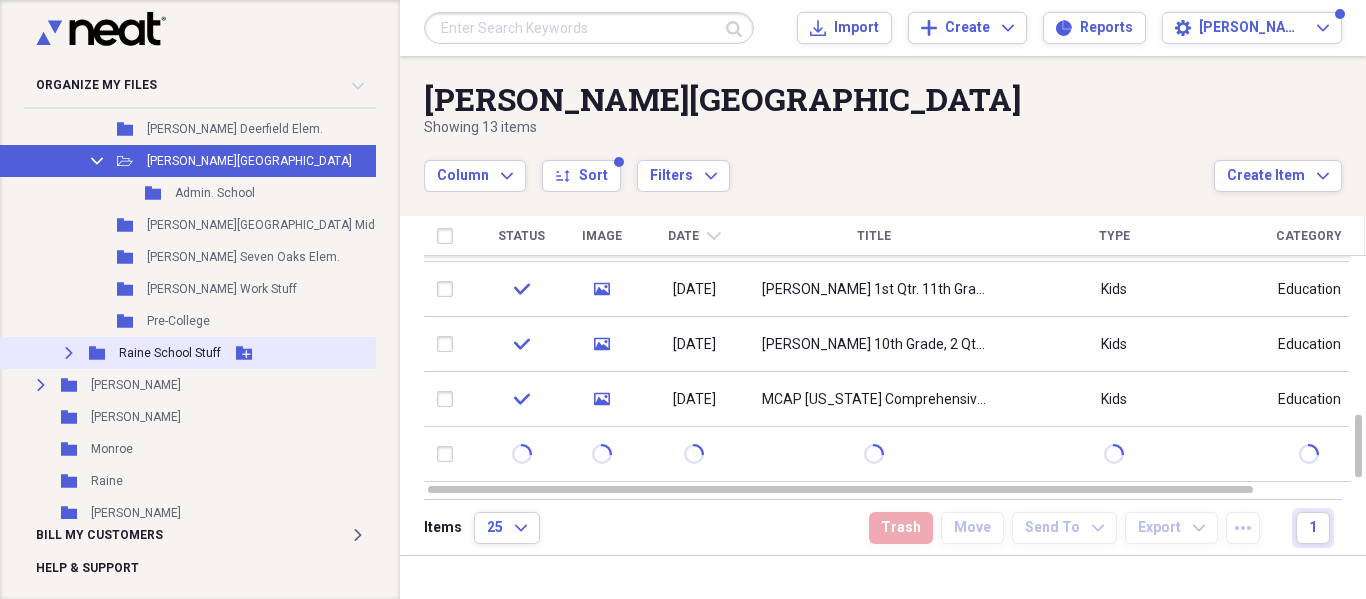 click on "Expand" 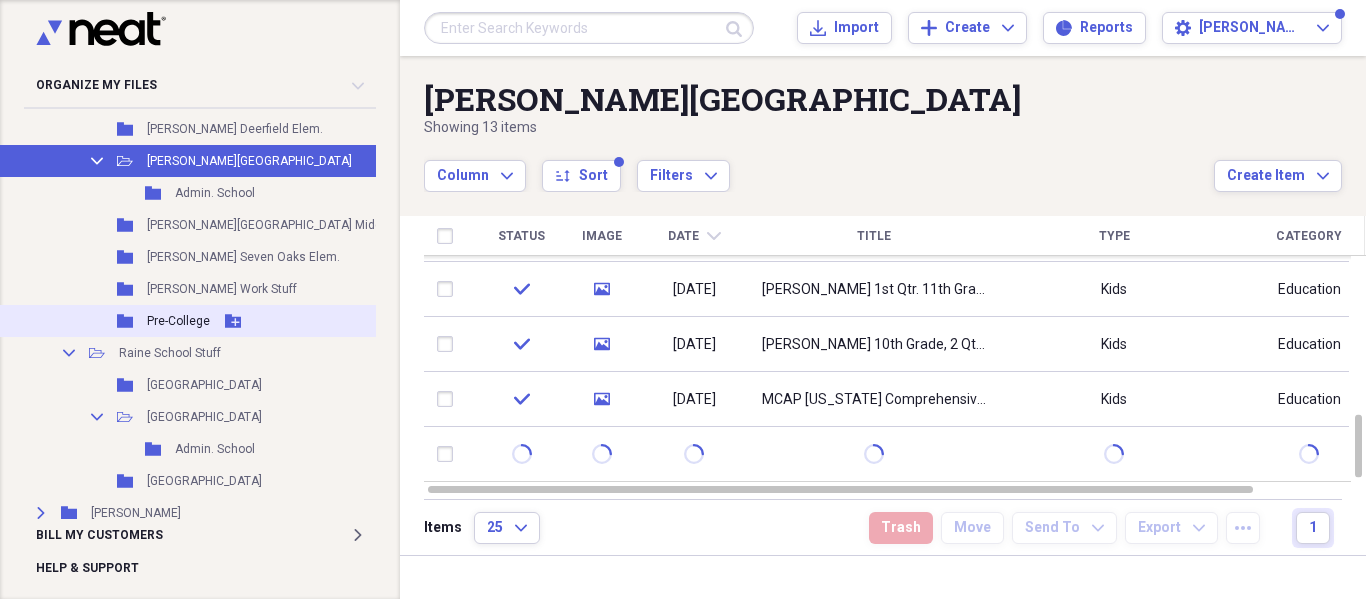 scroll, scrollTop: 4200, scrollLeft: 59, axis: both 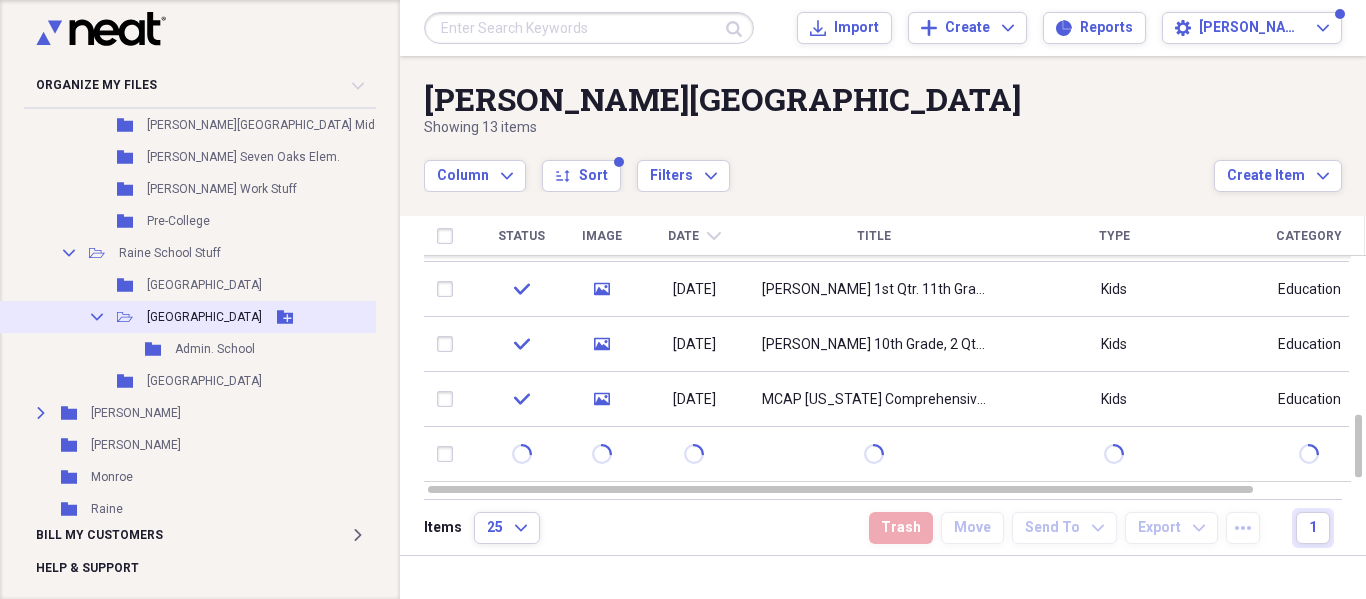 click on "[GEOGRAPHIC_DATA]" at bounding box center [204, 317] 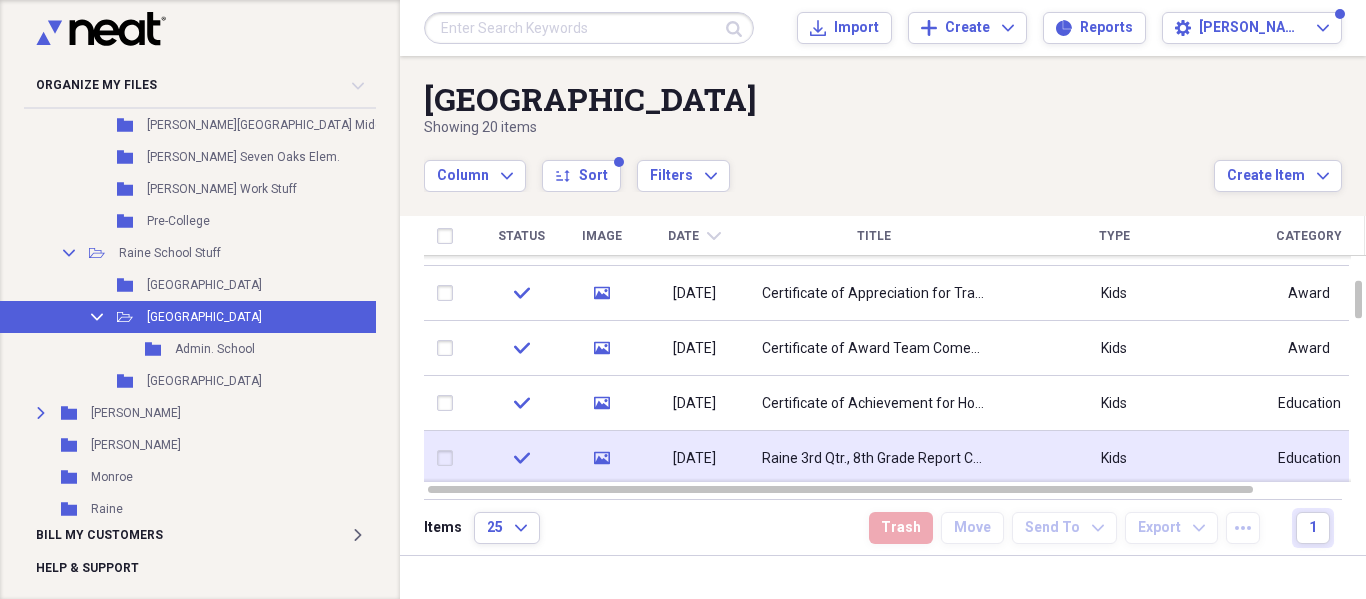 click on "Raine 3rd Qtr., 8th Grade Report Card, [GEOGRAPHIC_DATA]" at bounding box center (874, 459) 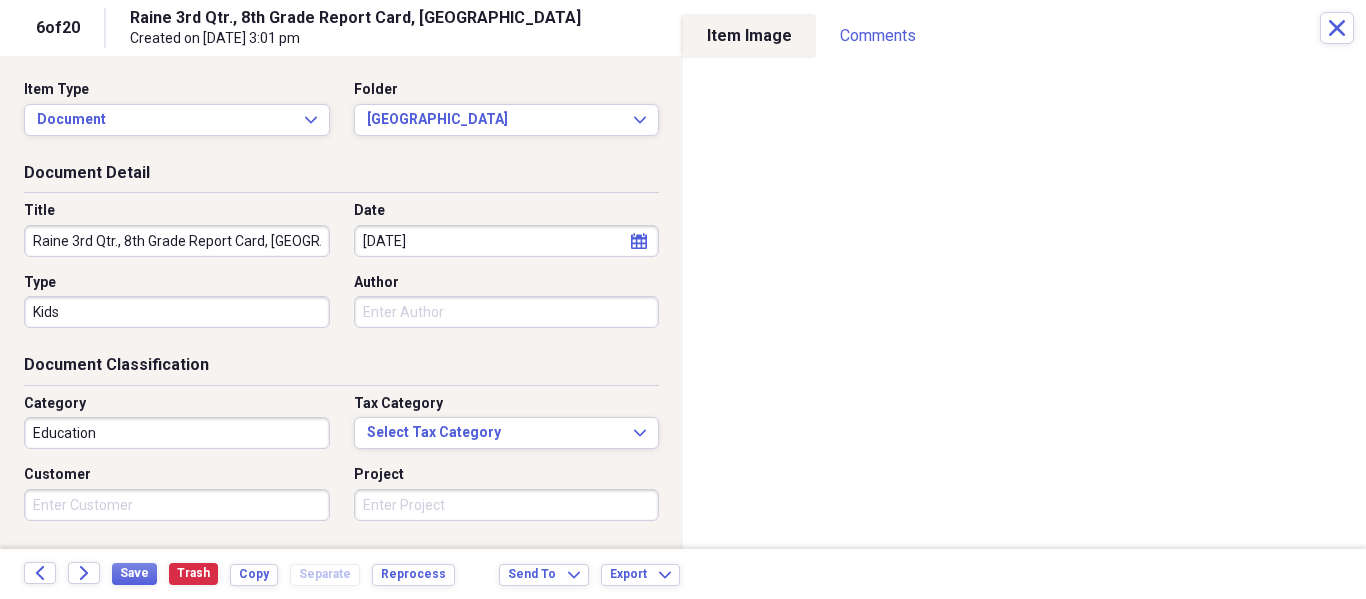 scroll, scrollTop: 0, scrollLeft: 67, axis: horizontal 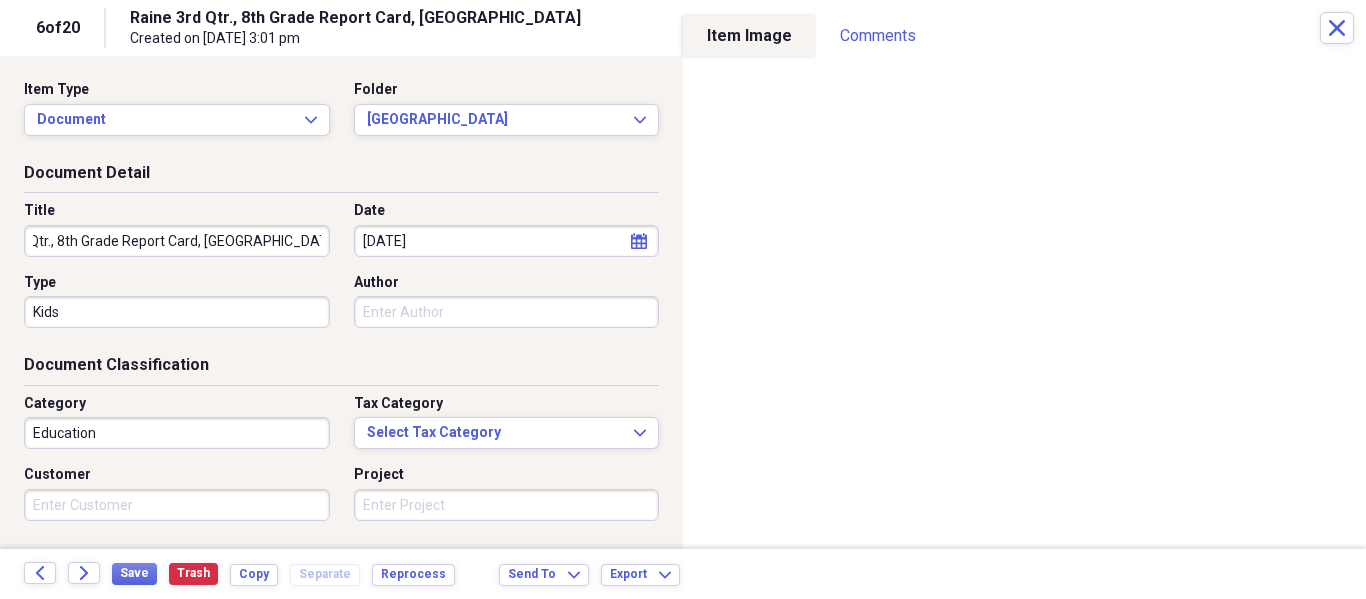 drag, startPoint x: 27, startPoint y: 239, endPoint x: 458, endPoint y: 266, distance: 431.84488 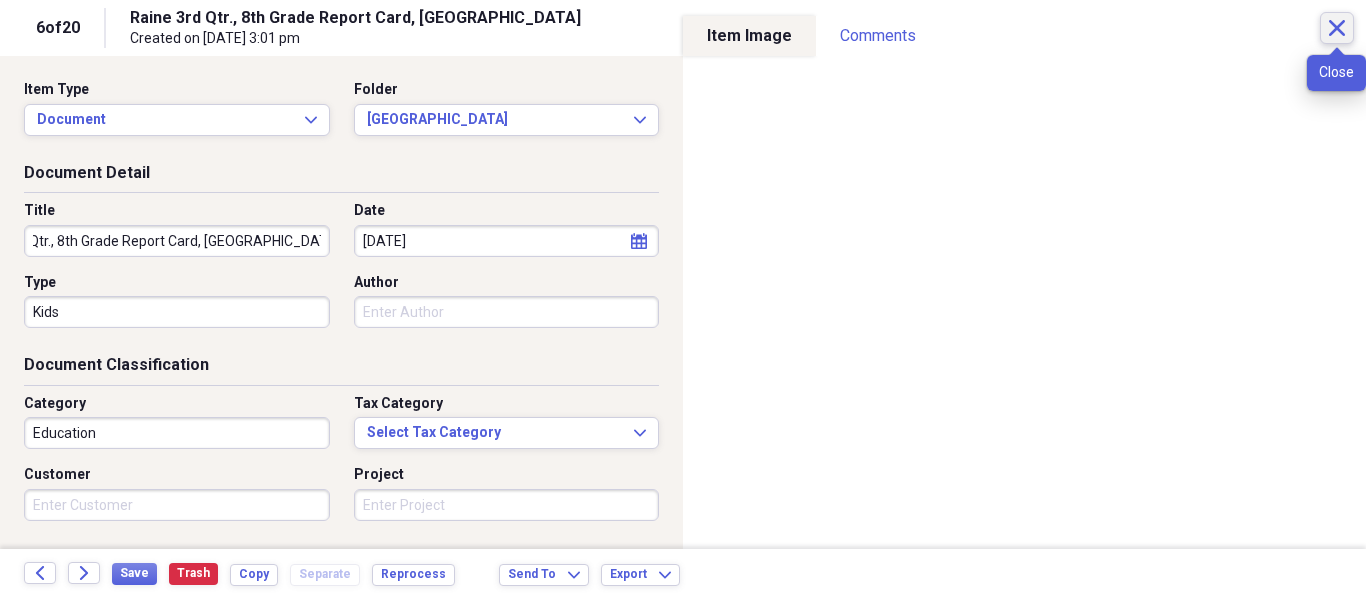 click 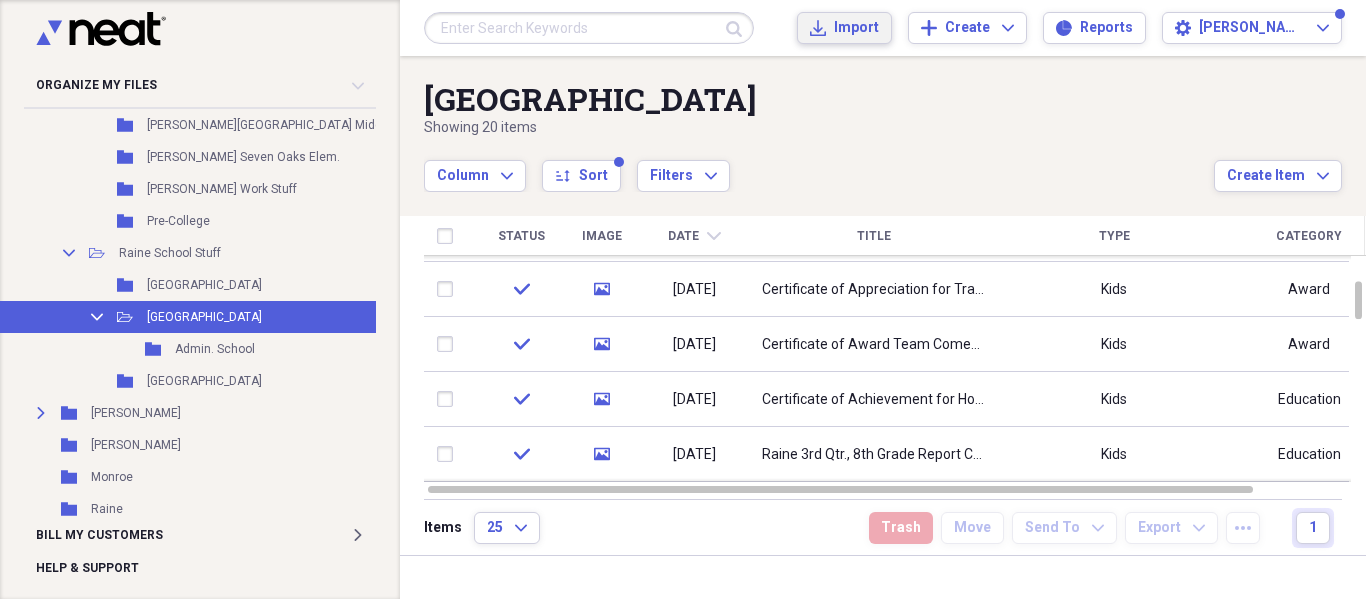 click on "Import" at bounding box center (856, 28) 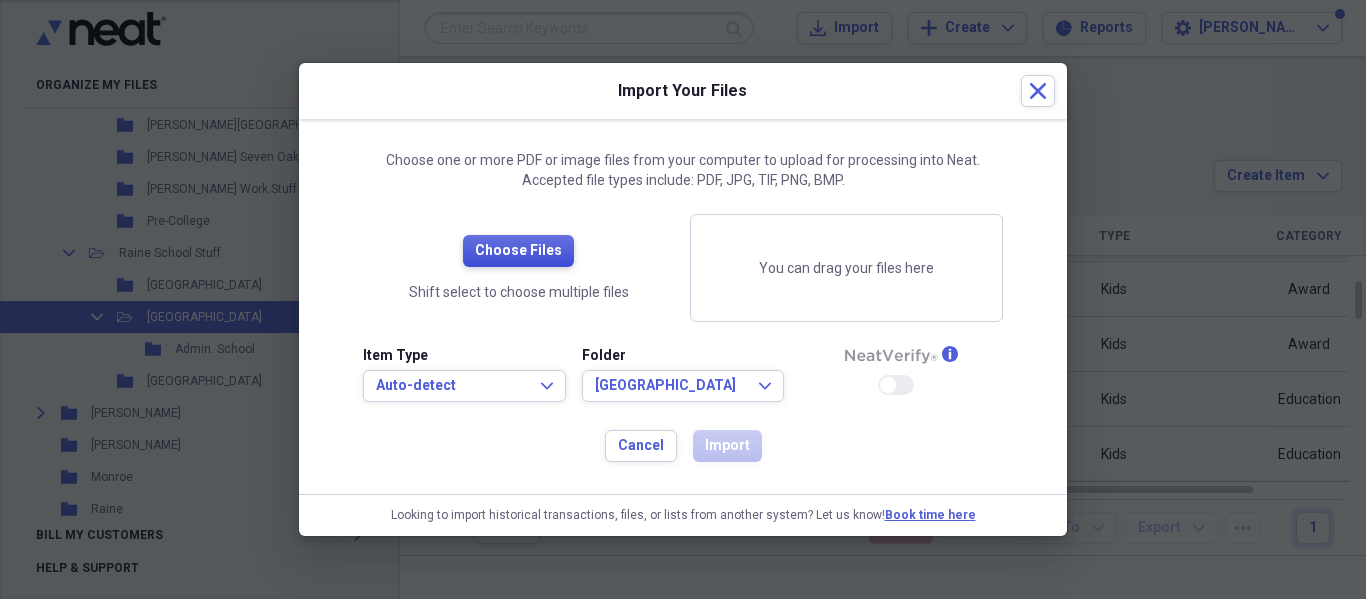 click on "Choose Files" at bounding box center (518, 251) 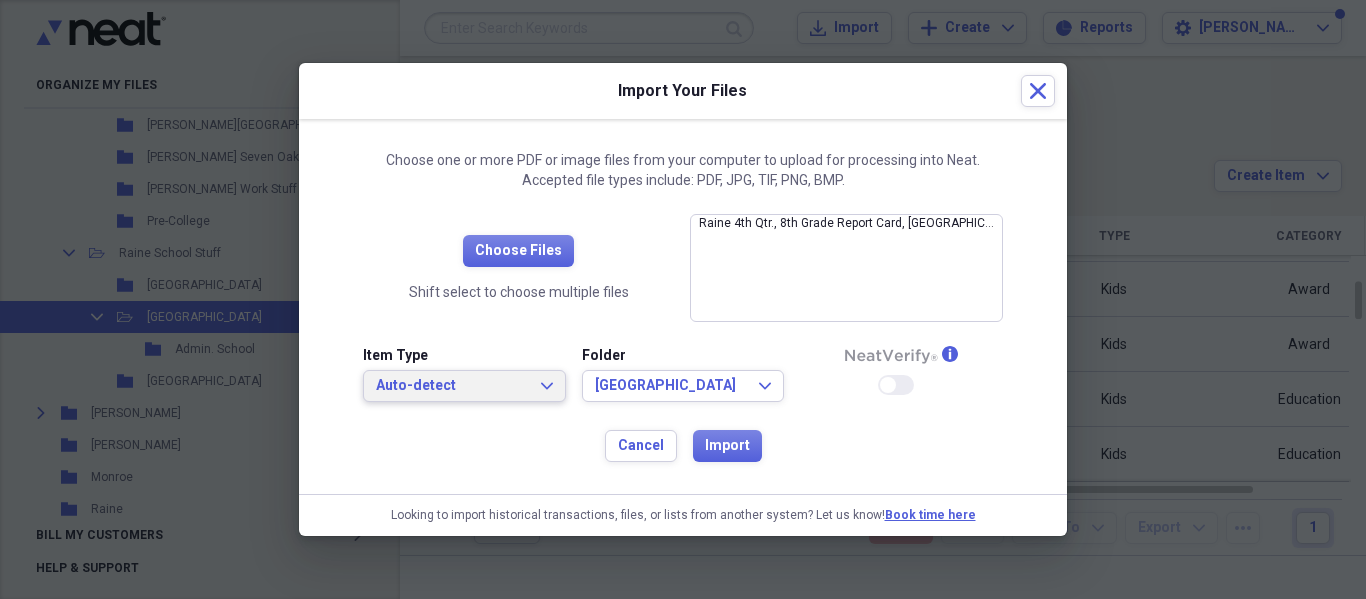 click on "Auto-detect Expand" at bounding box center [464, 386] 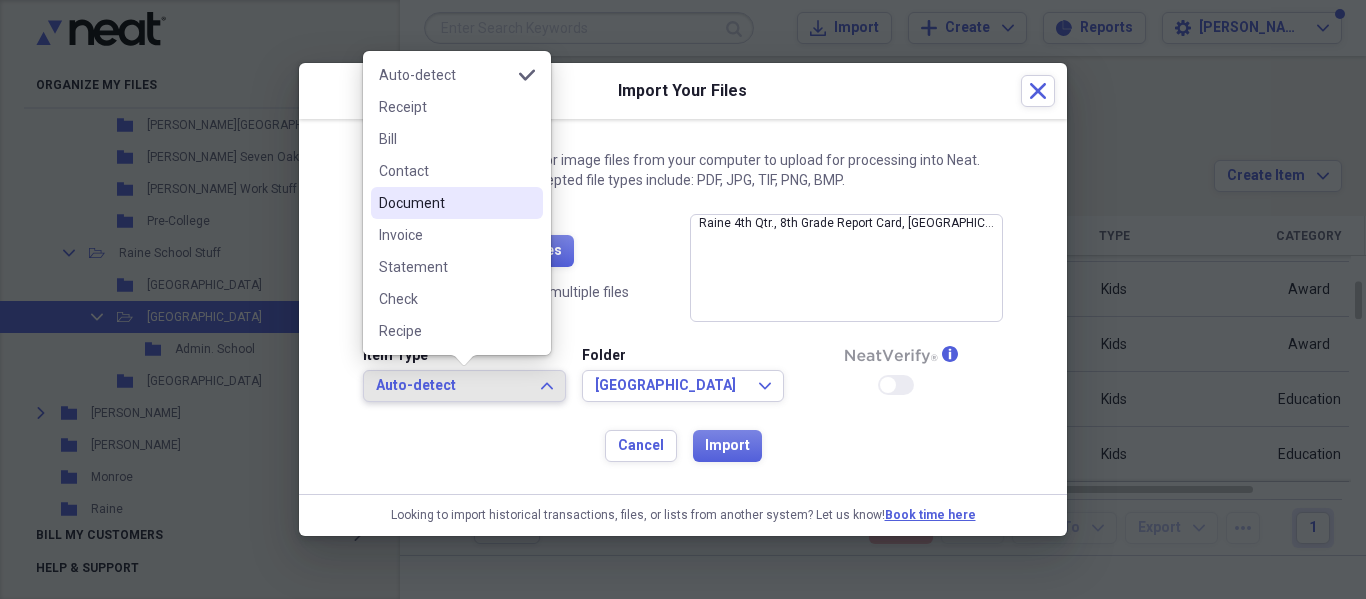 click on "Document" at bounding box center [445, 203] 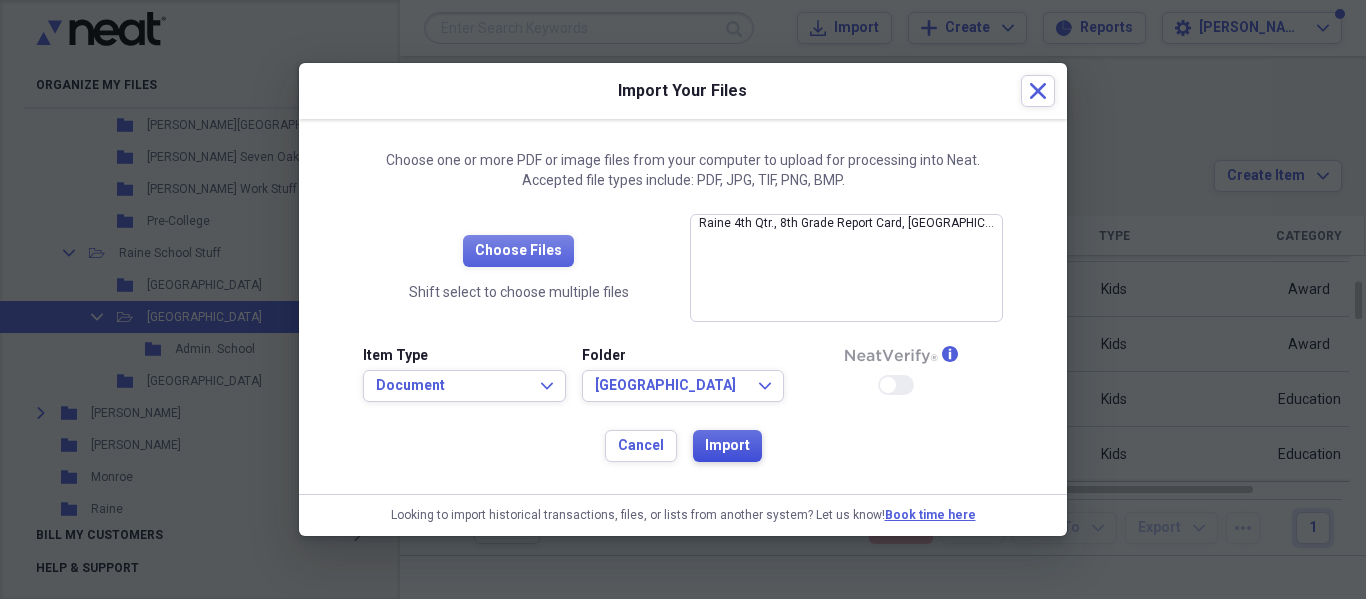 click on "Import" at bounding box center (727, 446) 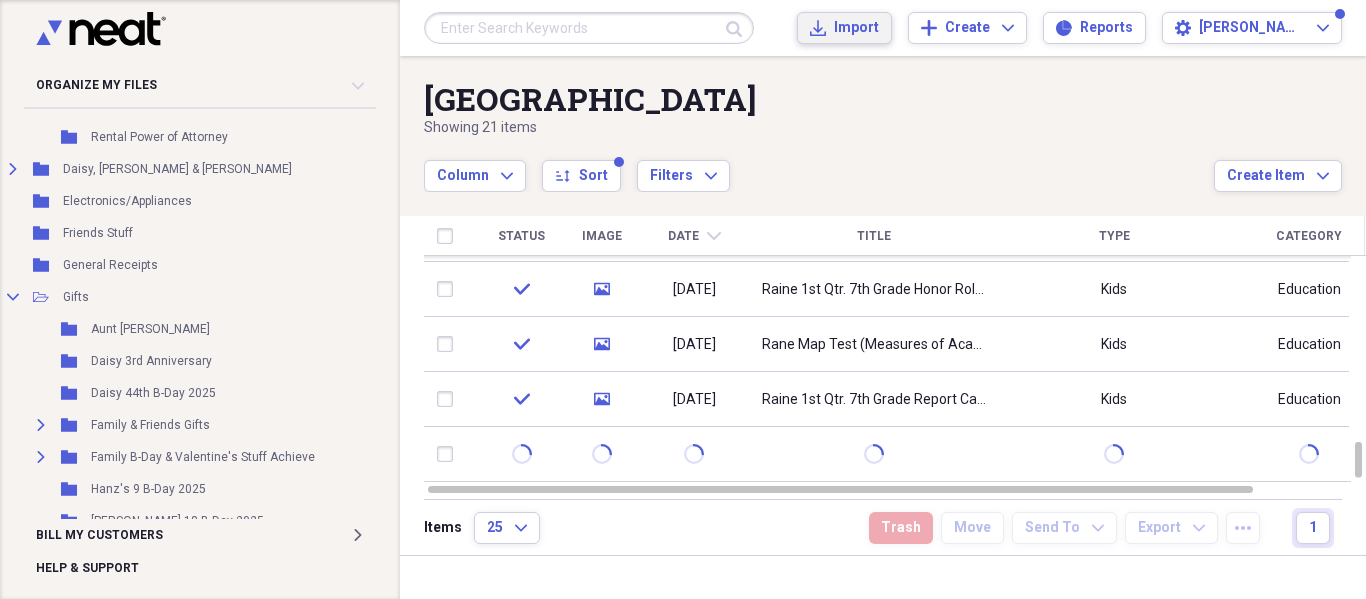 scroll, scrollTop: 2400, scrollLeft: 59, axis: both 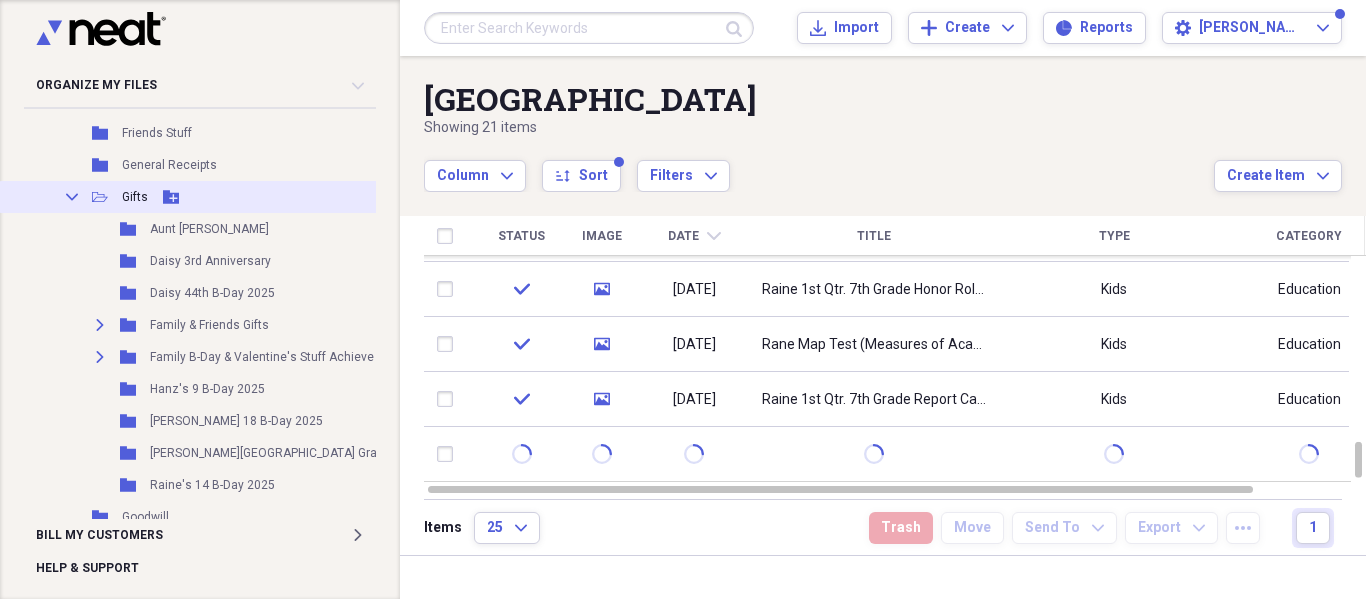 click on "Collapse" 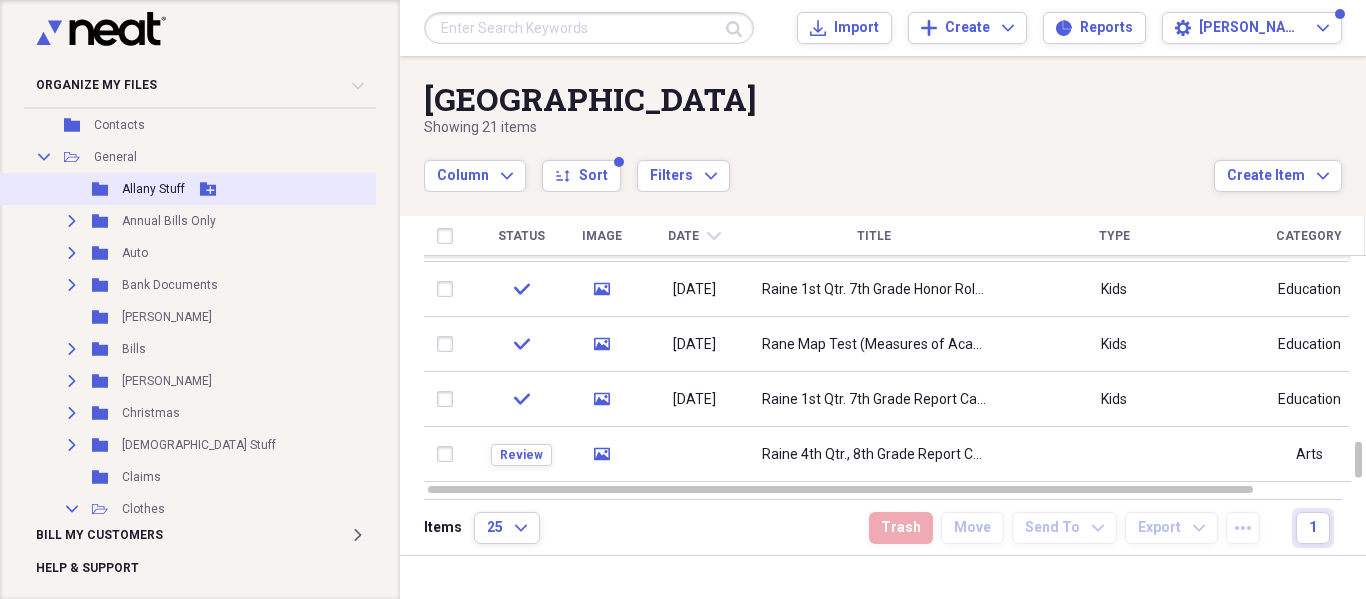 scroll, scrollTop: 0, scrollLeft: 0, axis: both 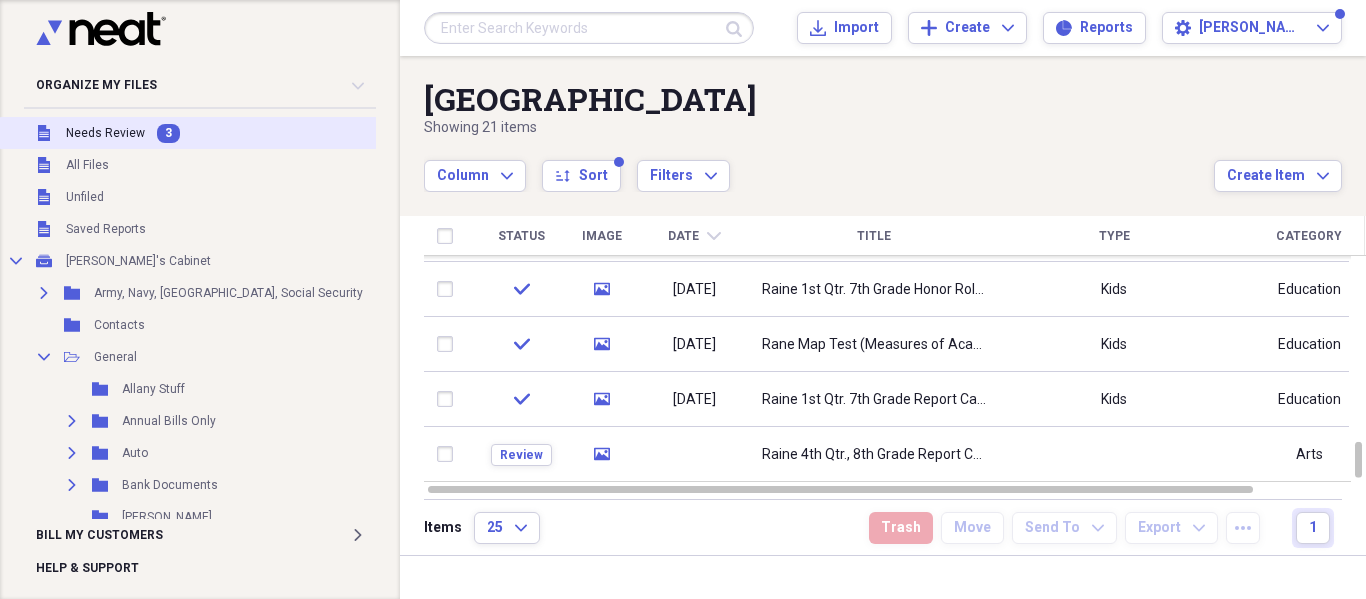 click on "Needs Review" at bounding box center (105, 133) 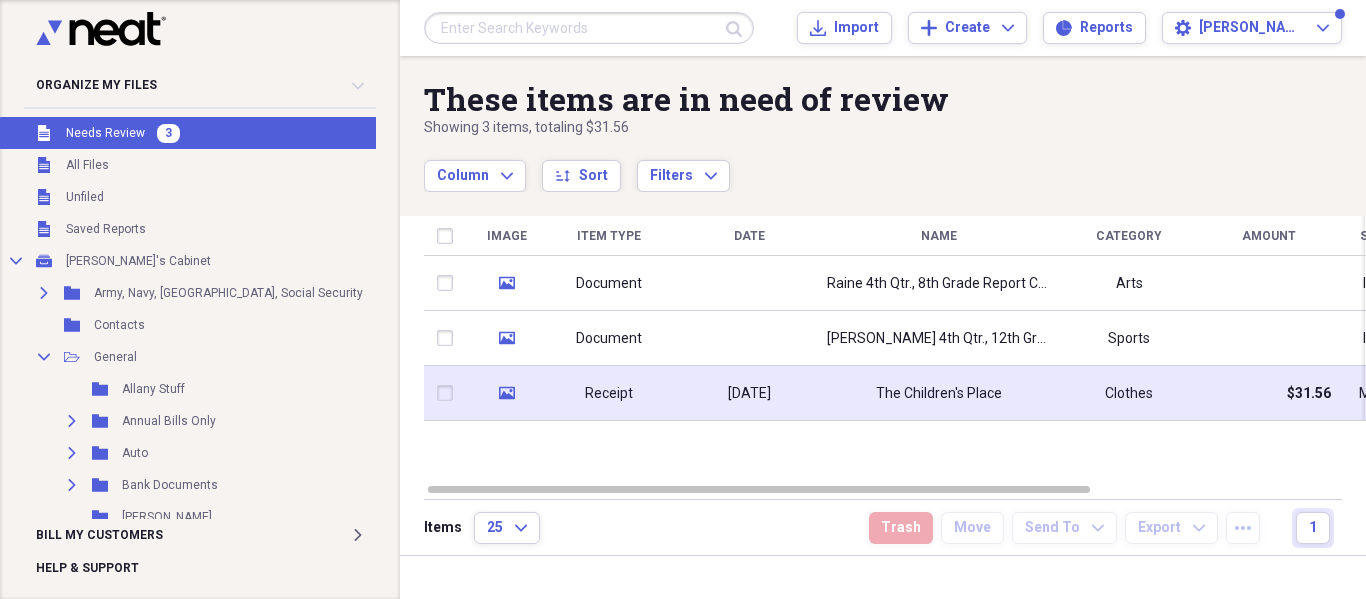 click on "Receipt" at bounding box center (609, 393) 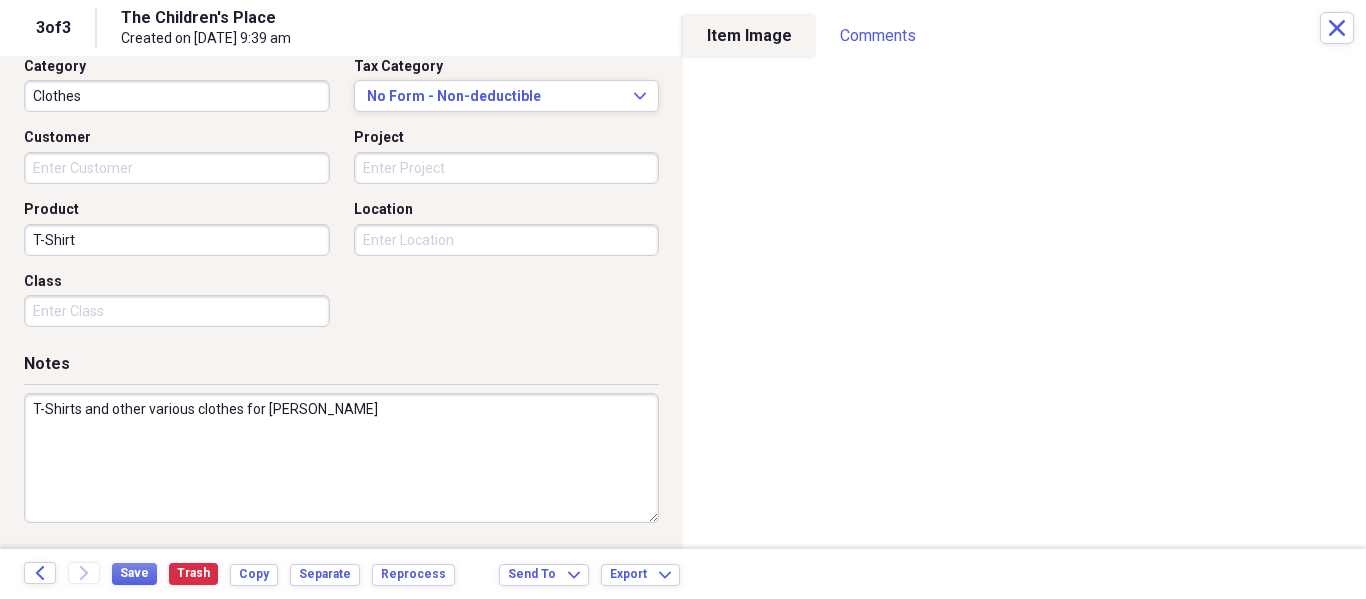 scroll, scrollTop: 0, scrollLeft: 0, axis: both 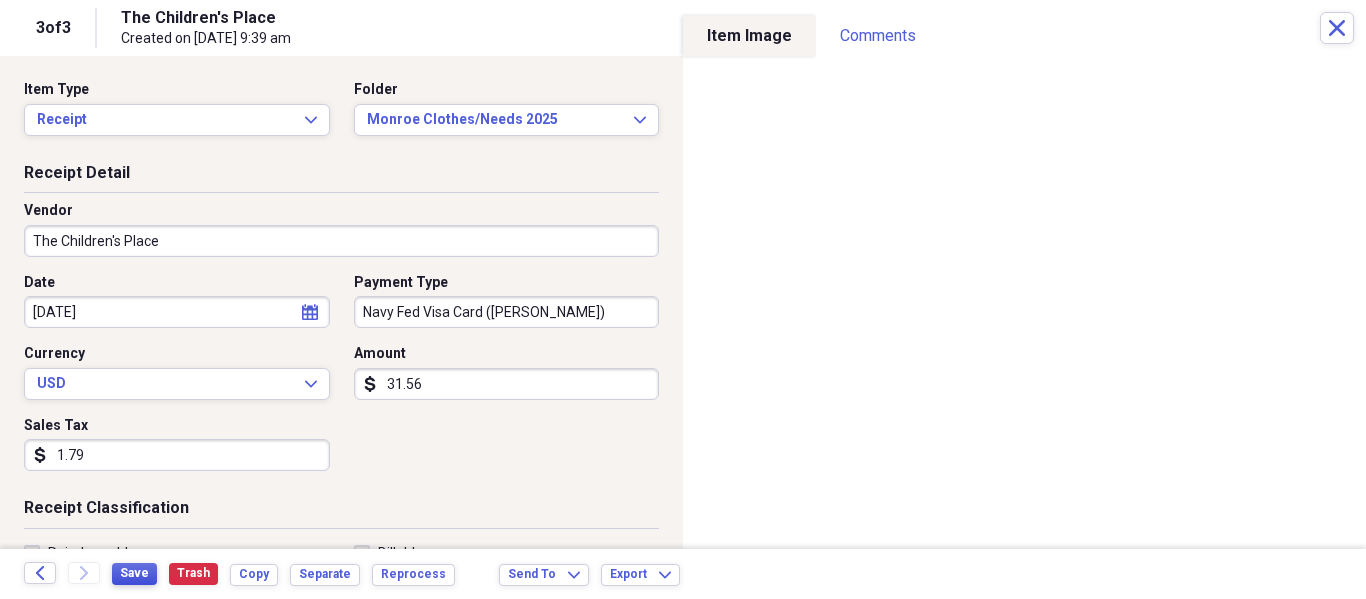 click on "Save" at bounding box center [134, 573] 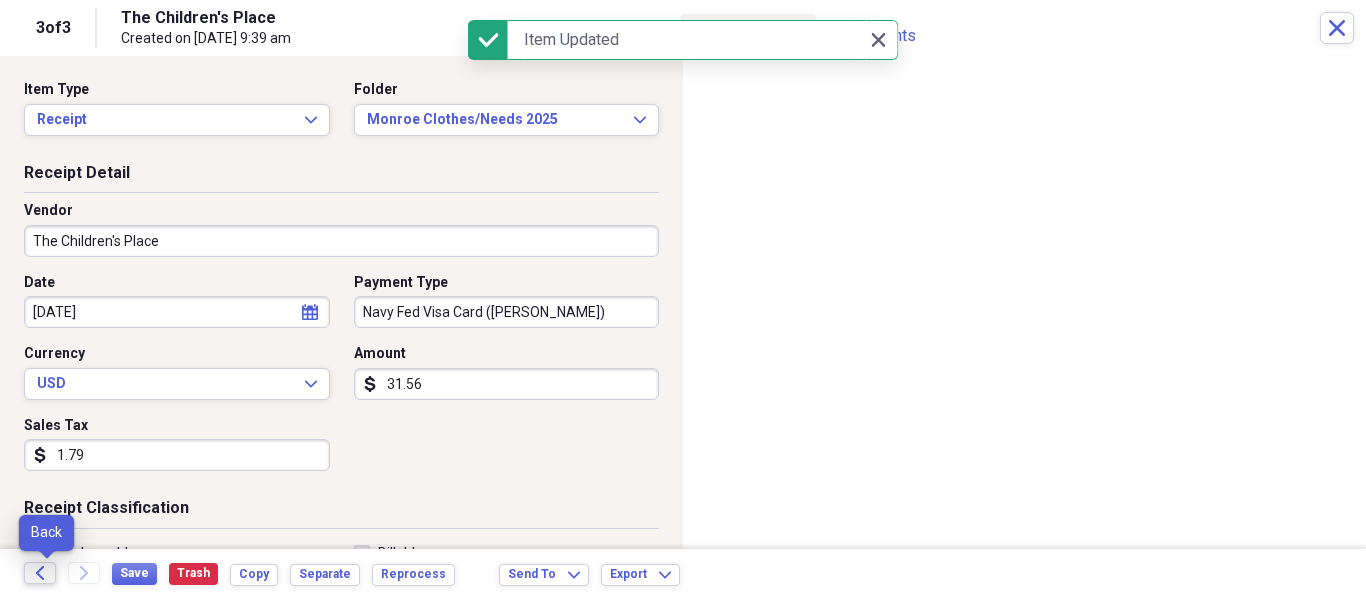 click on "Back" 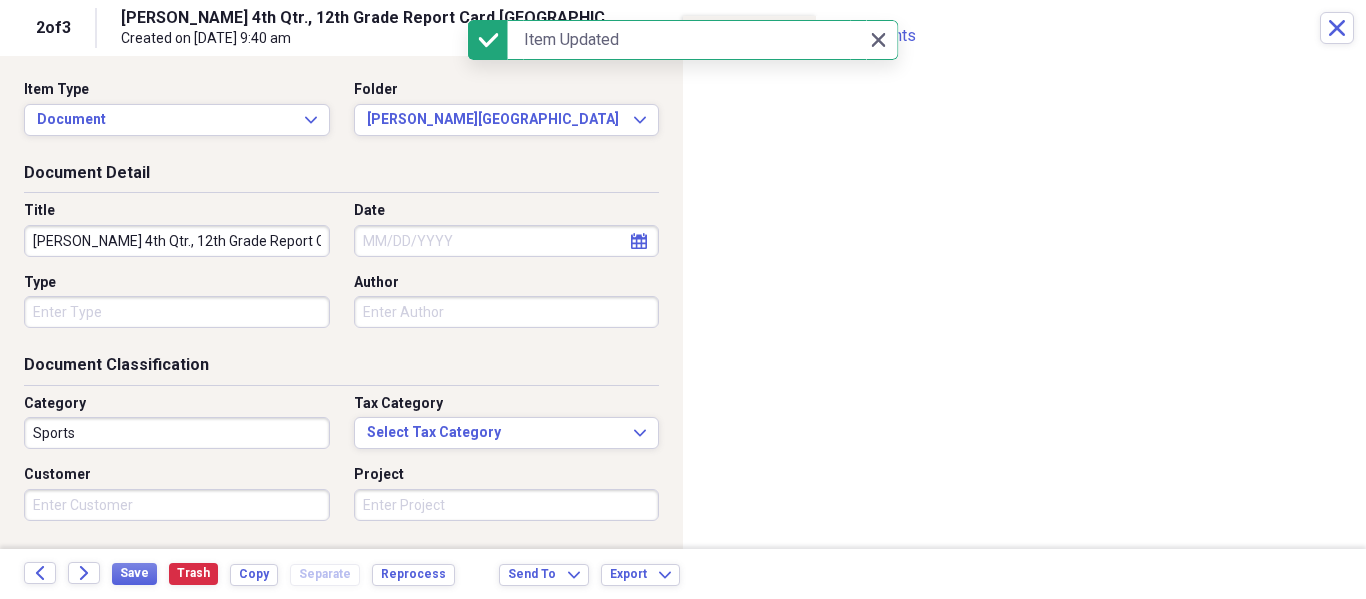 click on "calendar" 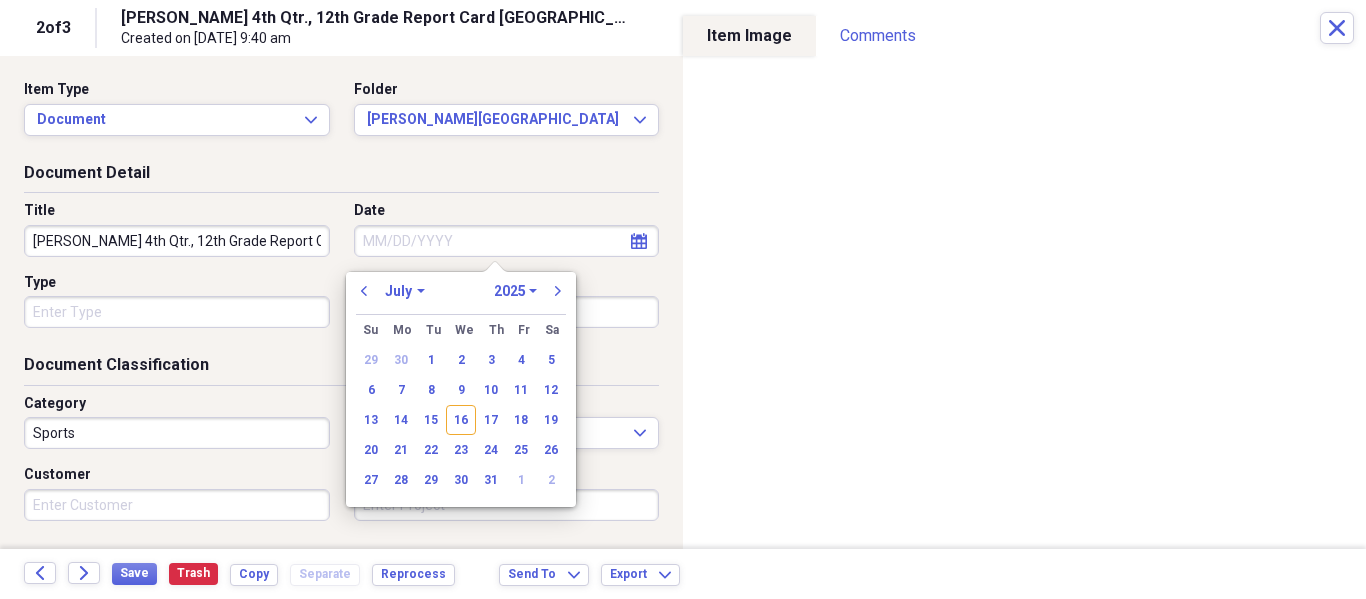 click on "January February March April May June July August September October November December" at bounding box center (405, 291) 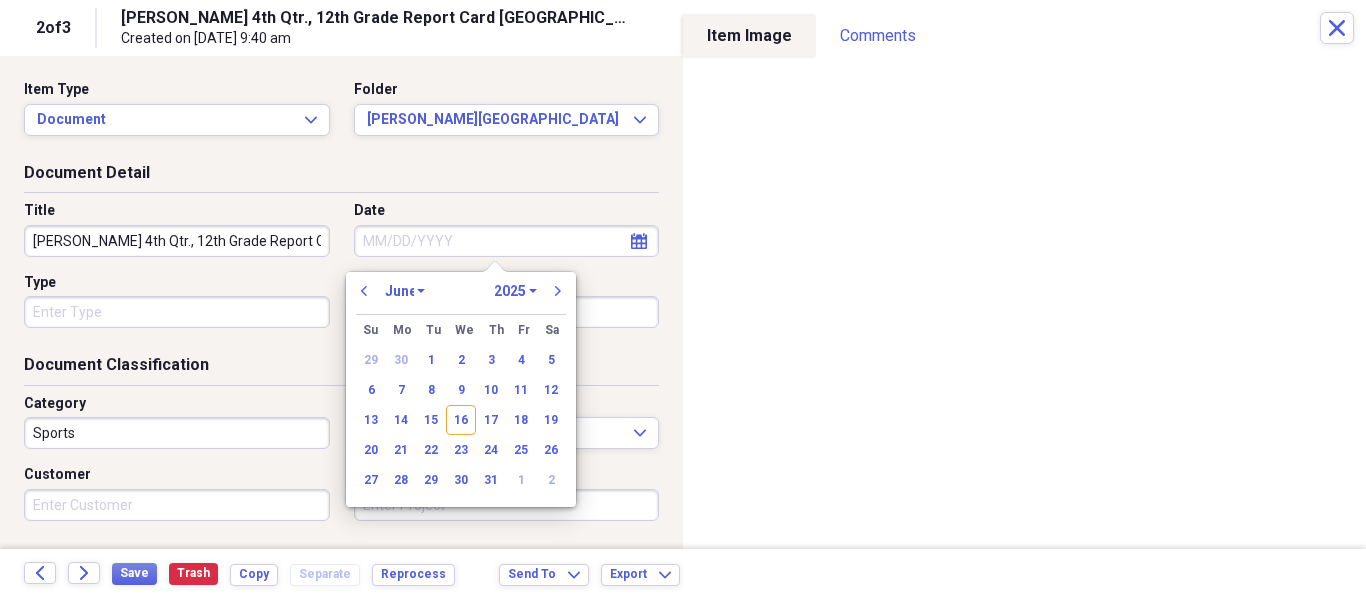 click on "January February March April May June July August September October November December" at bounding box center (405, 291) 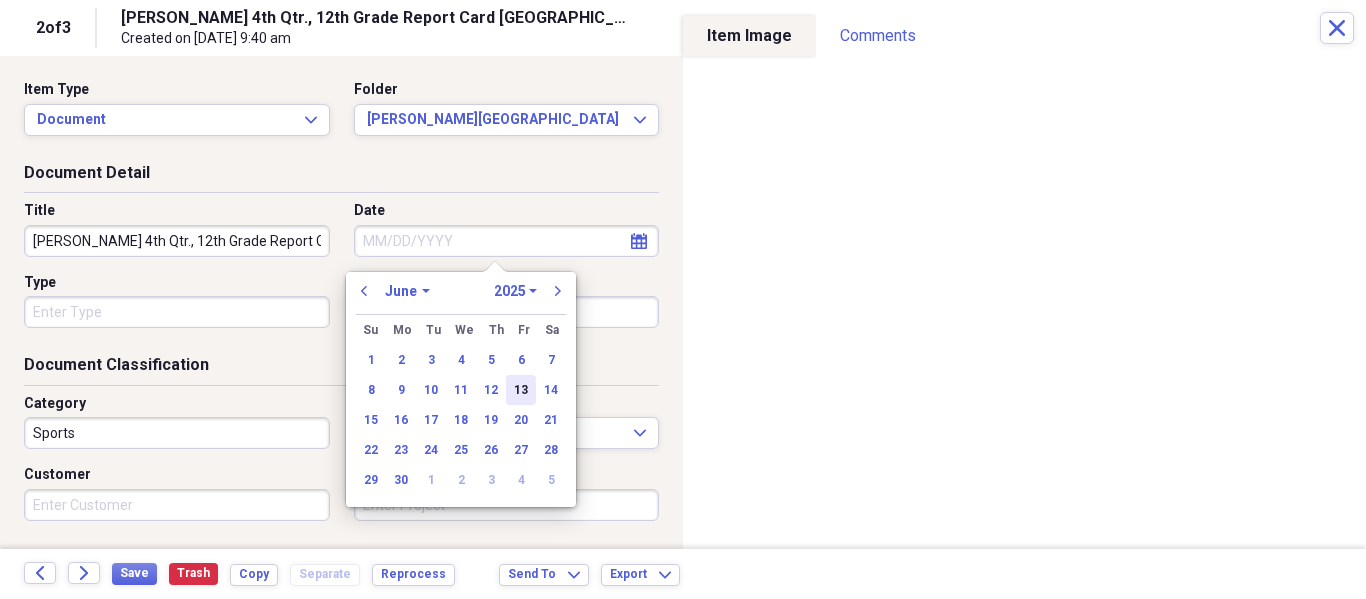 click on "13" at bounding box center [521, 390] 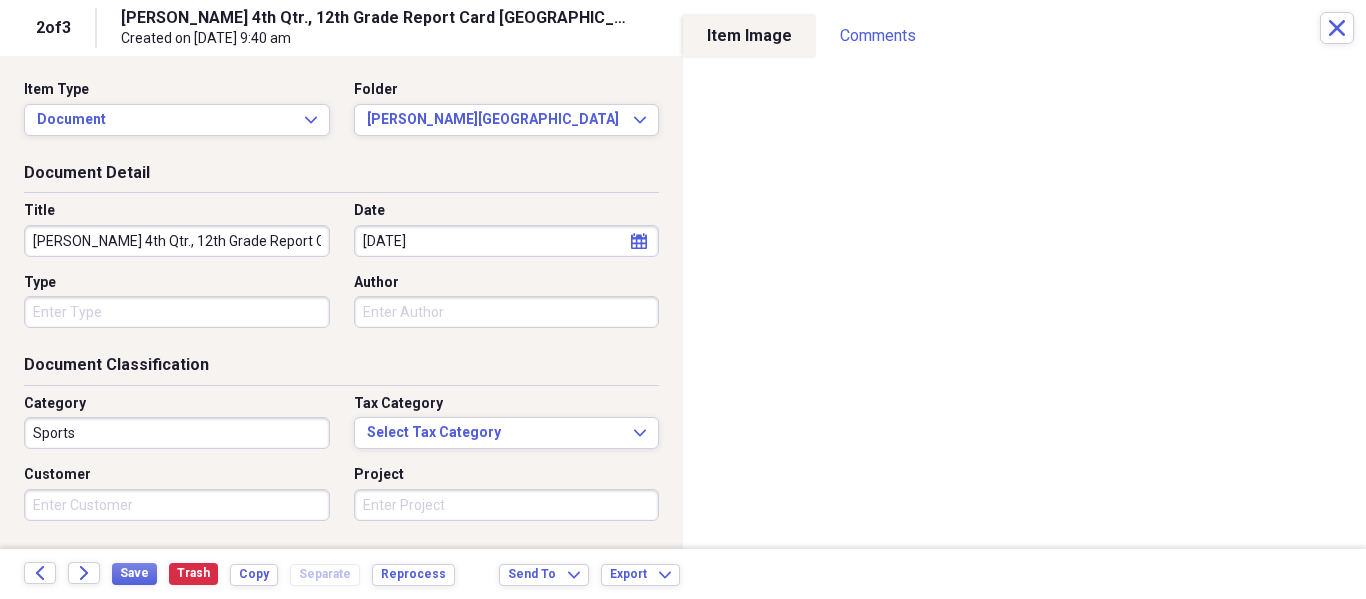 click on "Organize My Files 1 Collapse Unfiled Needs Review 1 Unfiled All Files Unfiled Unfiled Unfiled Saved Reports Collapse My Cabinet [PERSON_NAME]'s Cabinet Add Folder Expand Folder Army, Navy, VA, Social Security Add Folder Folder Contacts Add Folder Collapse Open Folder General Add Folder Folder Allany Stuff Add Folder Expand Folder Annual Bills Only Add Folder Expand Folder Auto Add Folder Expand Folder Bank Documents Add Folder Folder [PERSON_NAME] Stuff Add Folder Expand Folder Bills Add Folder Expand Folder [PERSON_NAME] Stuff Add Folder Expand Folder Christmas Add Folder Expand Folder Church Stuff Add Folder Folder Claims Add Folder Collapse Open Folder Clothes Add Folder Expand Folder Archive Kids Clothes/Needs Add Folder Expand Folder Archive [PERSON_NAME] & [PERSON_NAME] Clothes/Needs Add Folder Folder Ate Lhai Add Folder Folder Daisy Clothes/Needs 2025 Add Folder Folder Family in [GEOGRAPHIC_DATA] Add Folder Folder Hanz Clothes/Needs 2025 Add Folder Folder [PERSON_NAME] Clothes/Needs 2025 Add Folder Folder [PERSON_NAME] Clothes/Needs 2025 Add Folder" at bounding box center [683, 299] 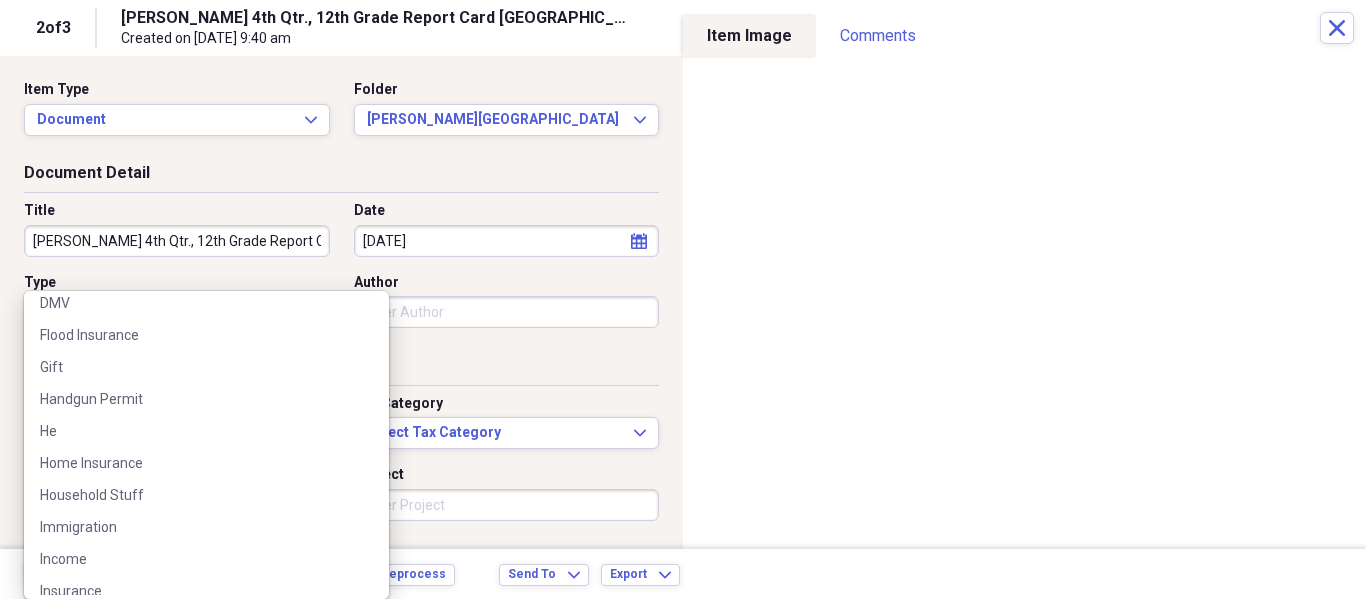 scroll, scrollTop: 1200, scrollLeft: 0, axis: vertical 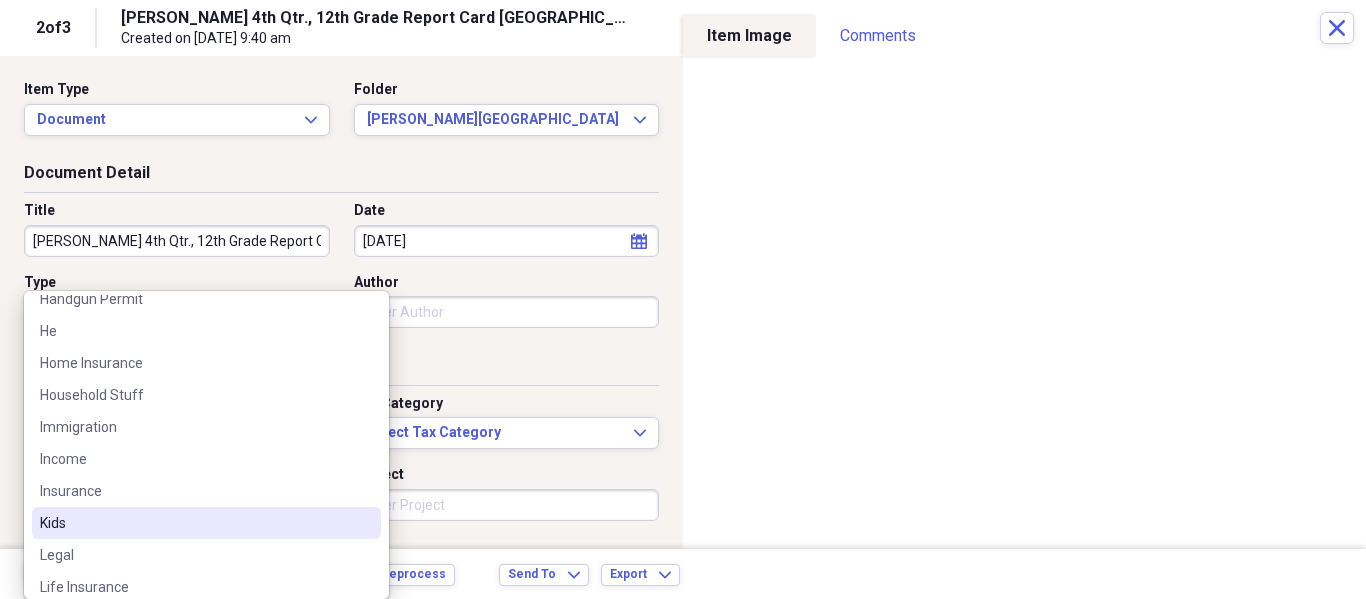 click on "Kids" at bounding box center [194, 523] 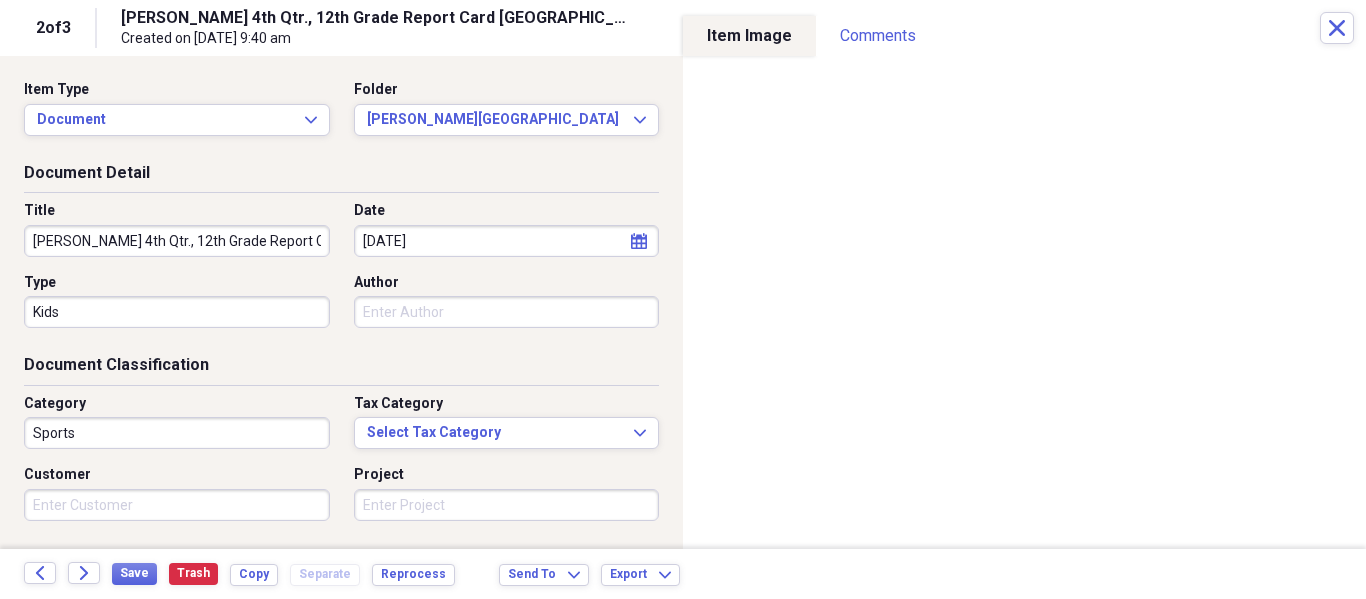 click on "Sports" at bounding box center (177, 433) 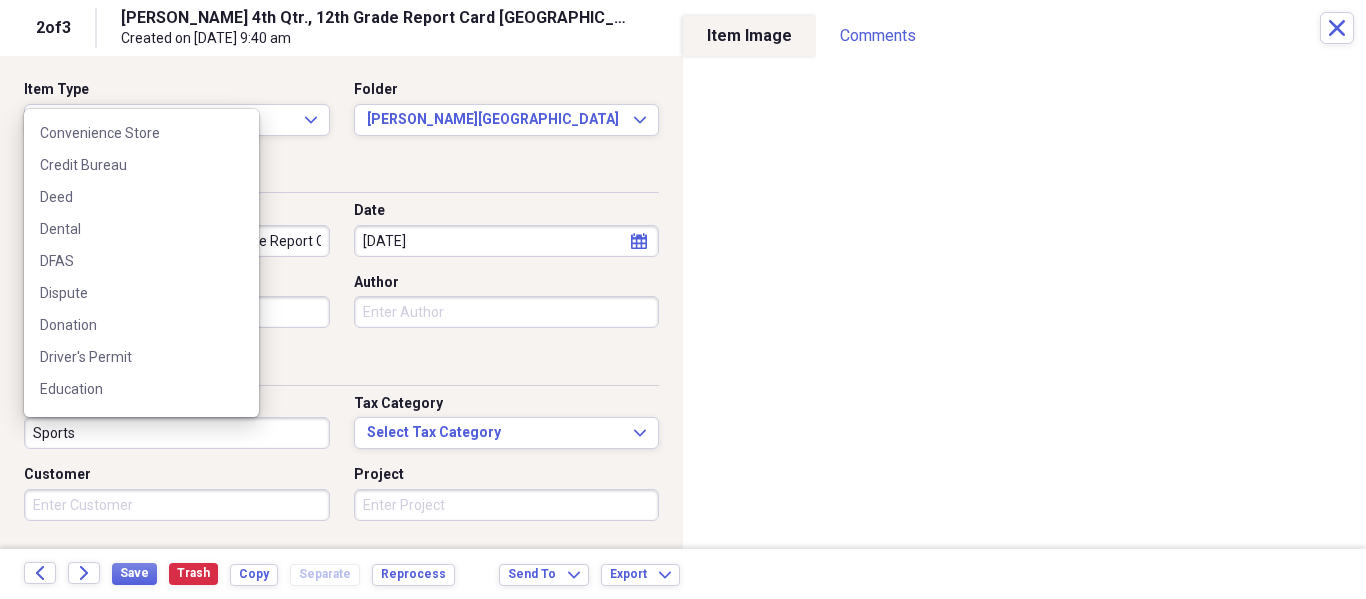 scroll, scrollTop: 900, scrollLeft: 0, axis: vertical 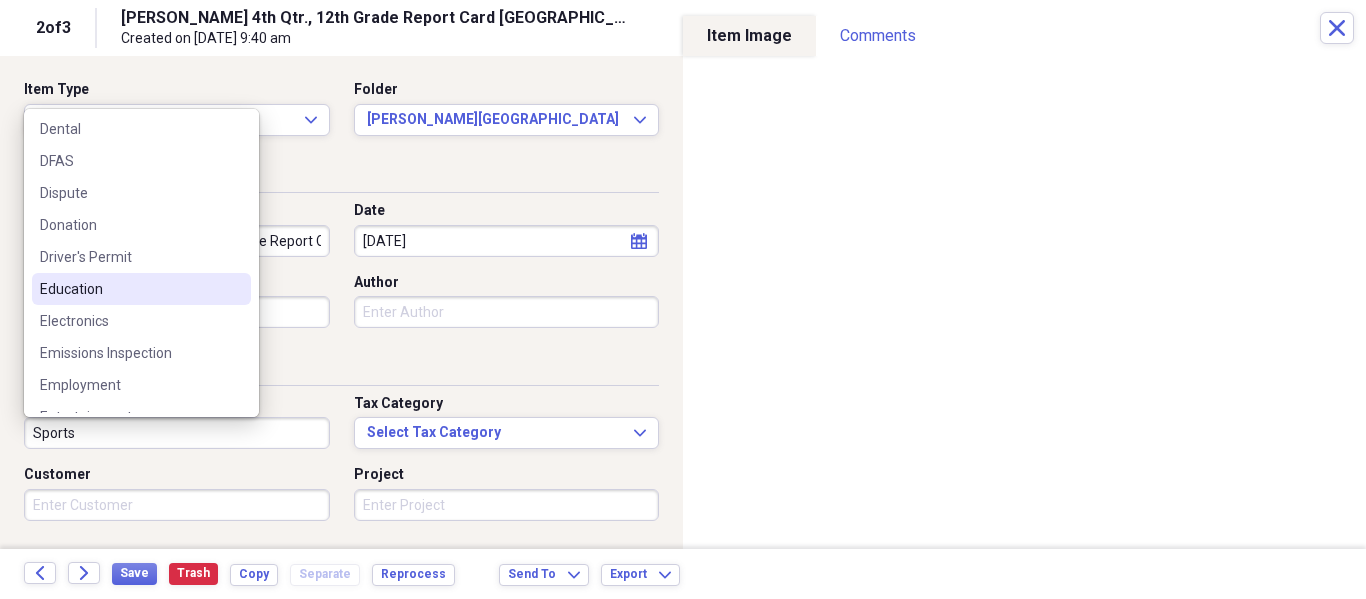 click on "Education" at bounding box center (129, 289) 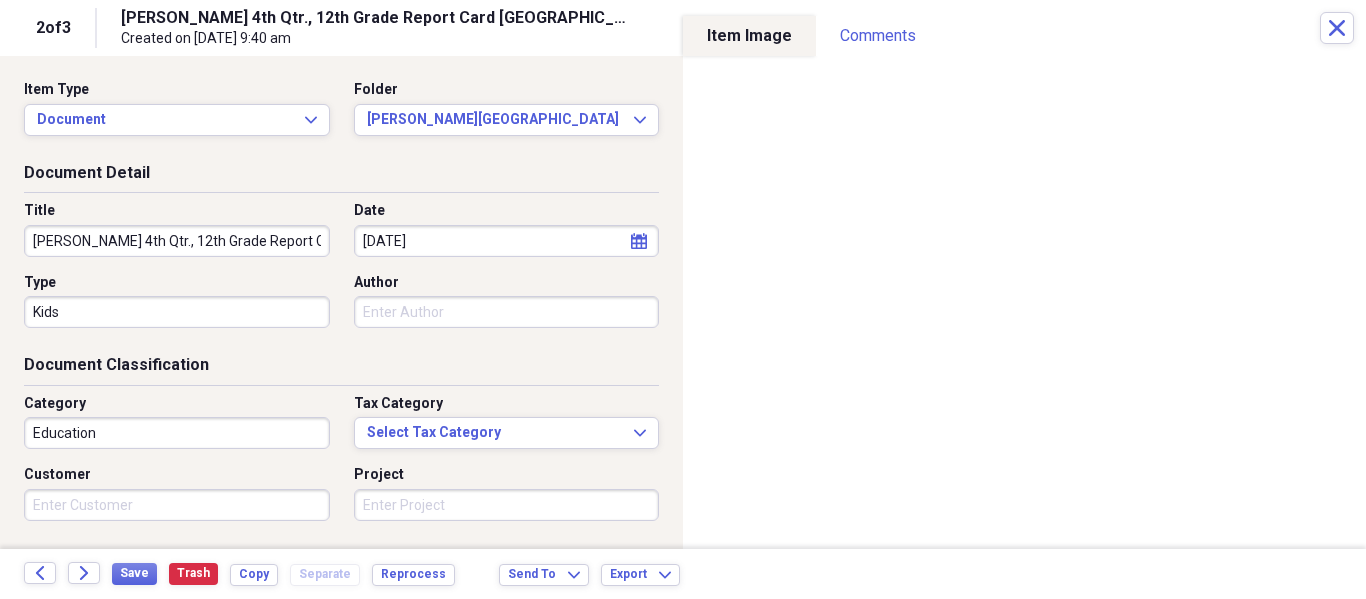 click on "[PERSON_NAME] 4th Qtr., 12th Grade Report Card [GEOGRAPHIC_DATA]" at bounding box center [177, 241] 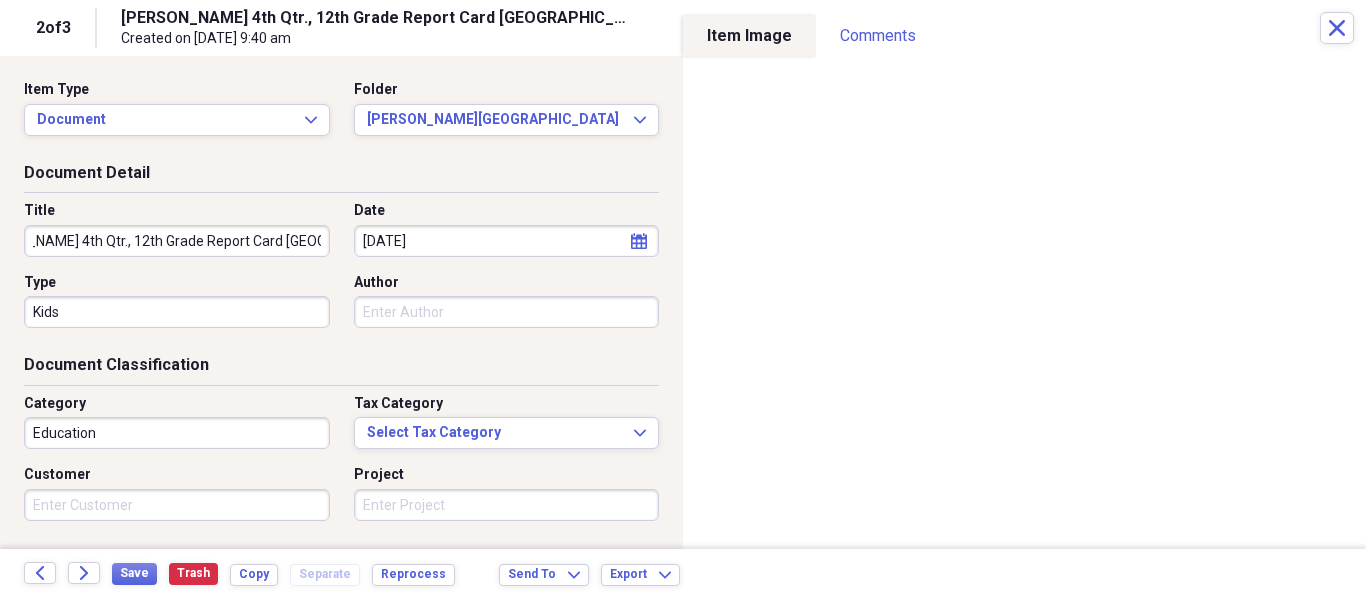 drag, startPoint x: 31, startPoint y: 244, endPoint x: 433, endPoint y: 235, distance: 402.10074 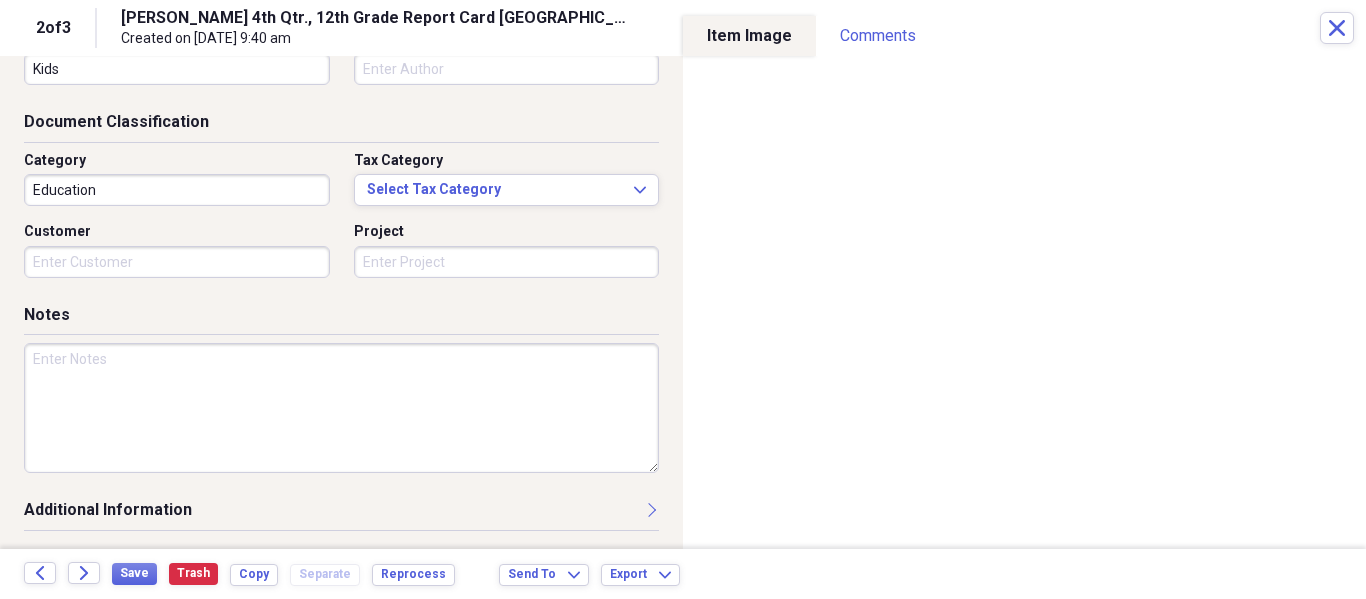 scroll, scrollTop: 0, scrollLeft: 0, axis: both 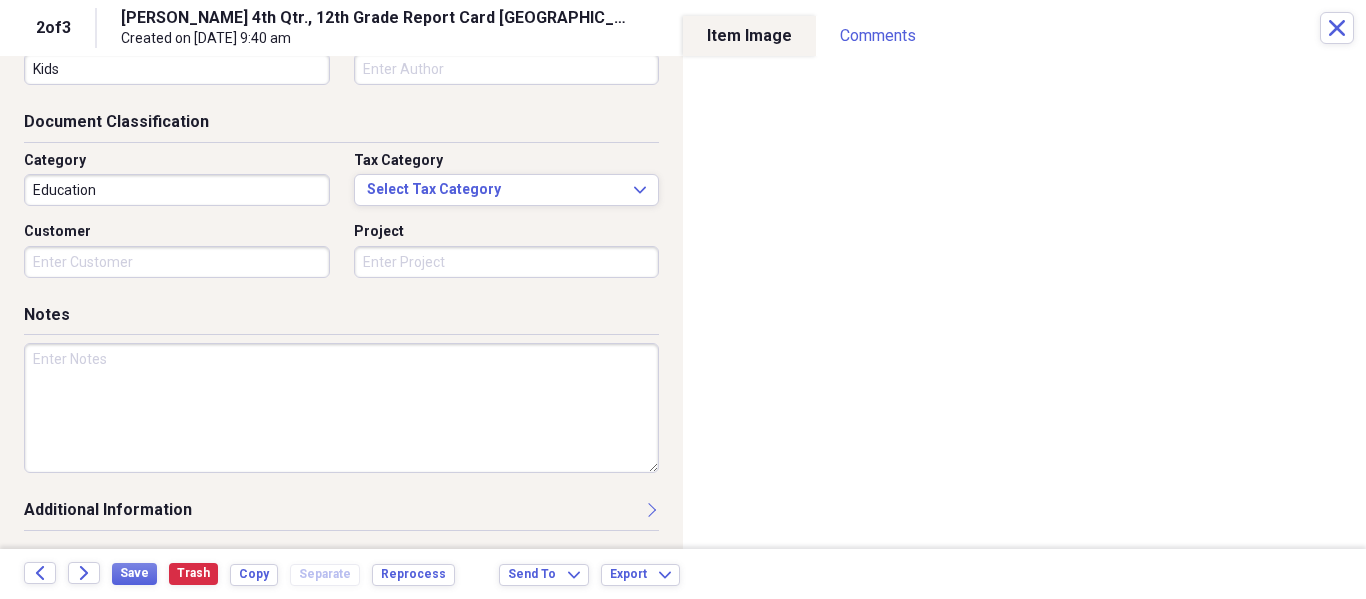 paste on "[PERSON_NAME] 4th Qtr., 12th Grade Report Card [GEOGRAPHIC_DATA]" 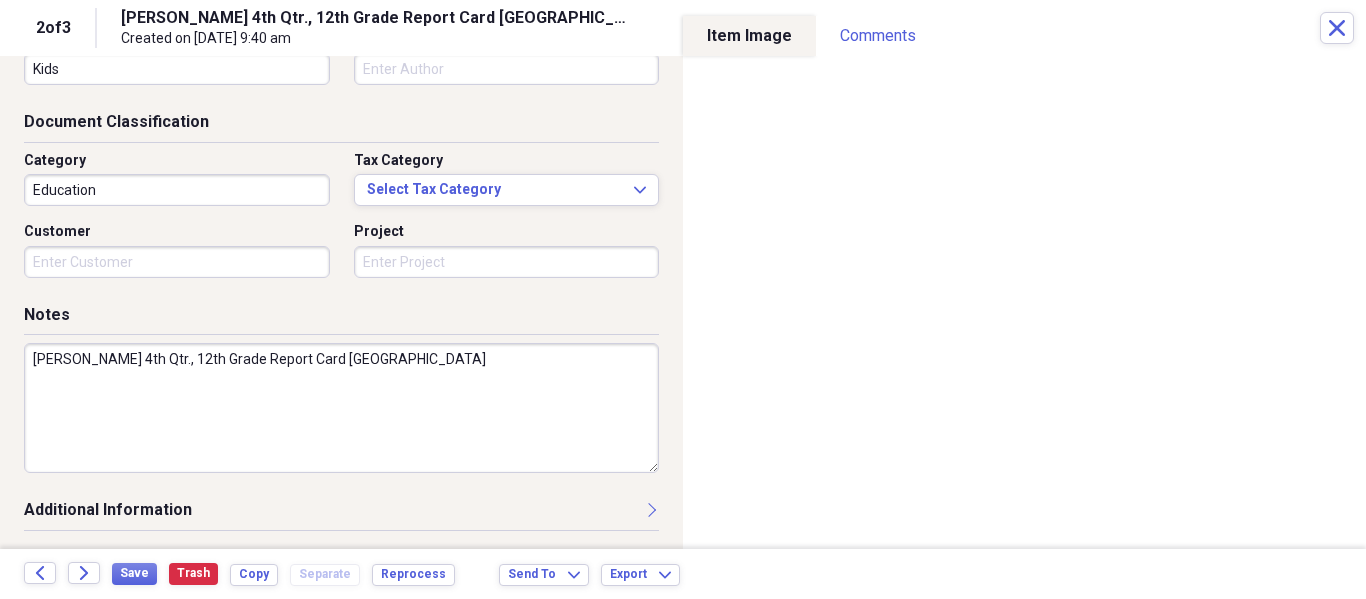 scroll, scrollTop: 0, scrollLeft: 0, axis: both 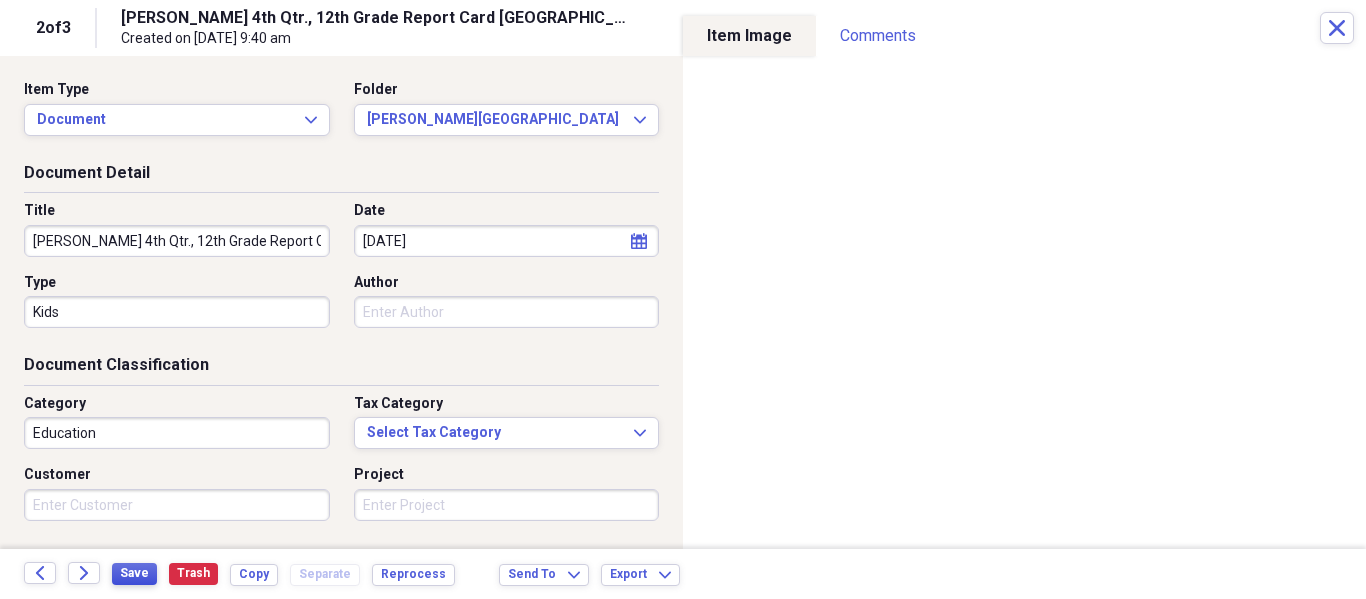 type on "[PERSON_NAME] 4th Qtr., 12th Grade Report Card [GEOGRAPHIC_DATA]" 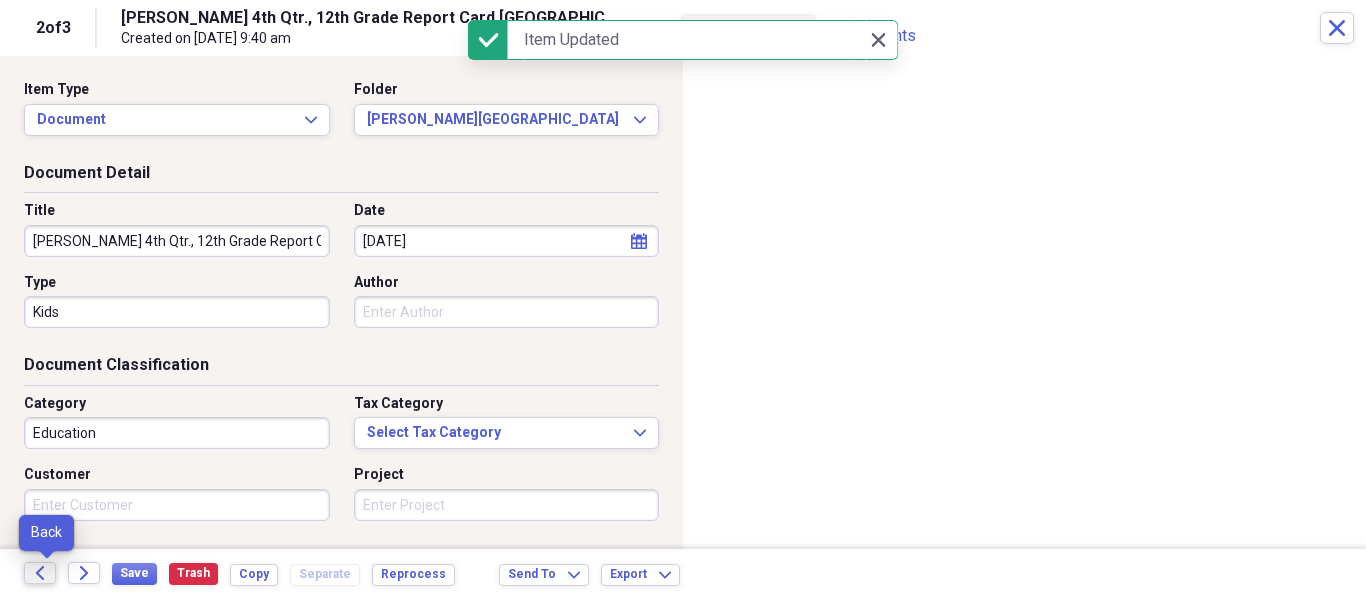 click on "Back" 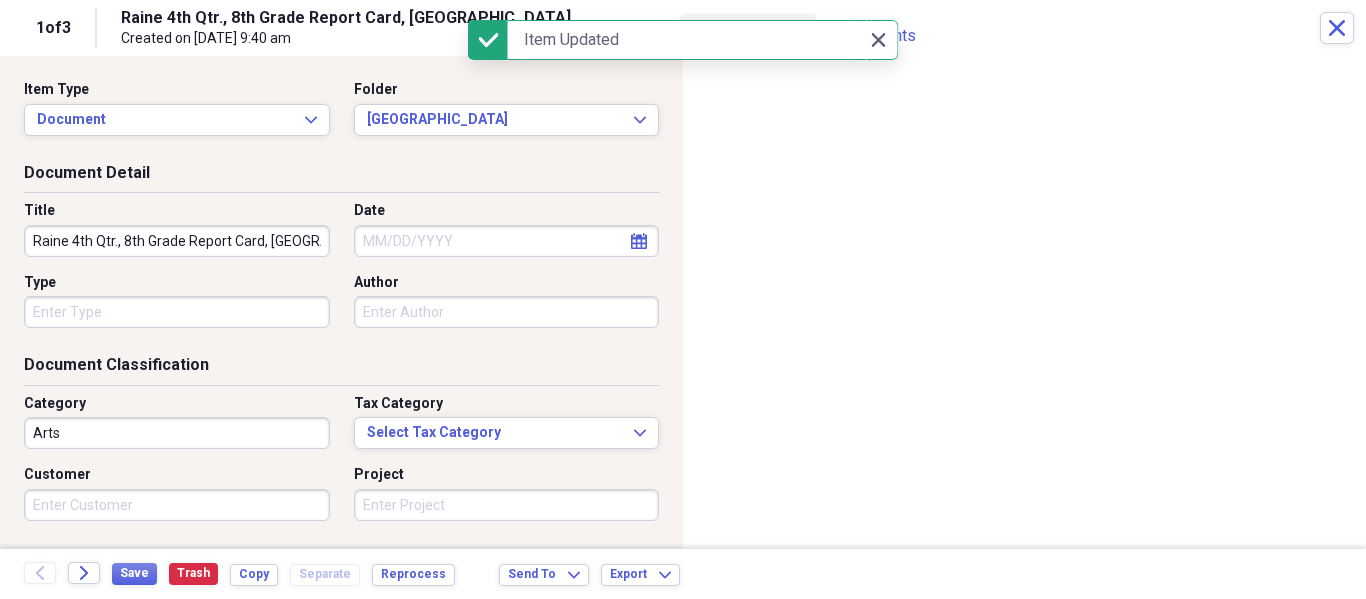 scroll, scrollTop: 0, scrollLeft: 67, axis: horizontal 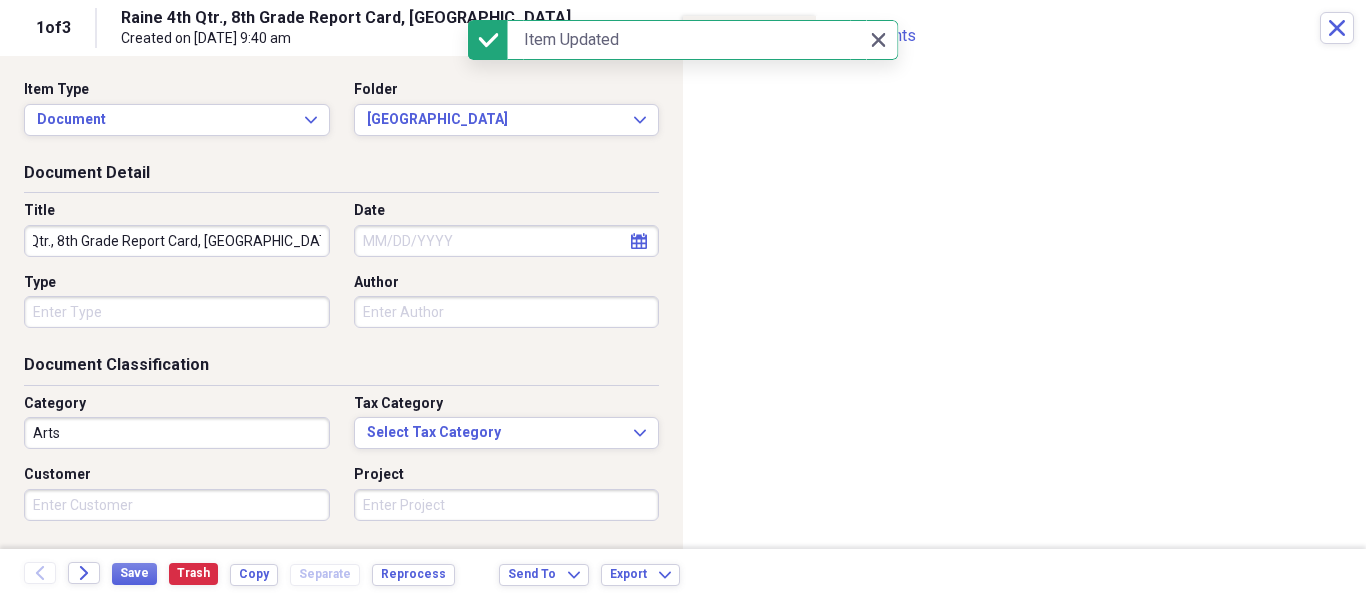 drag, startPoint x: 29, startPoint y: 237, endPoint x: 470, endPoint y: 225, distance: 441.16324 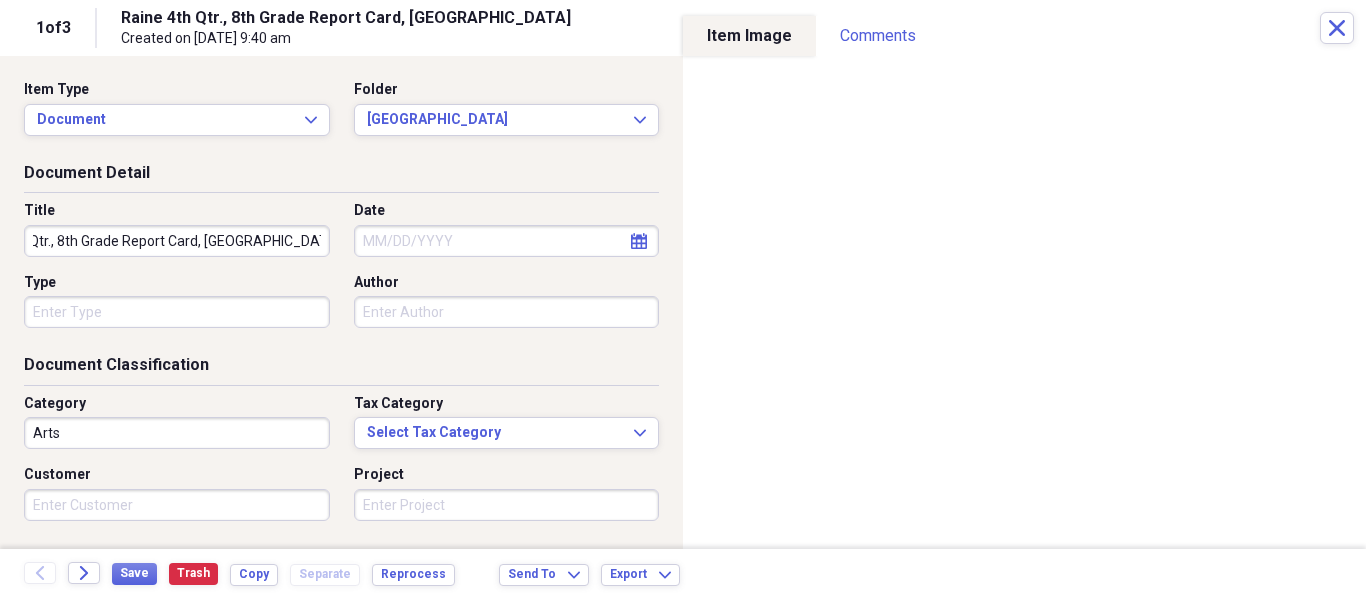 scroll, scrollTop: 0, scrollLeft: 0, axis: both 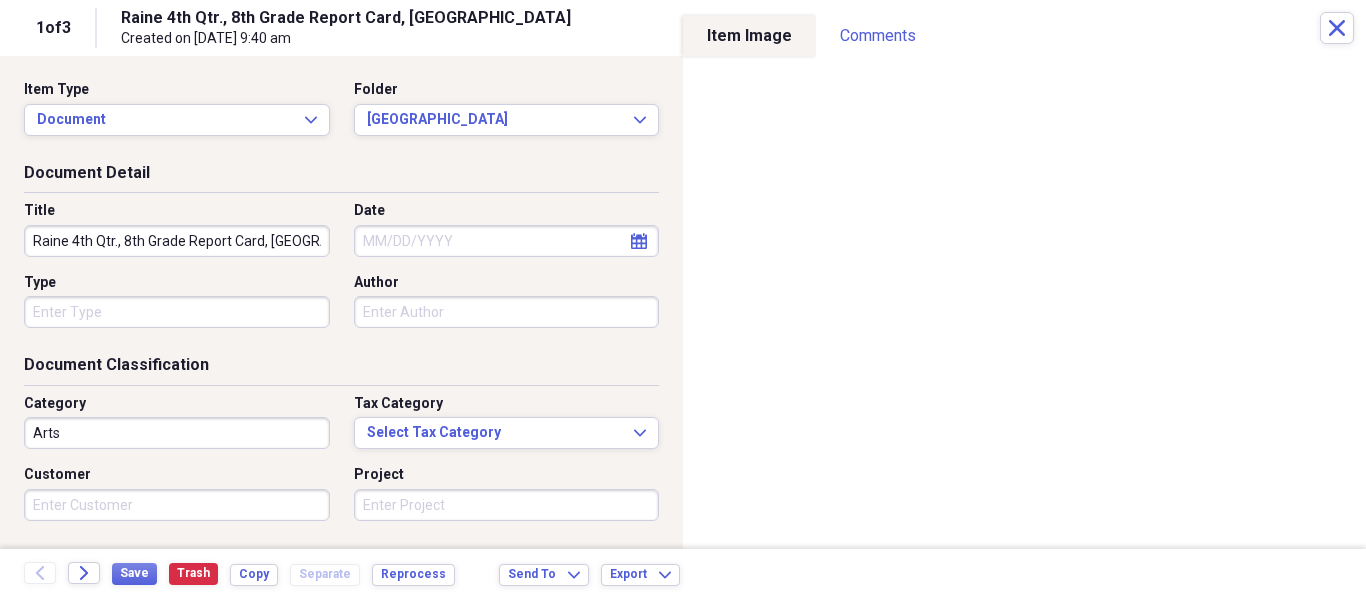 click on "Organize My Files Collapse Unfiled Needs Review Unfiled All Files Unfiled Unfiled Unfiled Saved Reports Collapse My Cabinet [PERSON_NAME]'s Cabinet Add Folder Expand Folder Army, Navy, [GEOGRAPHIC_DATA], Social Security Add Folder Folder Contacts Add Folder Collapse Open Folder General Add Folder Folder Allany Stuff Add Folder Expand Folder Annual Bills Only Add Folder Expand Folder Auto Add Folder Expand Folder Bank Documents Add Folder Folder [PERSON_NAME] Stuff Add Folder Expand Folder Bills Add Folder Expand Folder [PERSON_NAME] Stuff Add Folder Expand Folder Christmas Add Folder Expand Folder Church Stuff Add Folder Folder Claims Add Folder Collapse Open Folder Clothes Add Folder Expand Folder Archive Kids Clothes/Needs Add Folder Expand Folder Archive [PERSON_NAME] & [PERSON_NAME]/Needs Add Folder Folder Ate Lhai Add Folder Folder Daisy Clothes/Needs 2025 Add Folder Folder Family in [GEOGRAPHIC_DATA] Add Folder Folder Hanz Clothes/Needs 2025 Add Folder Folder [PERSON_NAME] Clothes/Needs 2025 Add Folder Folder [PERSON_NAME]/Needs 2025 Add Folder Hanz" at bounding box center [683, 299] 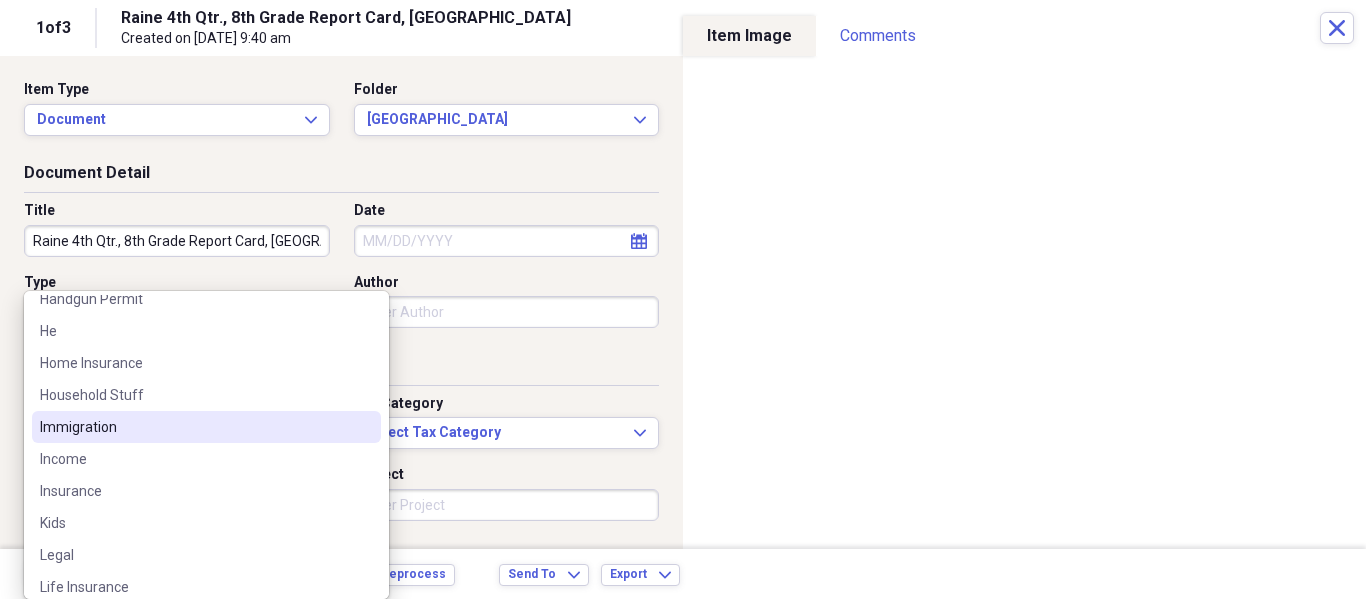 scroll, scrollTop: 1400, scrollLeft: 0, axis: vertical 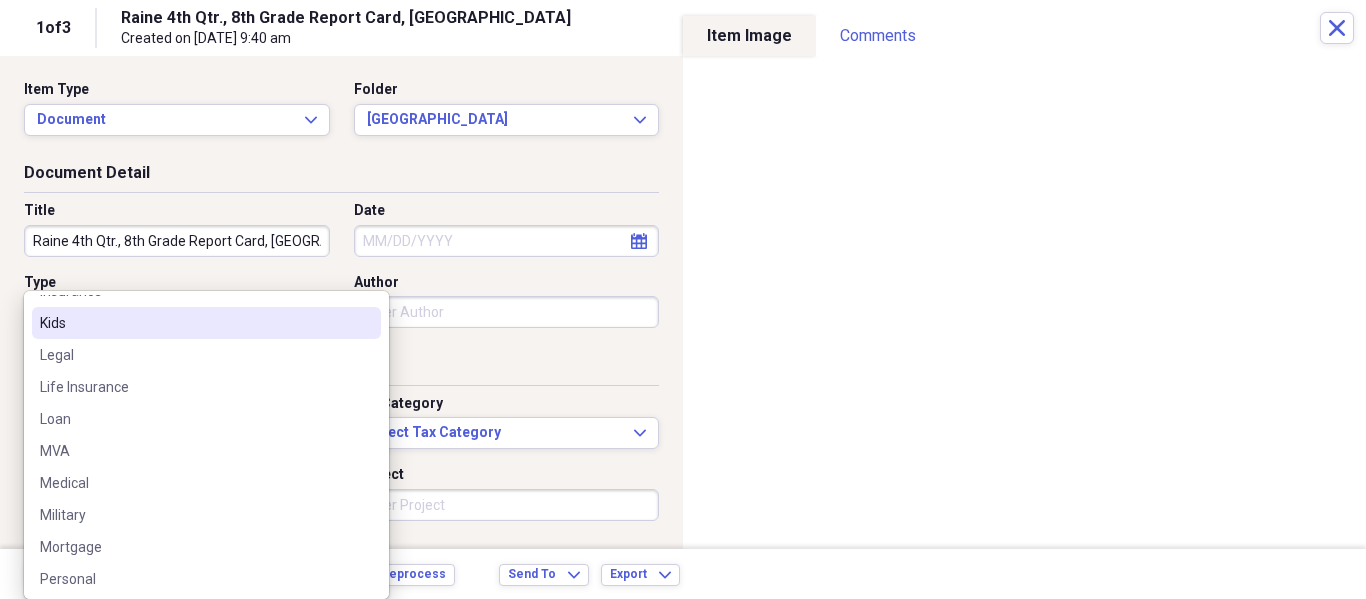 click on "Kids" at bounding box center (194, 323) 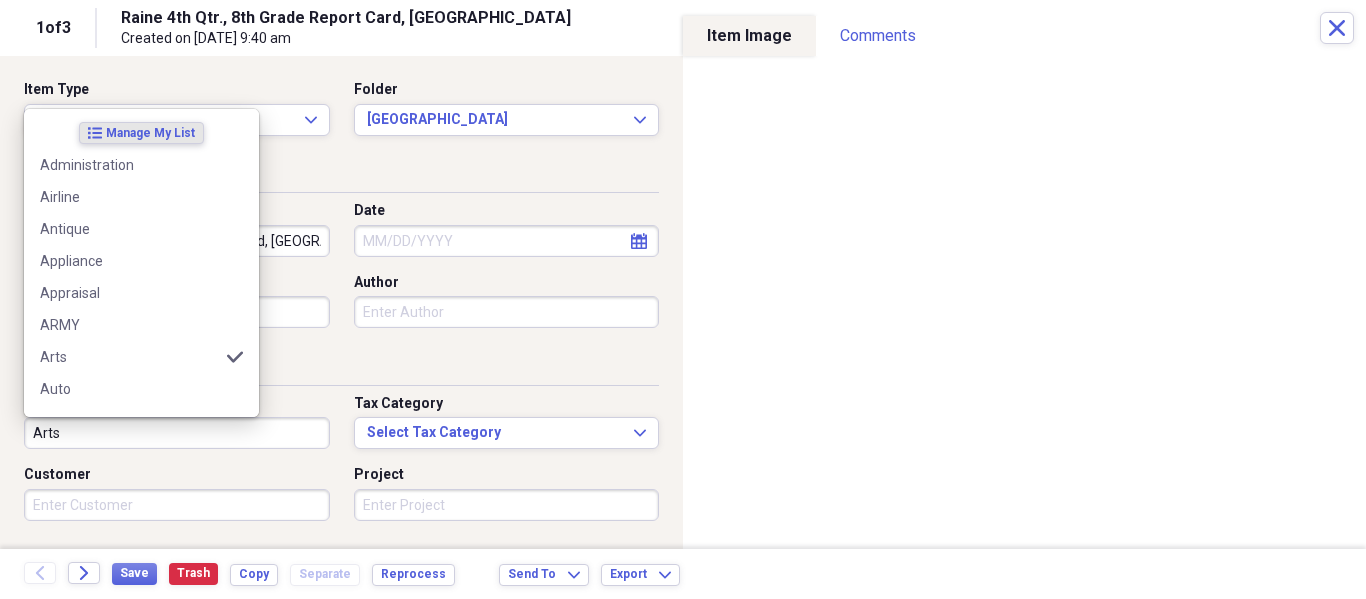click on "Arts" at bounding box center (177, 433) 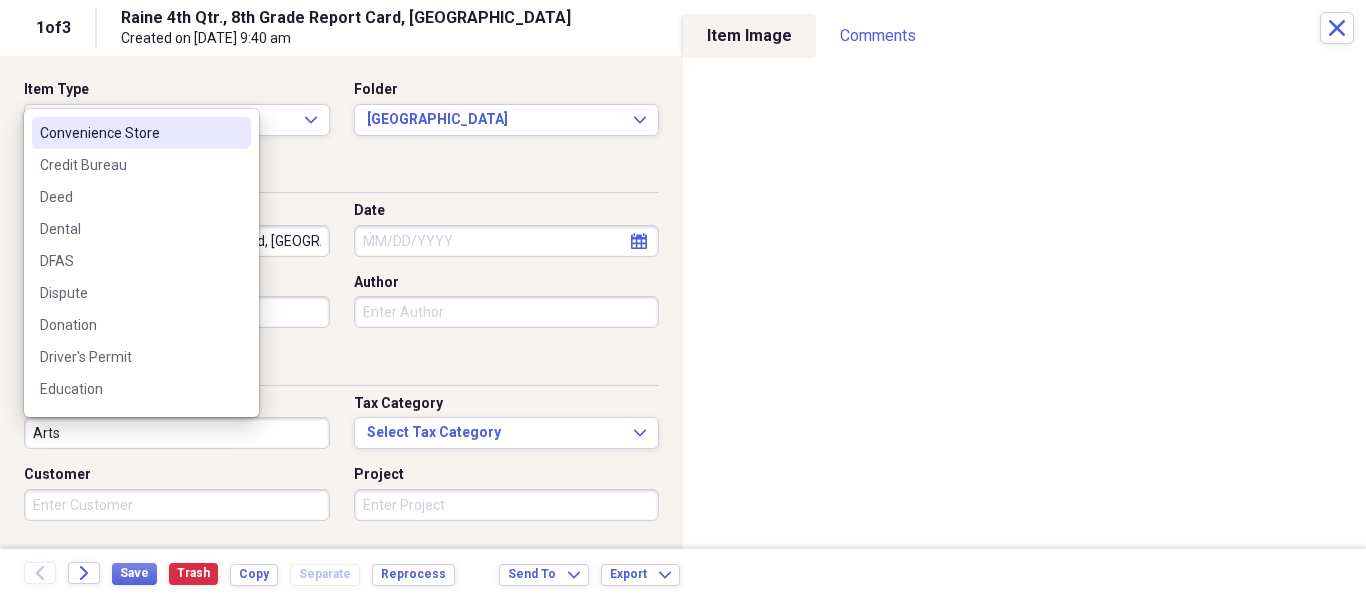 scroll, scrollTop: 900, scrollLeft: 0, axis: vertical 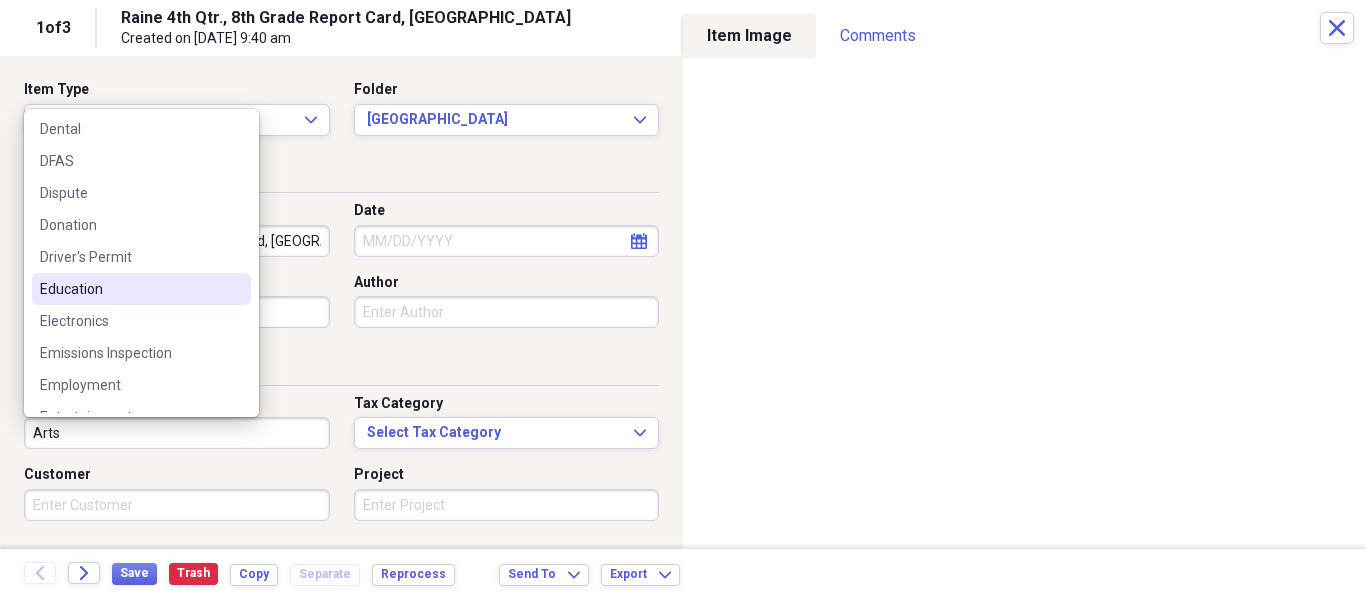 click on "Education" at bounding box center (129, 289) 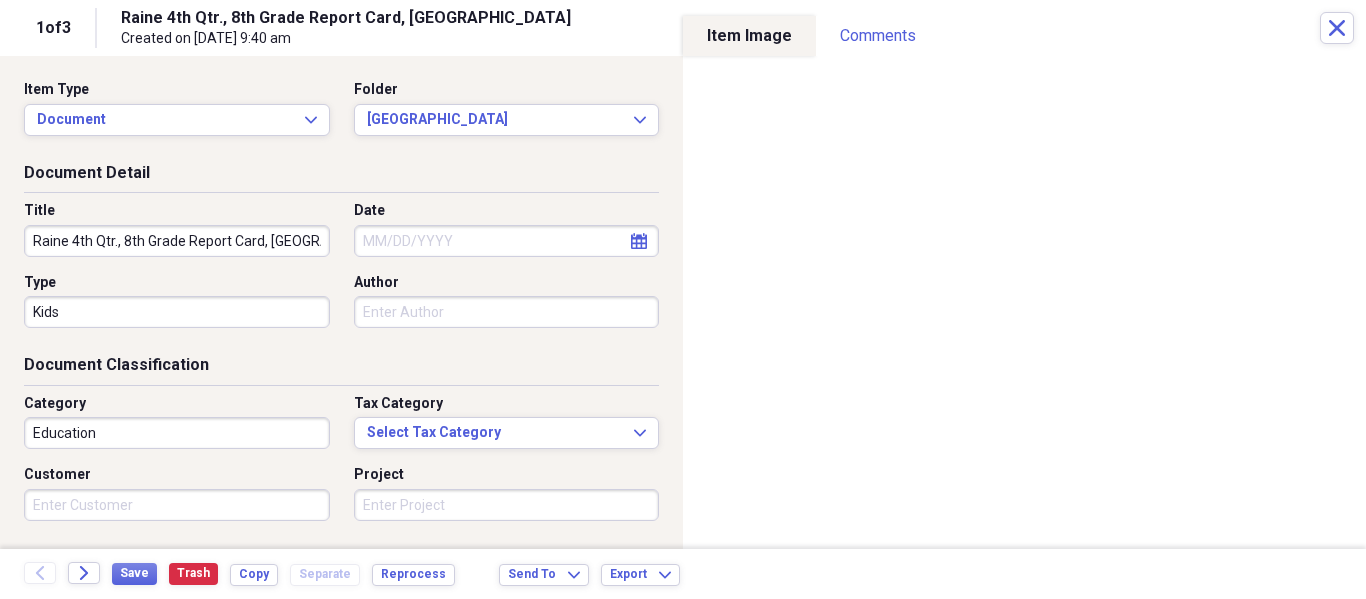 scroll, scrollTop: 243, scrollLeft: 0, axis: vertical 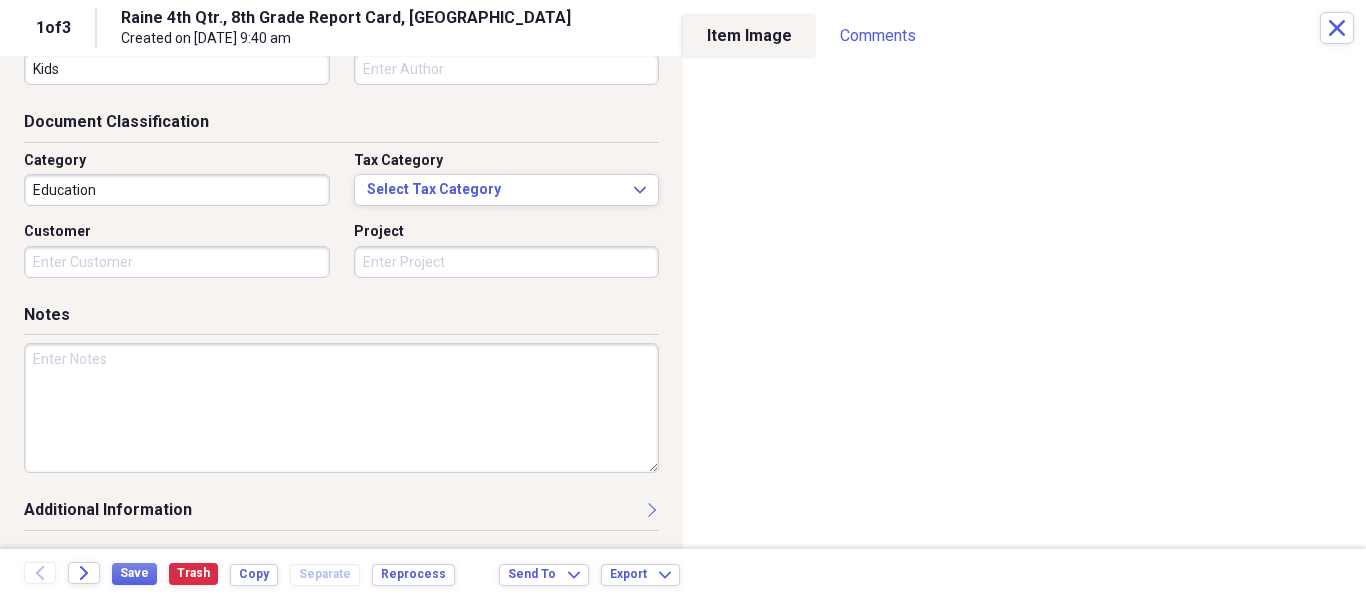 click at bounding box center (341, 408) 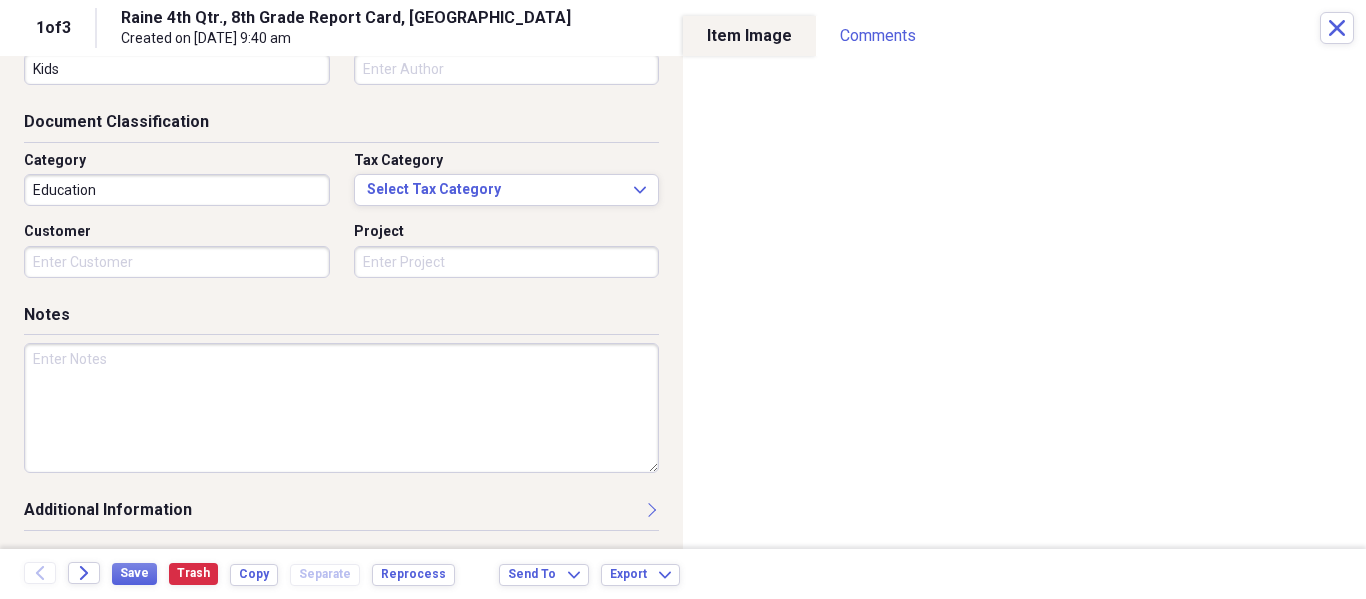 paste on "Raine 4th Qtr., 8th Grade Report Card, [GEOGRAPHIC_DATA]" 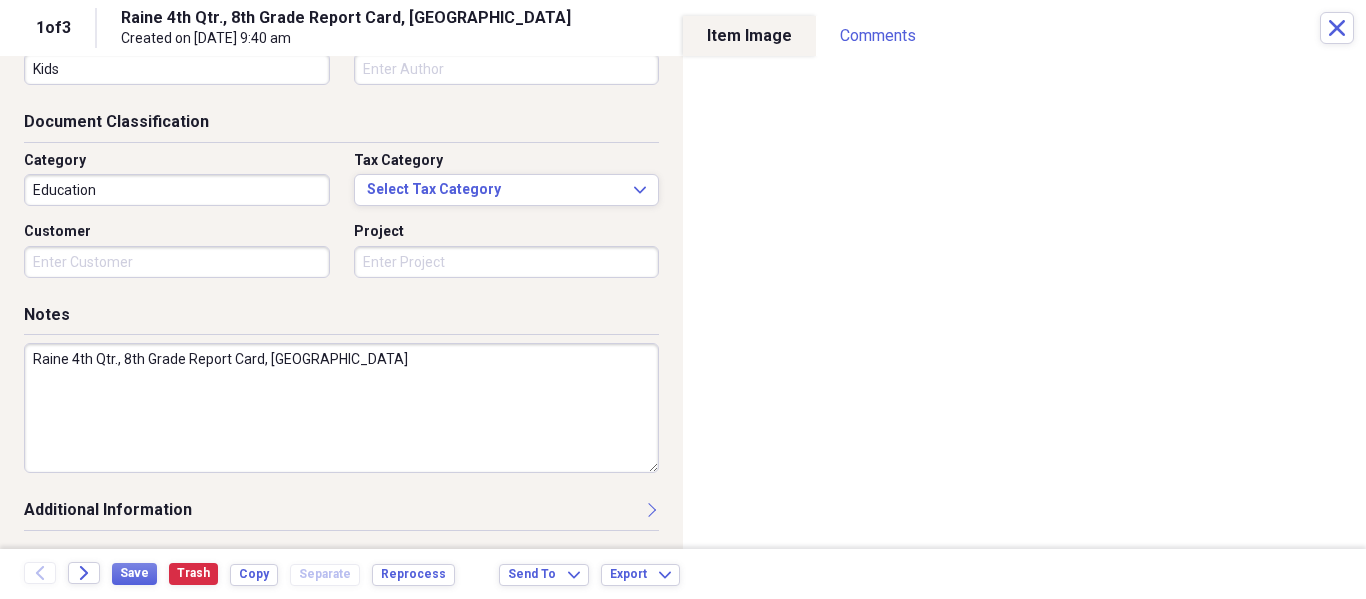 scroll, scrollTop: 0, scrollLeft: 0, axis: both 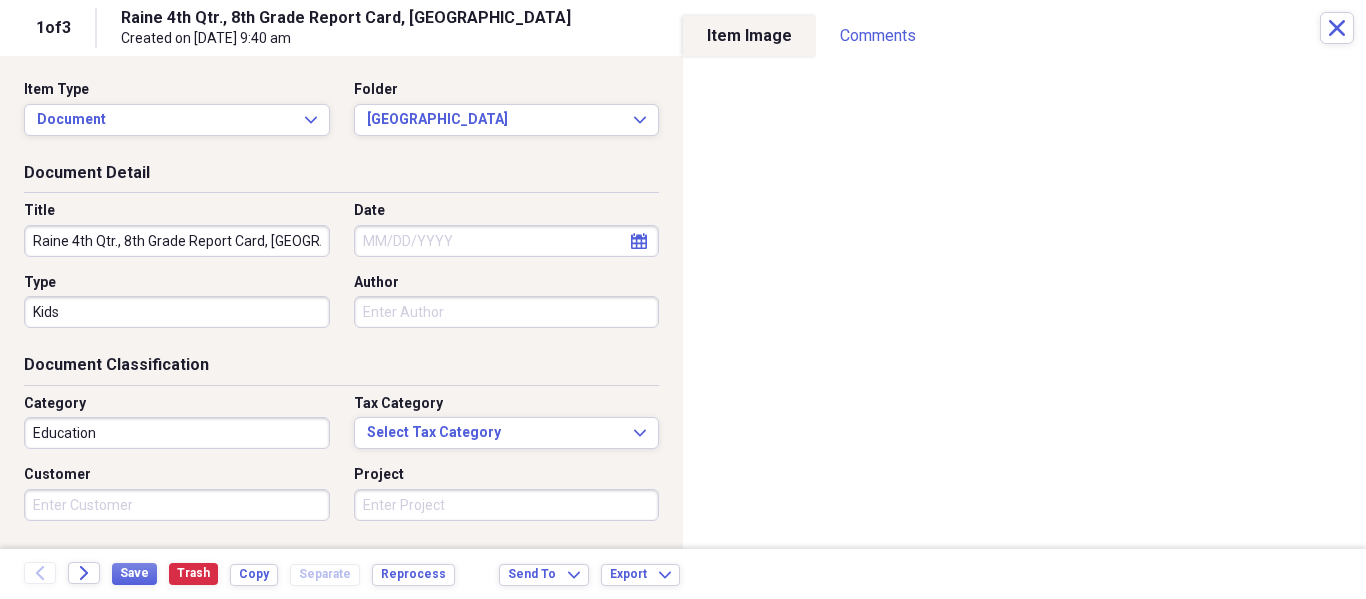 type on "Raine 4th Qtr., 8th Grade Report Card, [GEOGRAPHIC_DATA]" 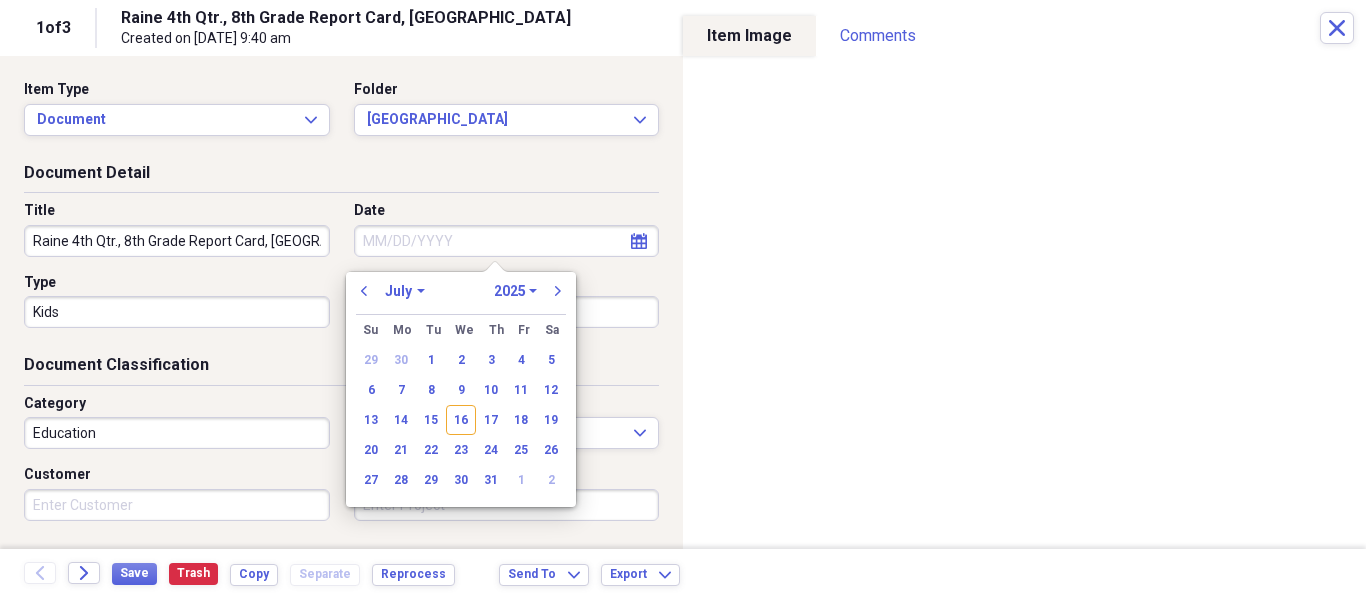 click on "Date" at bounding box center [507, 241] 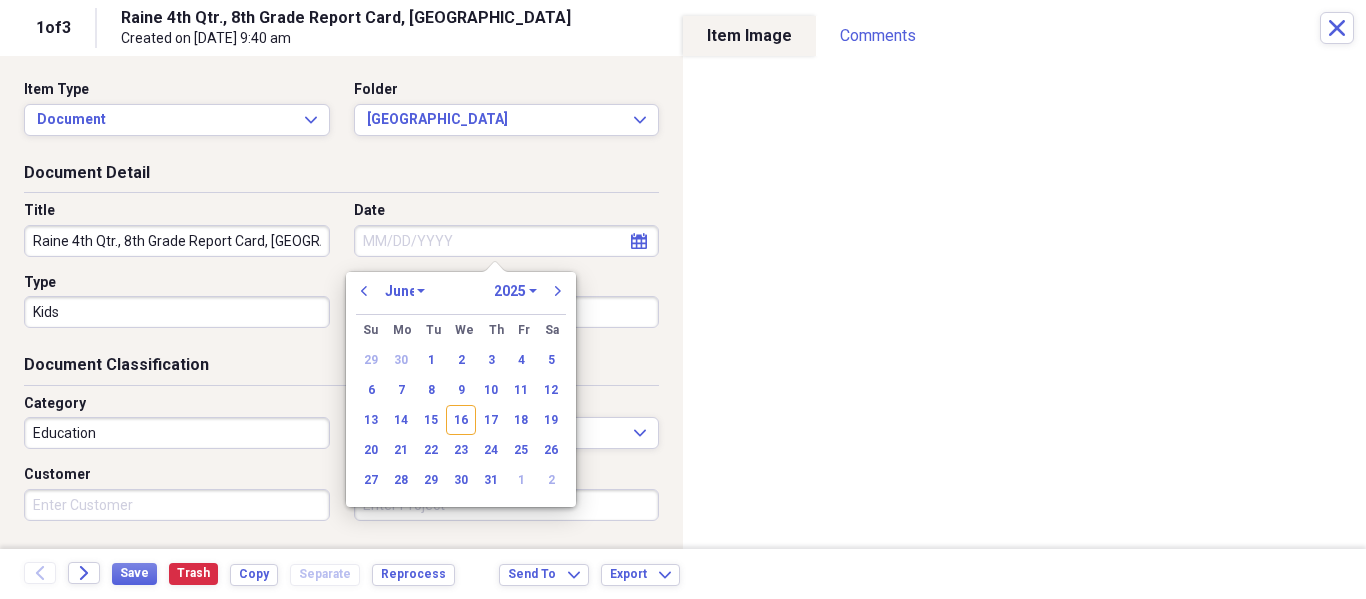 click on "January February March April May June July August September October November December" at bounding box center [405, 291] 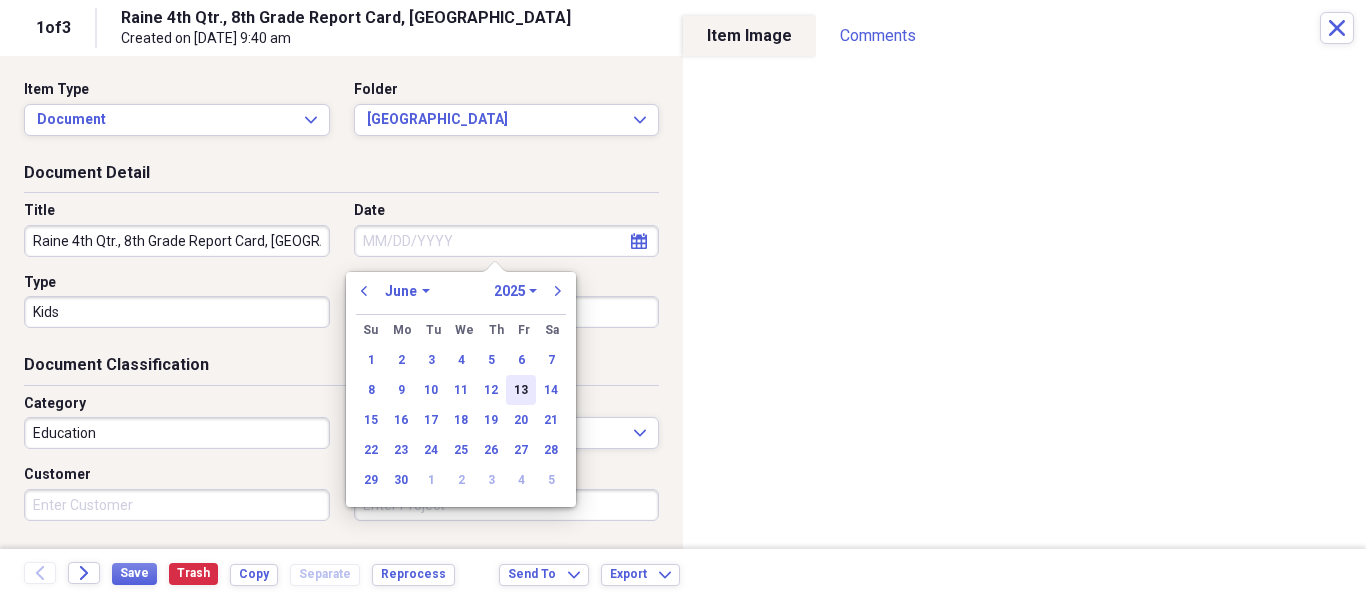 click on "13" at bounding box center [521, 390] 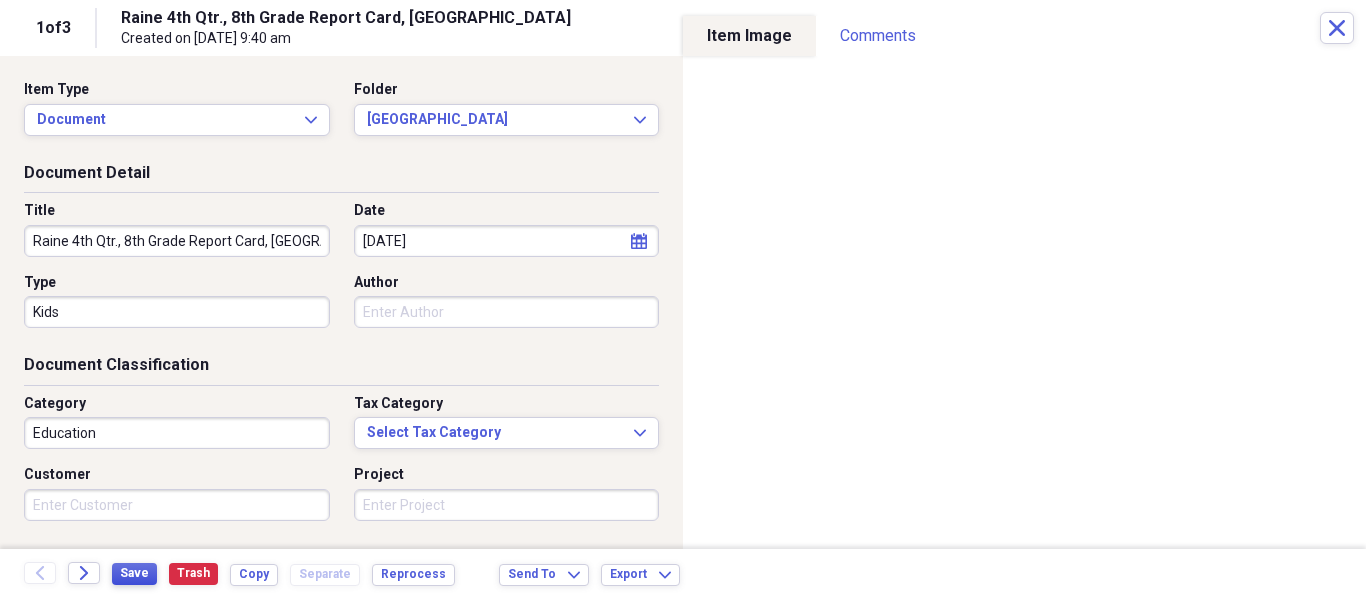 click on "Save" at bounding box center [134, 573] 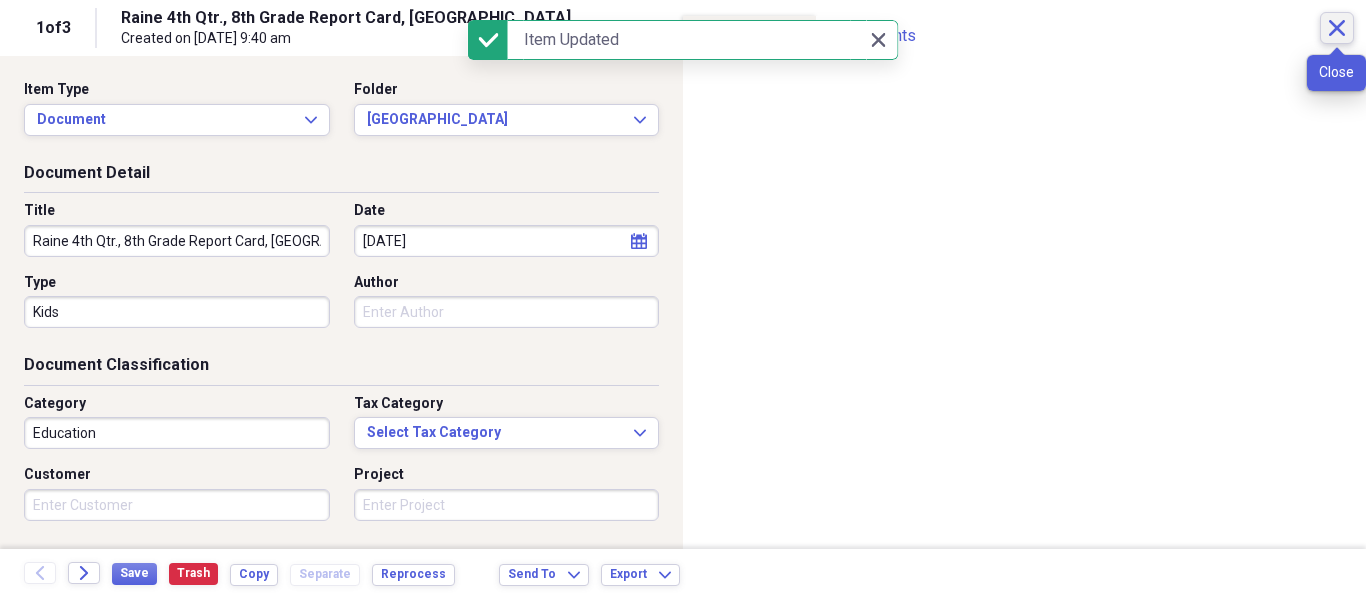 click on "Close" at bounding box center [1337, 28] 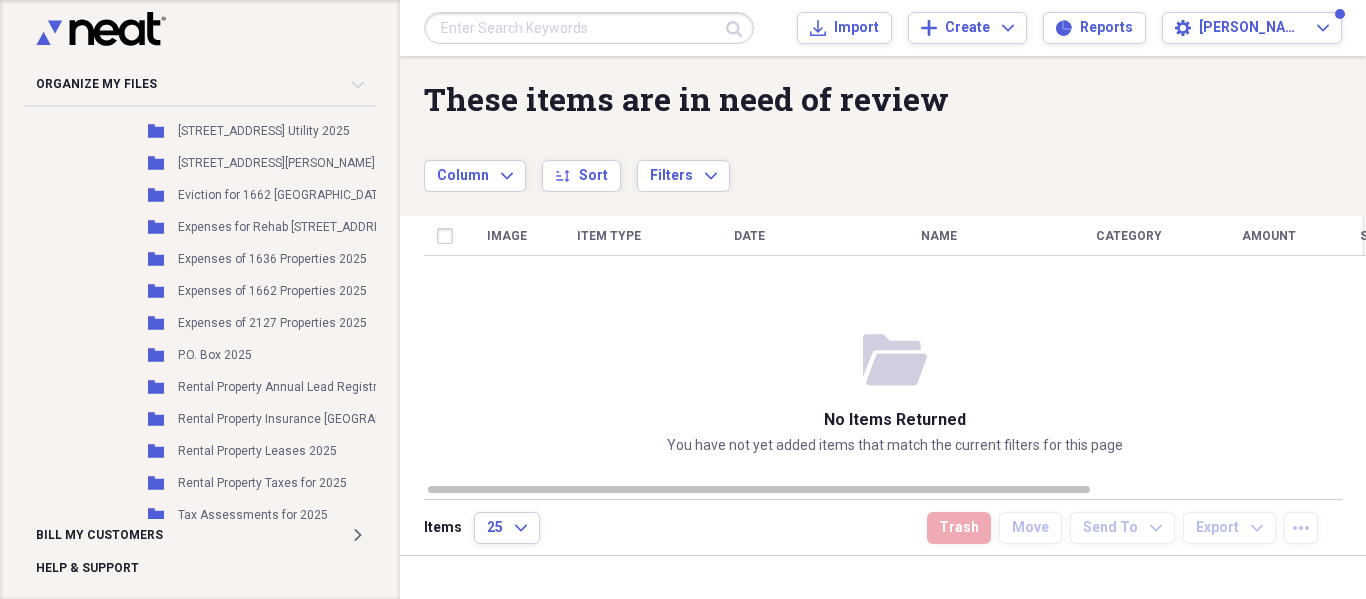 scroll, scrollTop: 1700, scrollLeft: 0, axis: vertical 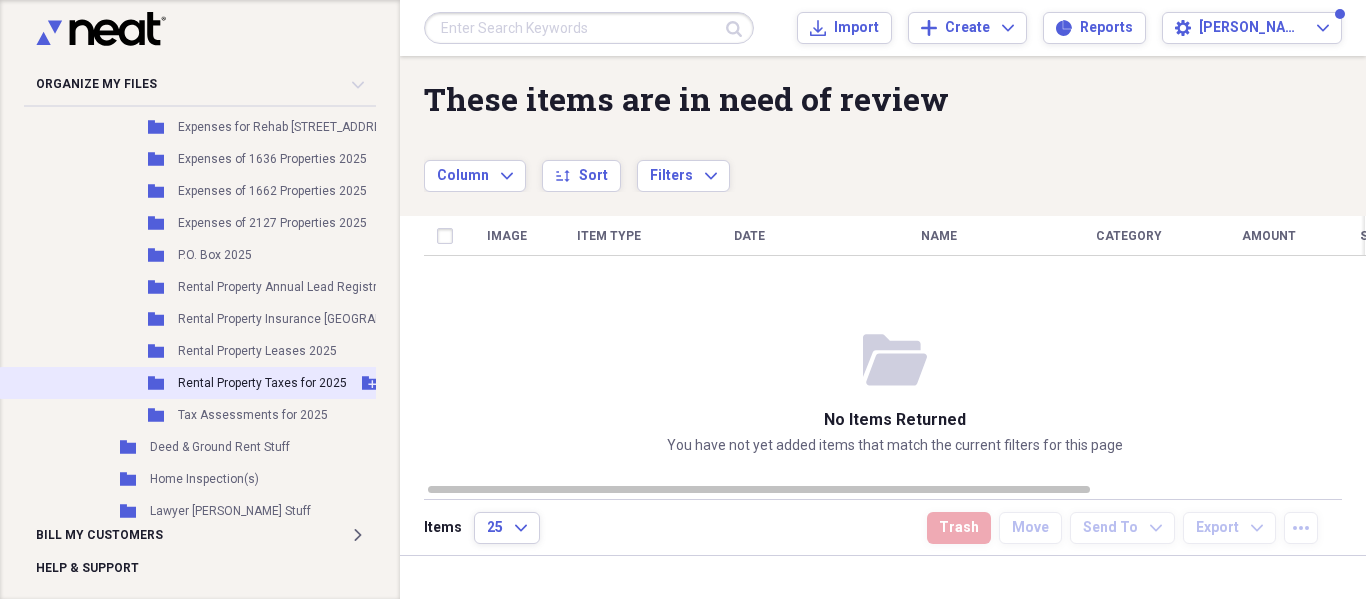 click on "Rental Property Taxes for 2025" at bounding box center (262, 383) 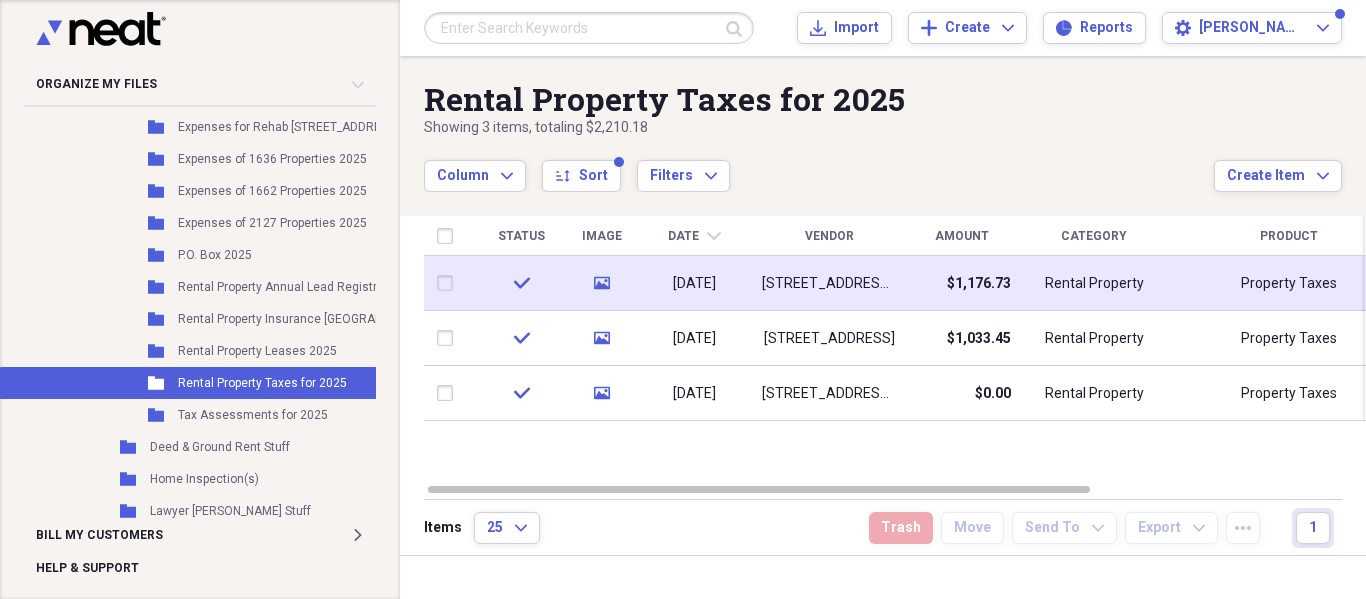click on "[STREET_ADDRESS] Real Property Tax City of [GEOGRAPHIC_DATA] 2025" at bounding box center [829, 284] 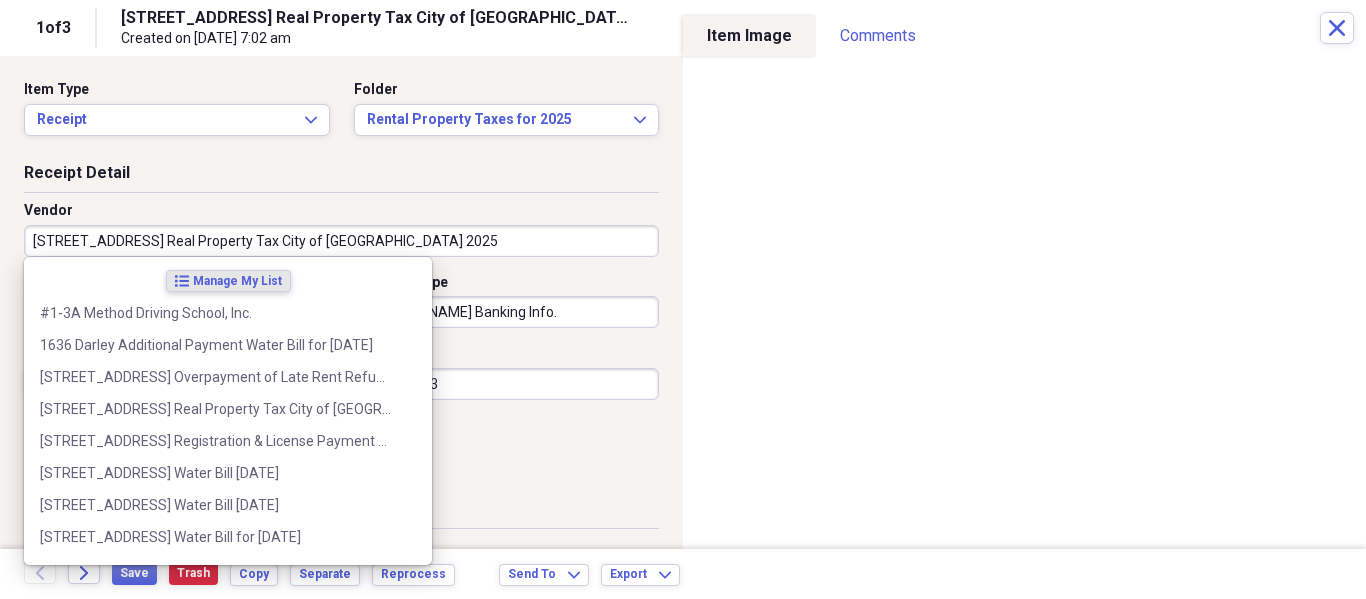 click on "[STREET_ADDRESS] Real Property Tax City of [GEOGRAPHIC_DATA] 2025" at bounding box center [341, 241] 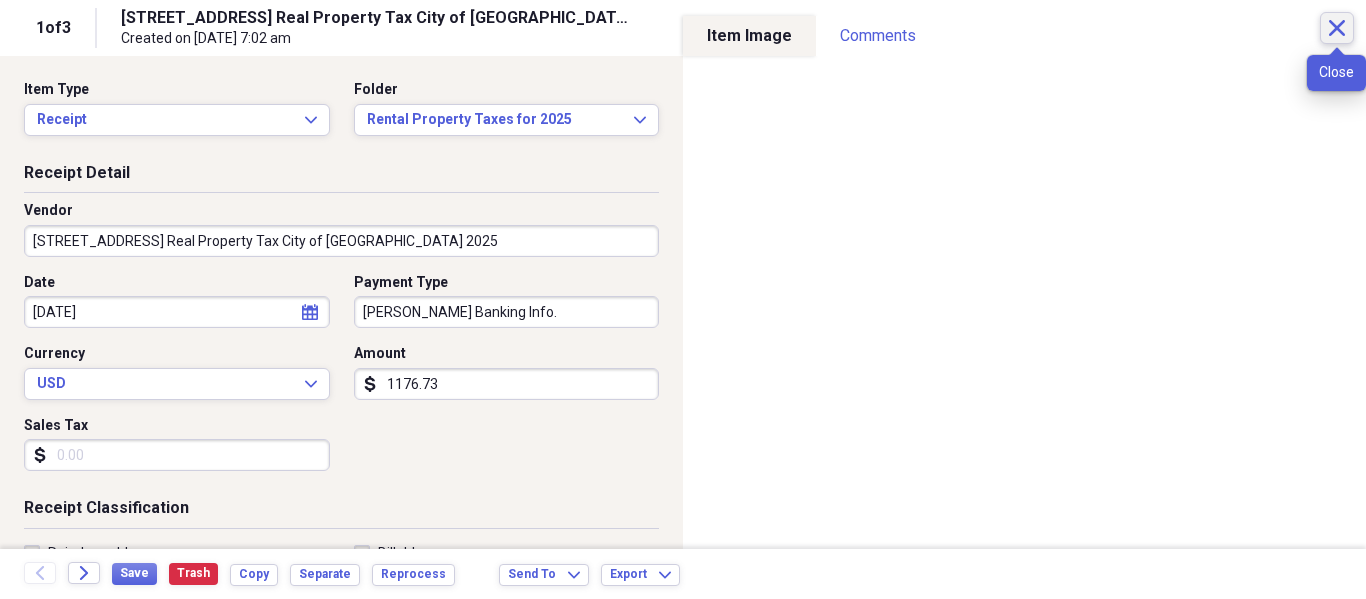 click on "Close" at bounding box center [1337, 28] 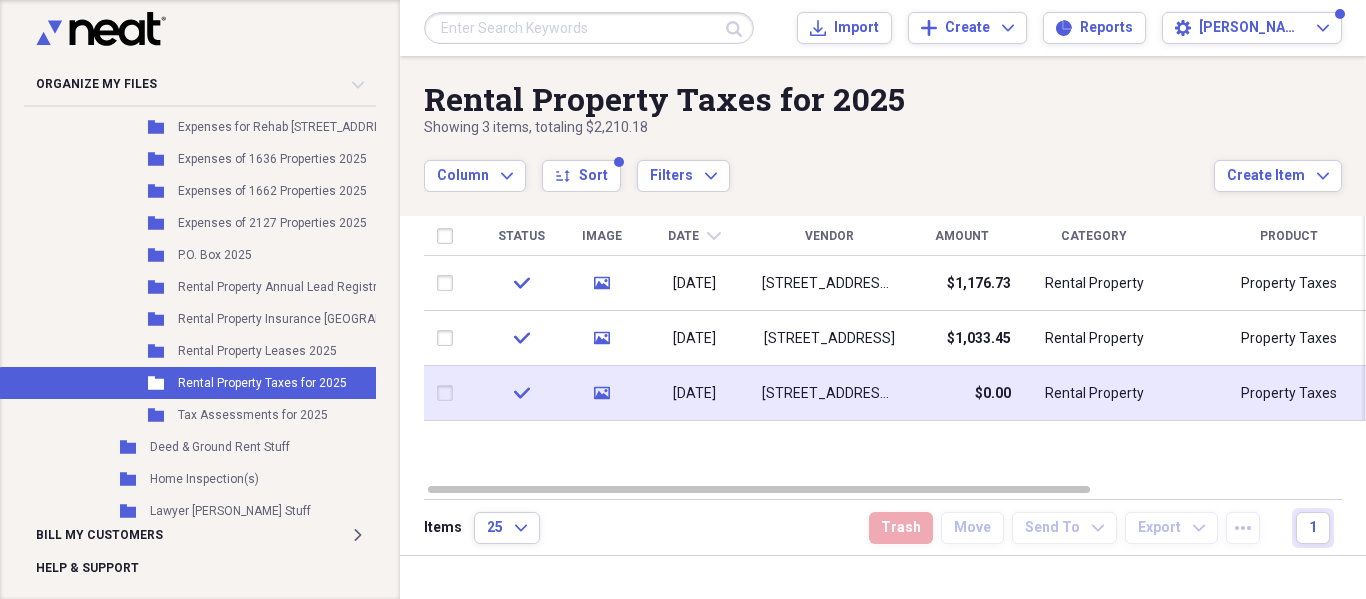 click on "$0.00" at bounding box center (961, 393) 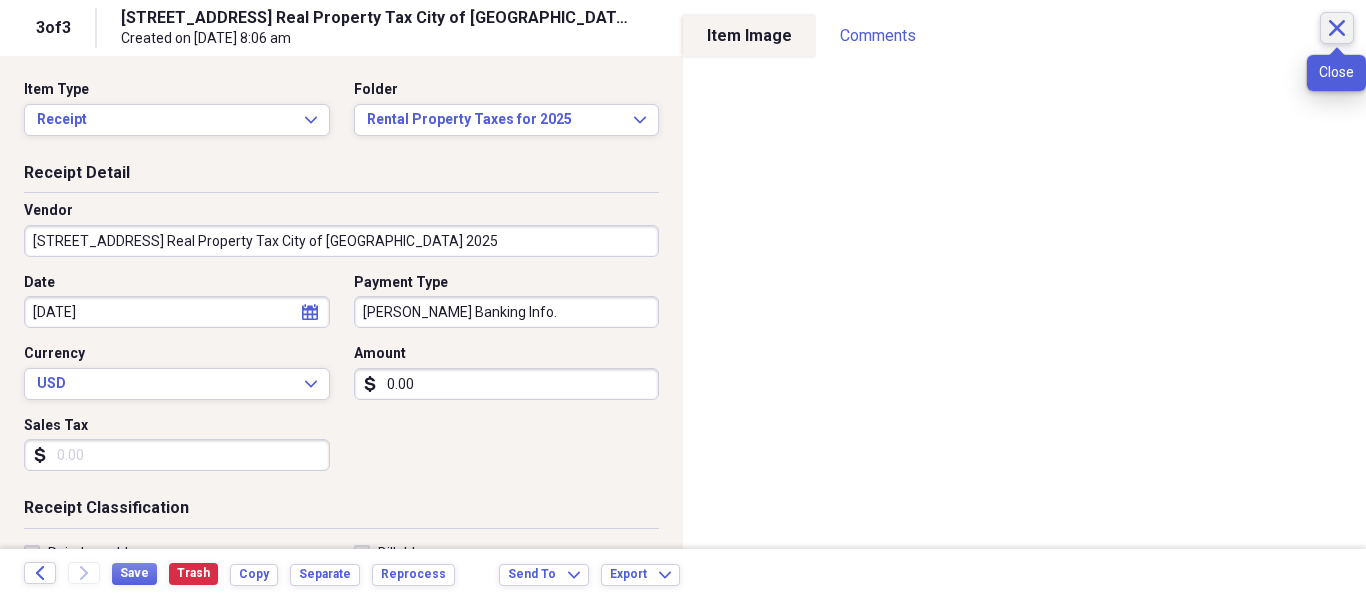 click 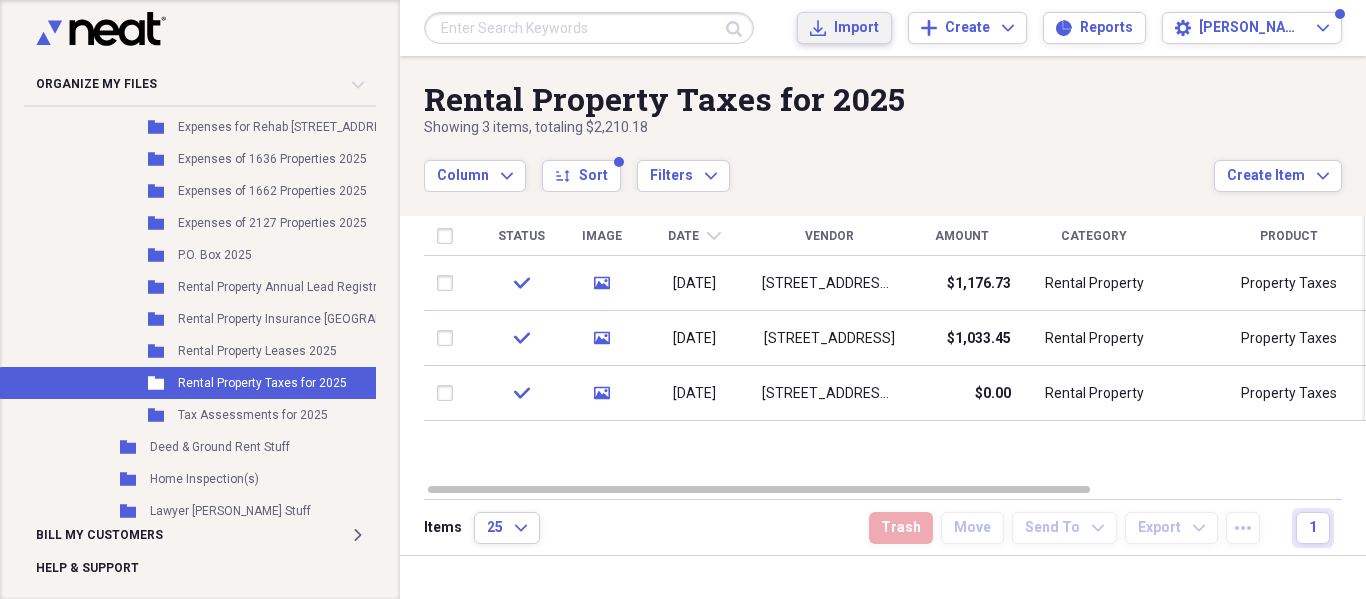 click on "Import" at bounding box center [856, 28] 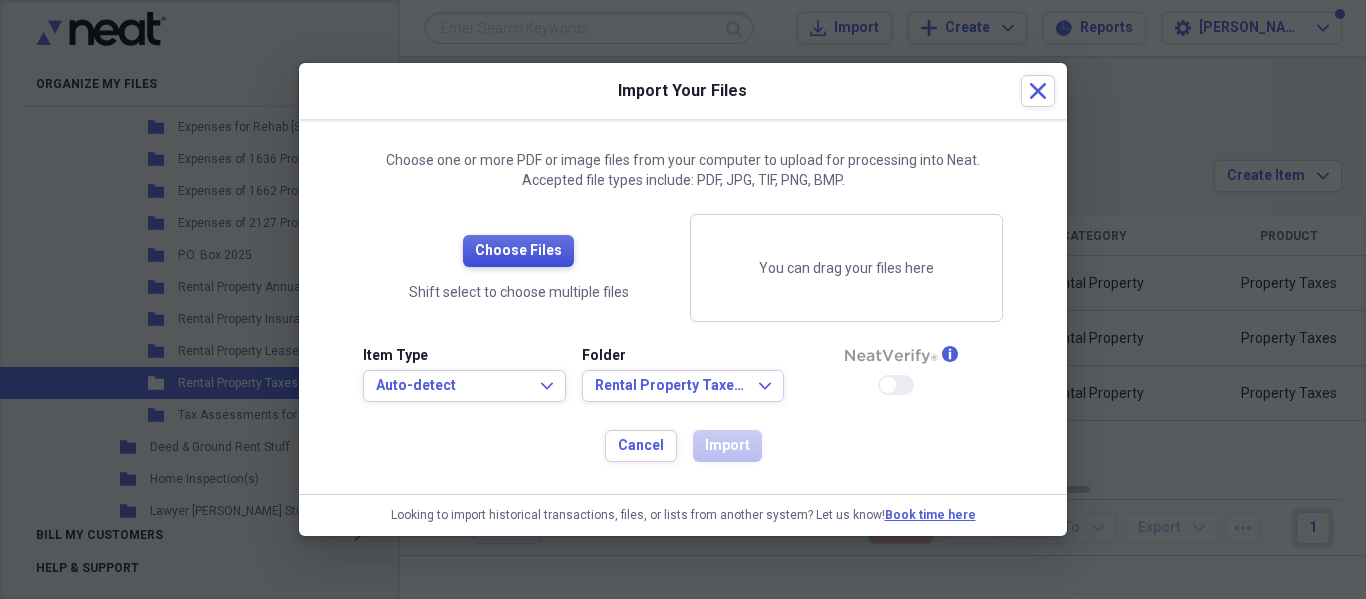 click on "Choose Files" at bounding box center (518, 251) 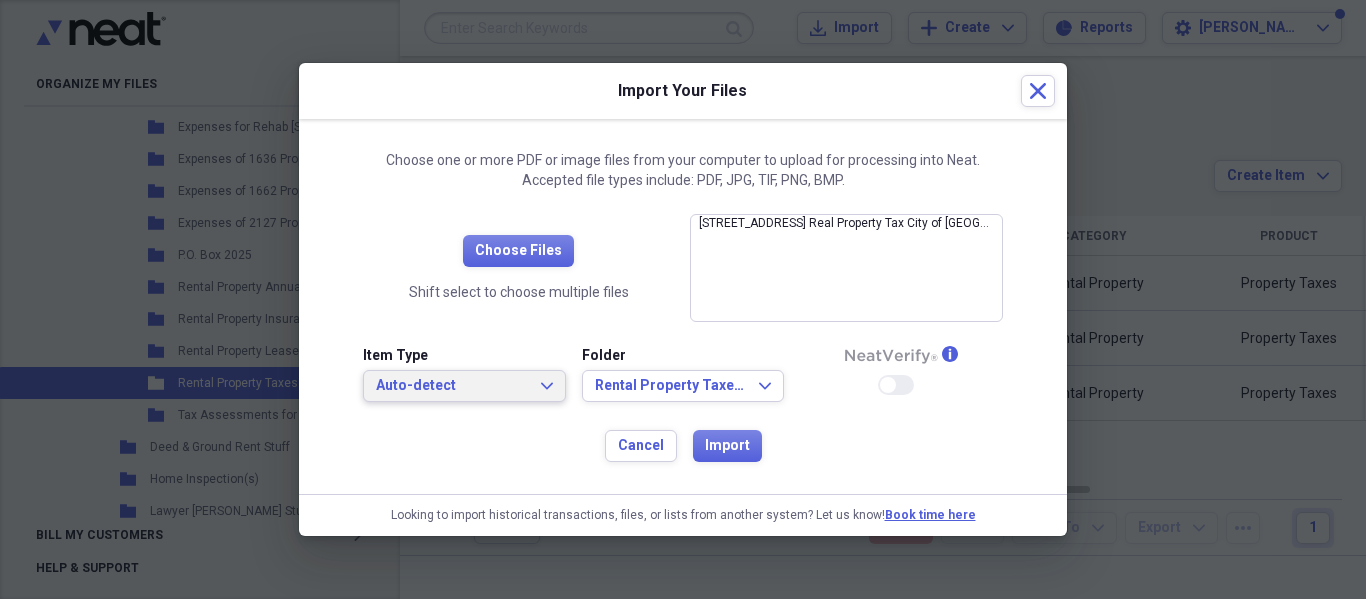 click 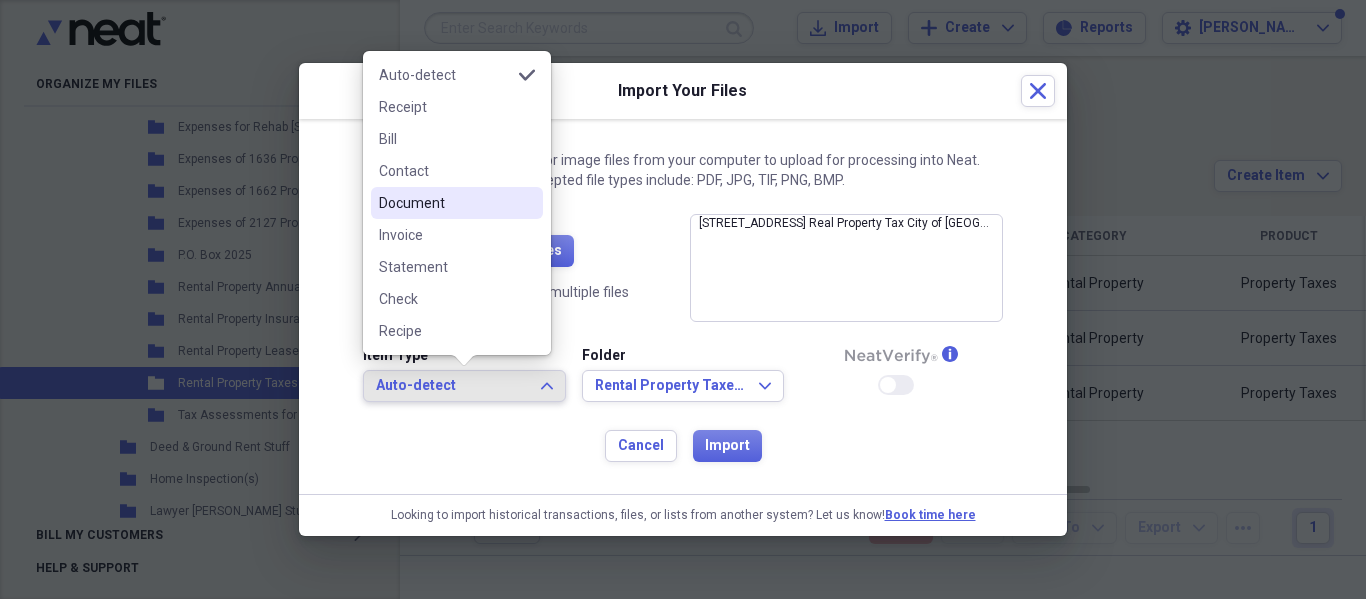 click on "Document" at bounding box center (445, 203) 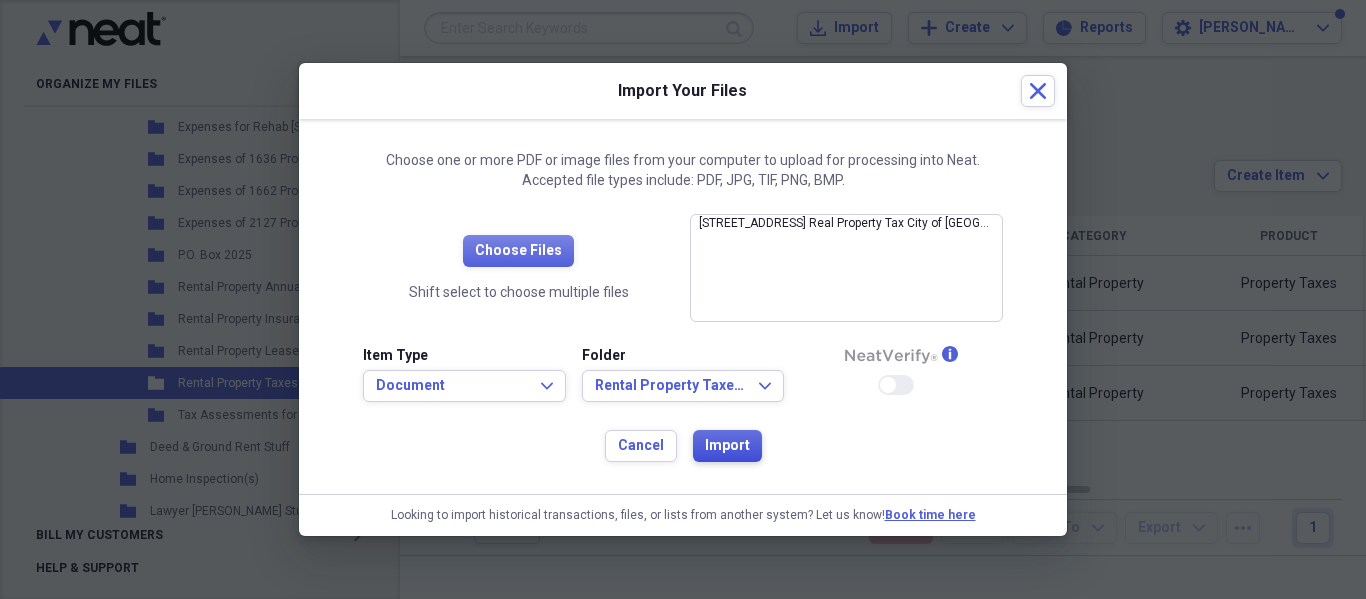 click on "Import" at bounding box center (727, 446) 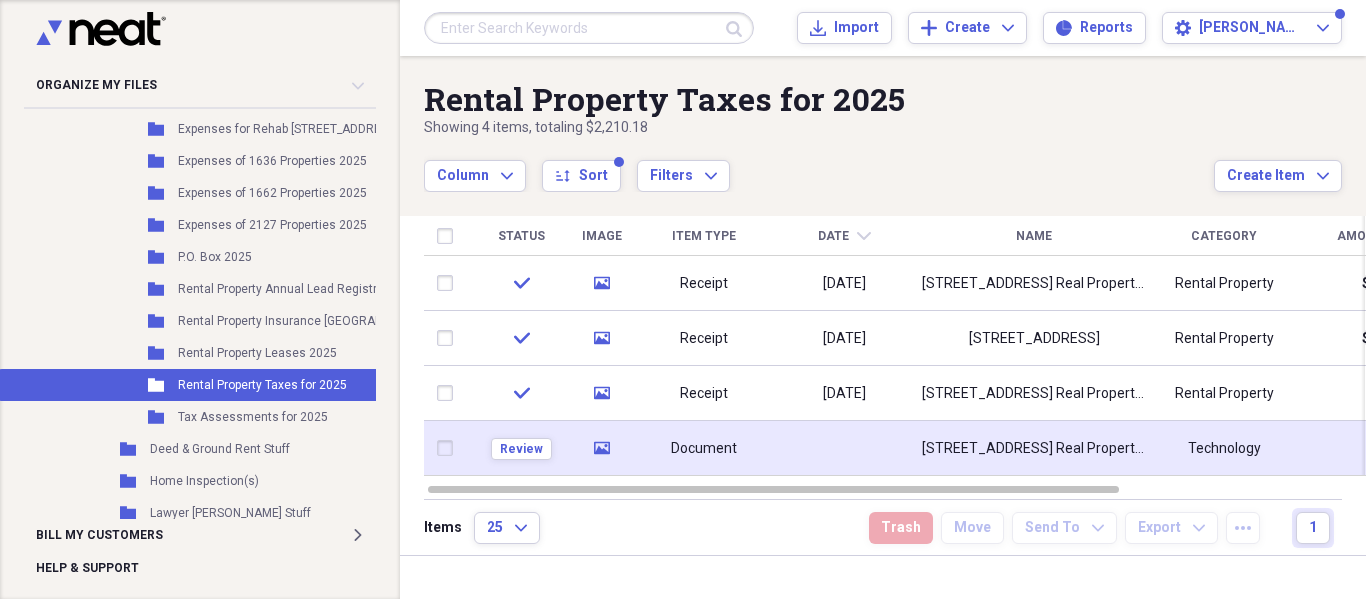 click at bounding box center (844, 448) 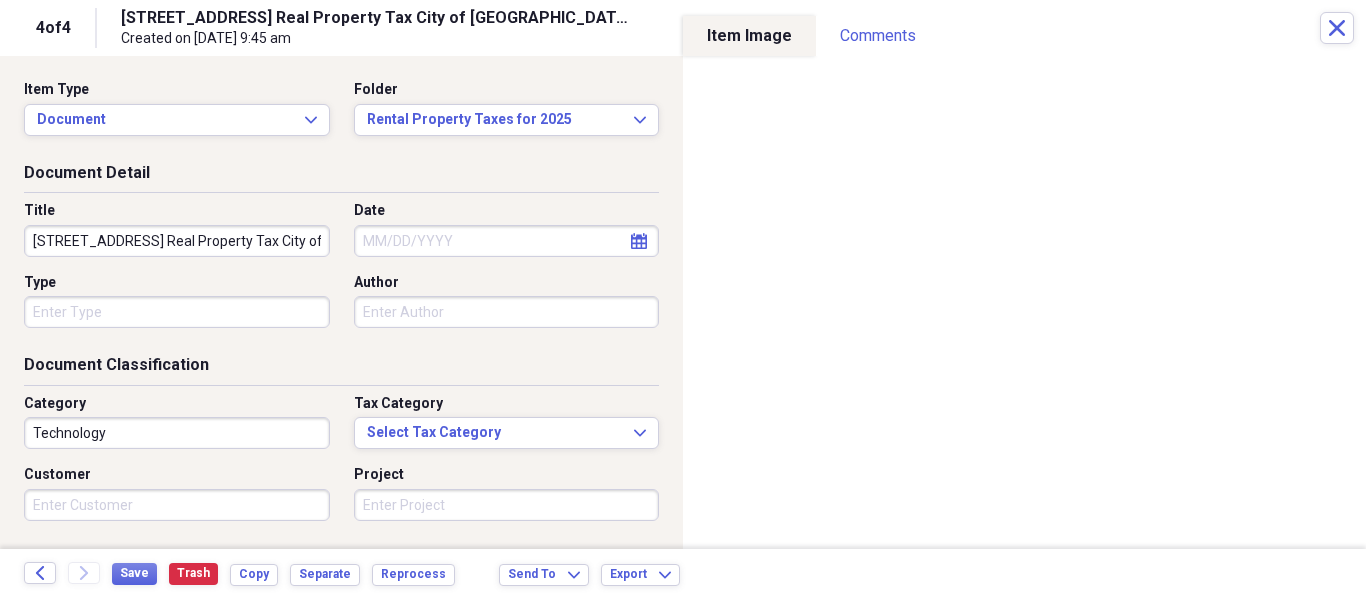 click on "calendar" 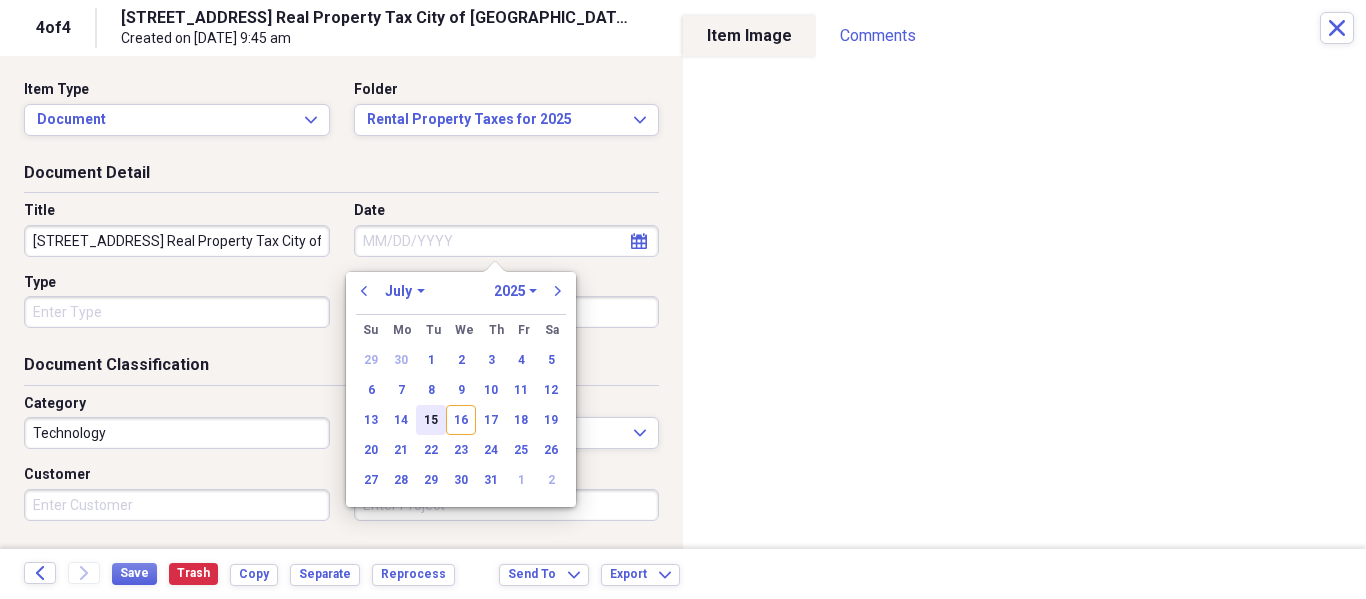 click on "15" at bounding box center (431, 420) 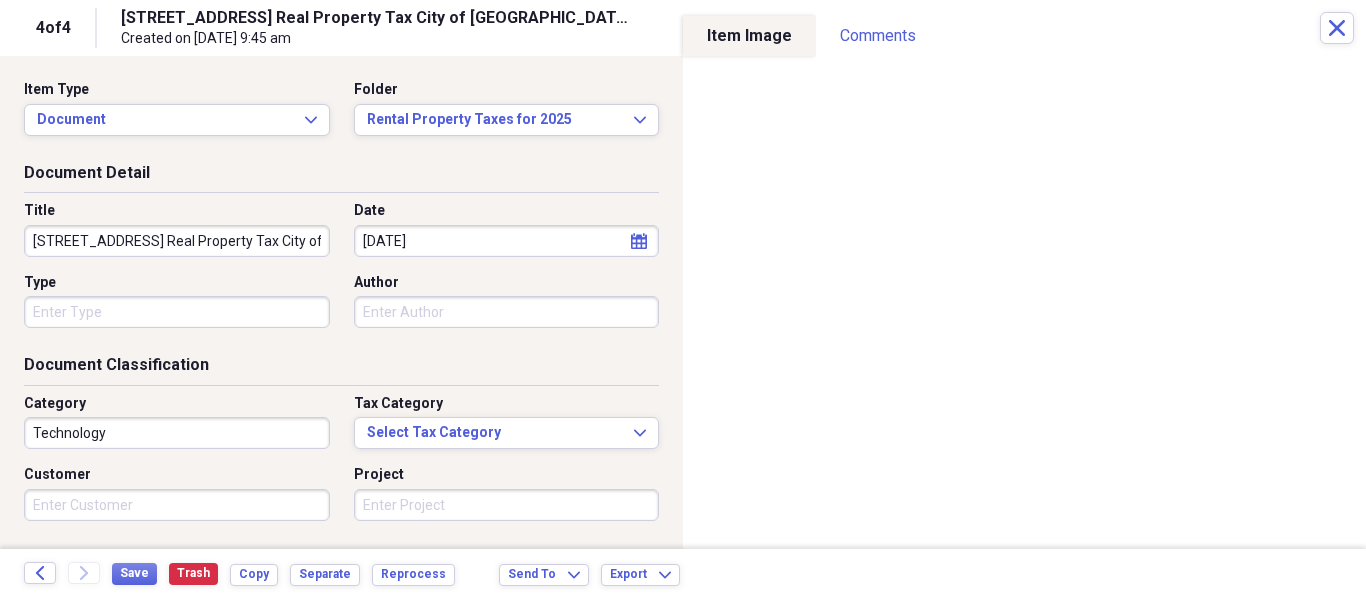 scroll, scrollTop: 243, scrollLeft: 0, axis: vertical 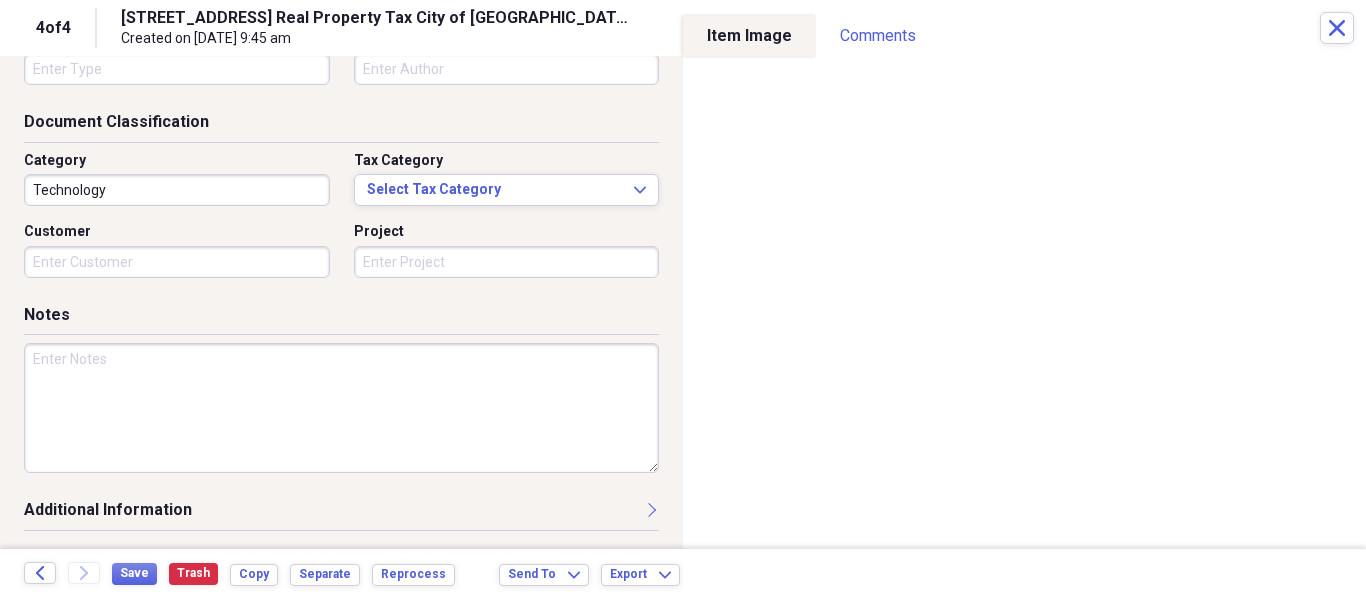 click at bounding box center [341, 408] 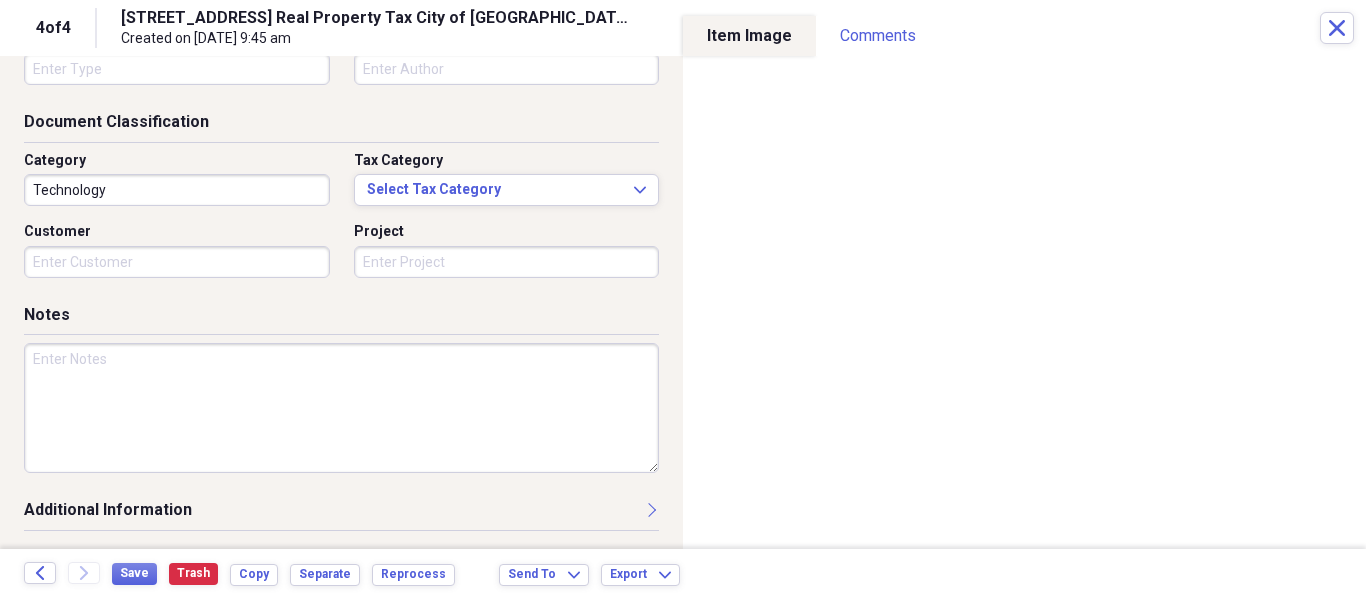 paste on "[URL][DOMAIN_NAME][PERSON_NAME]" 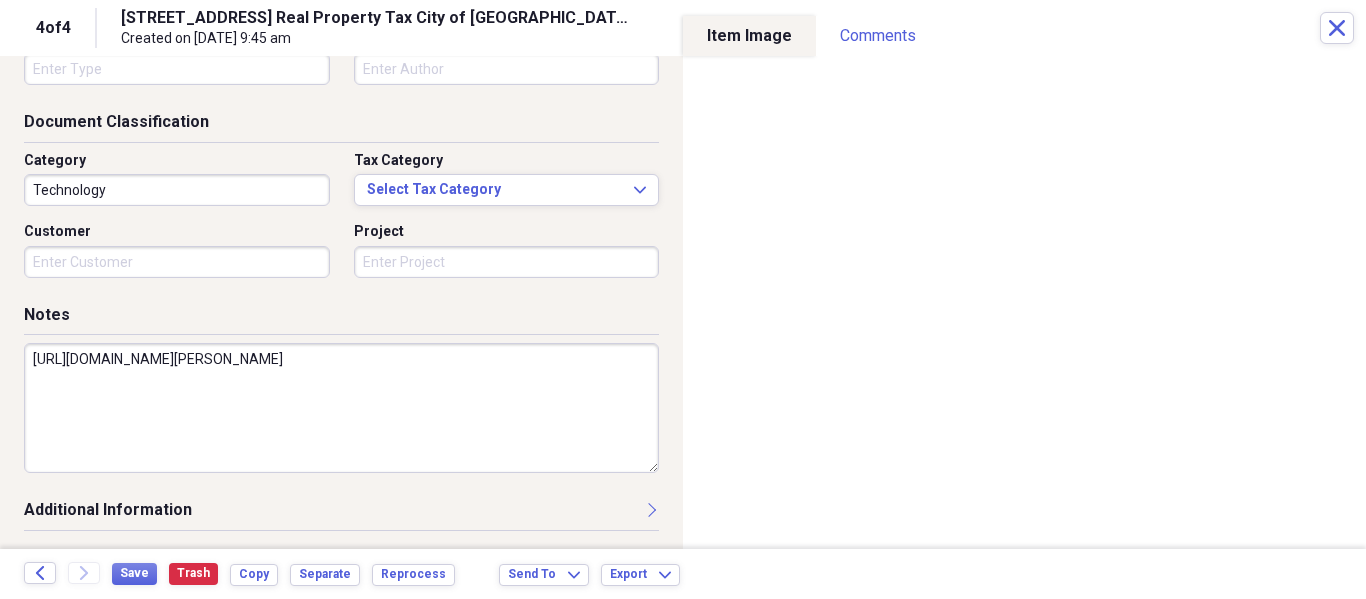 scroll, scrollTop: 0, scrollLeft: 0, axis: both 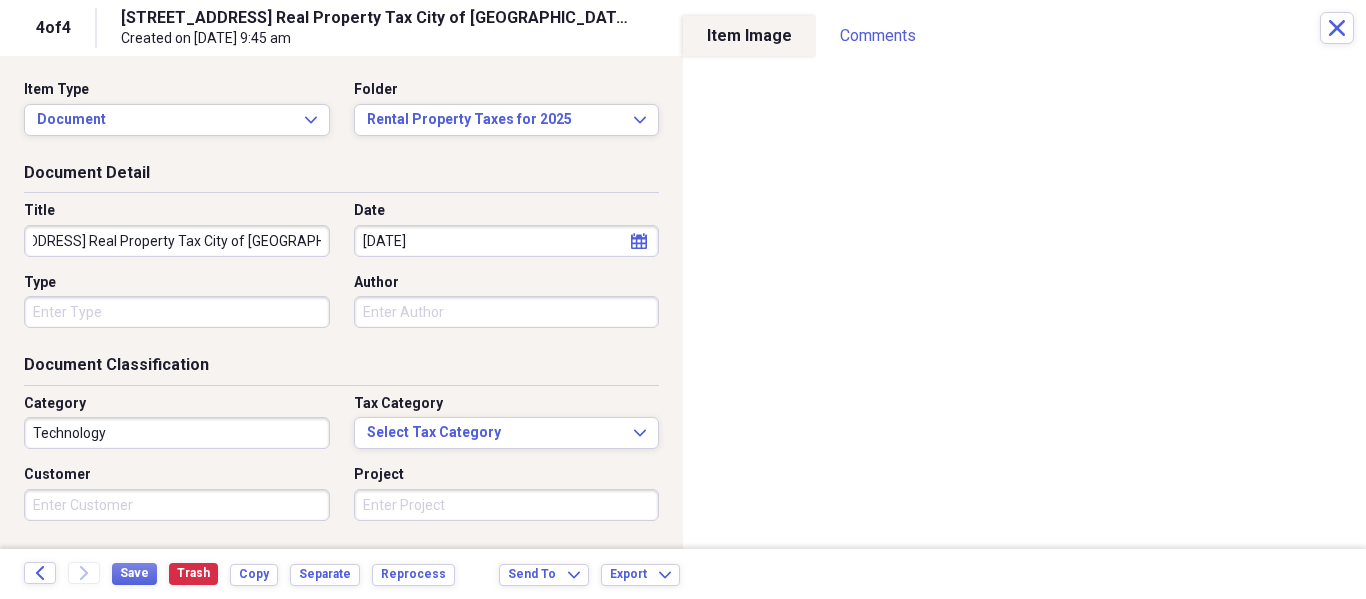 drag, startPoint x: 30, startPoint y: 242, endPoint x: 390, endPoint y: 268, distance: 360.93765 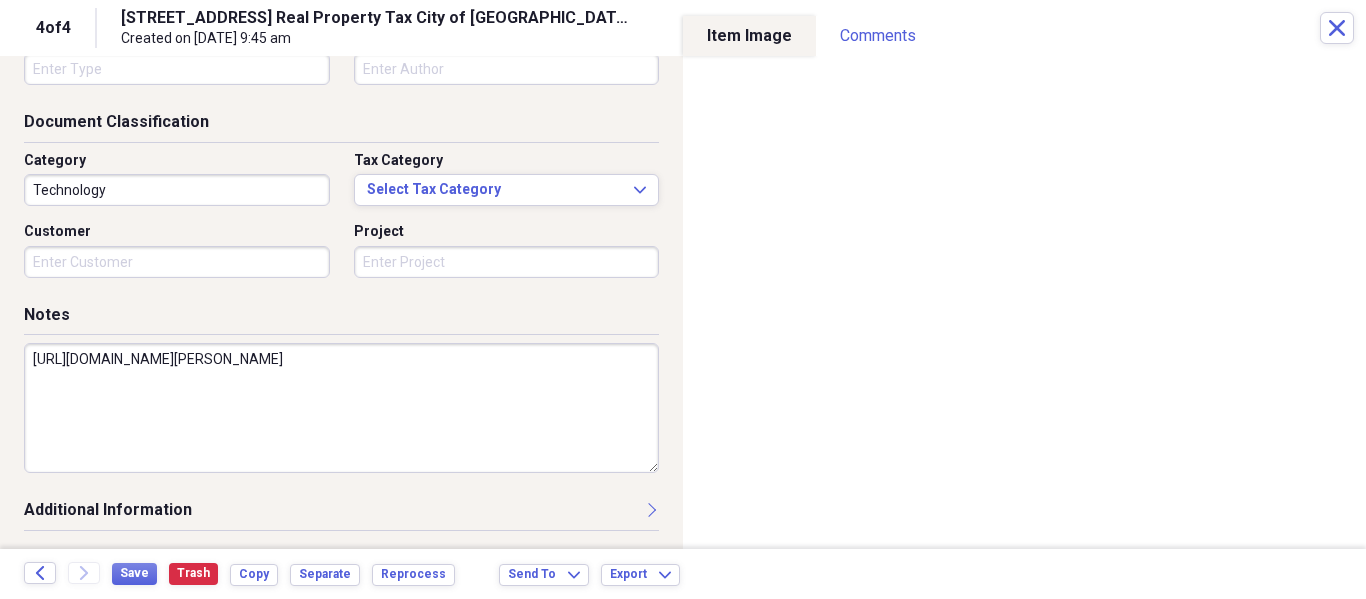 scroll, scrollTop: 0, scrollLeft: 0, axis: both 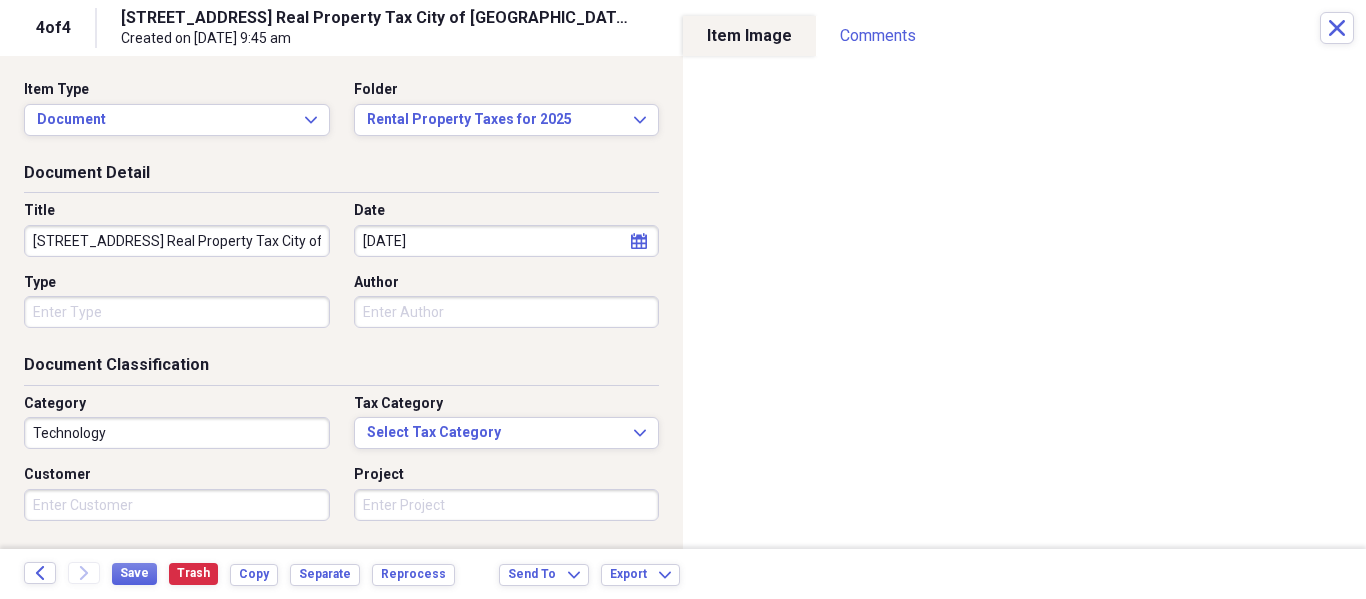 type on "[STREET_ADDRESS] Real Property Tax City of [GEOGRAPHIC_DATA] 2025" 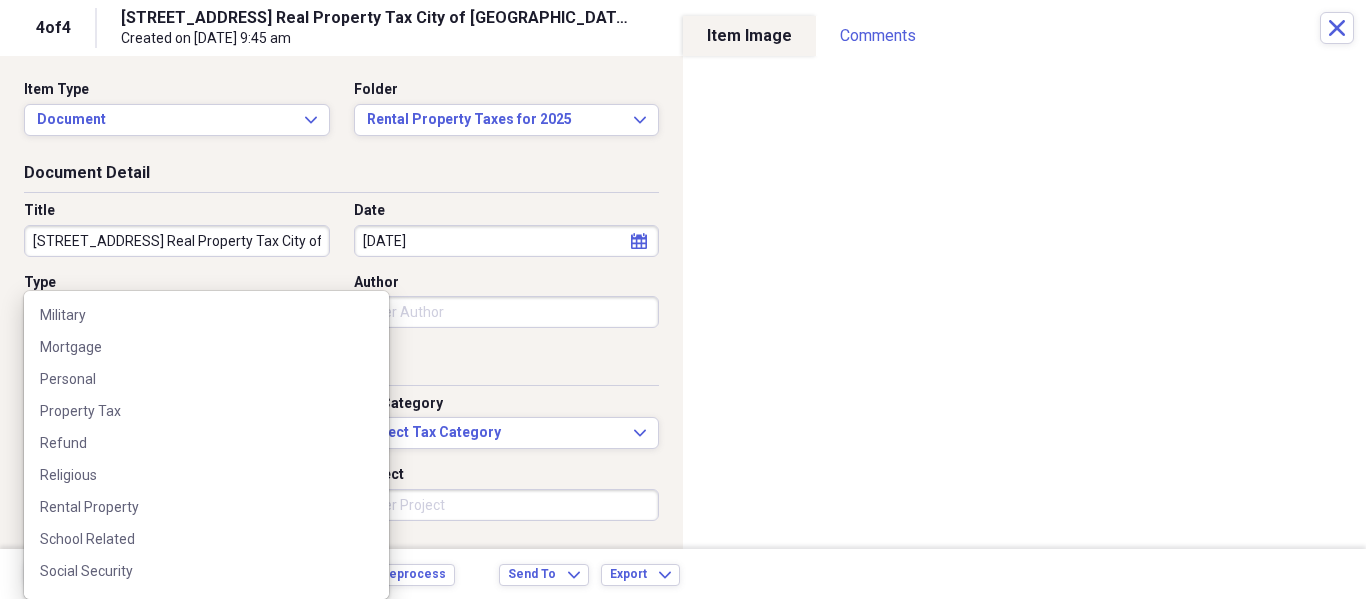 scroll, scrollTop: 1700, scrollLeft: 0, axis: vertical 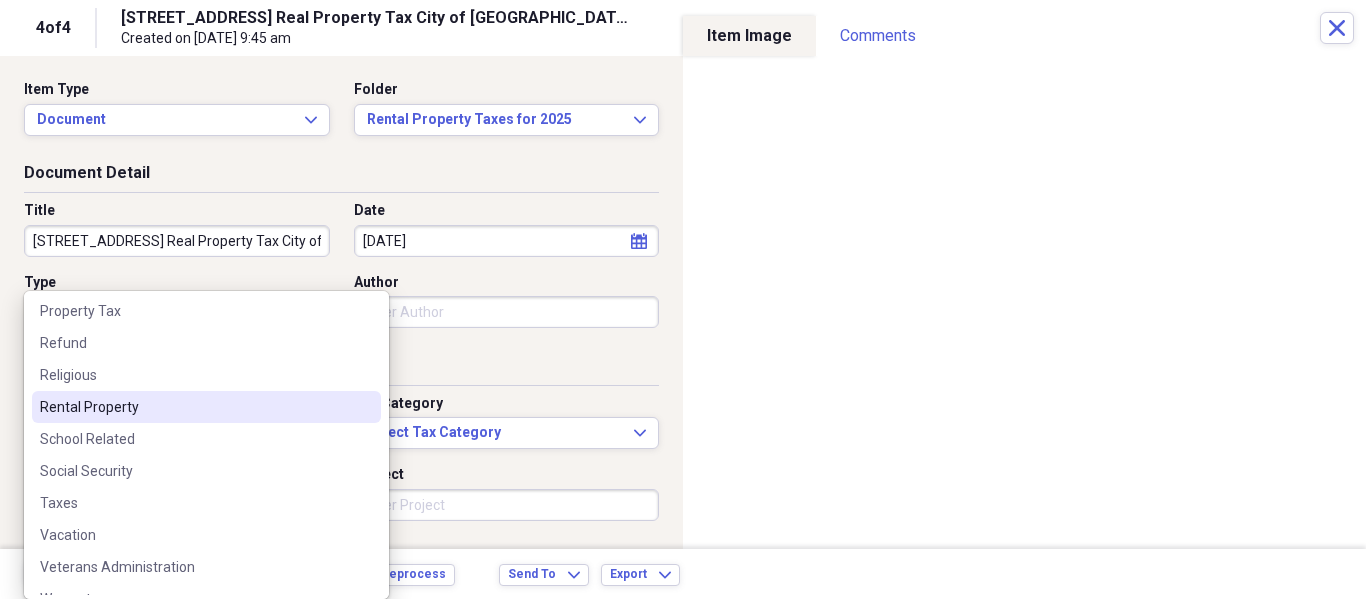 click on "Rental Property" at bounding box center (194, 407) 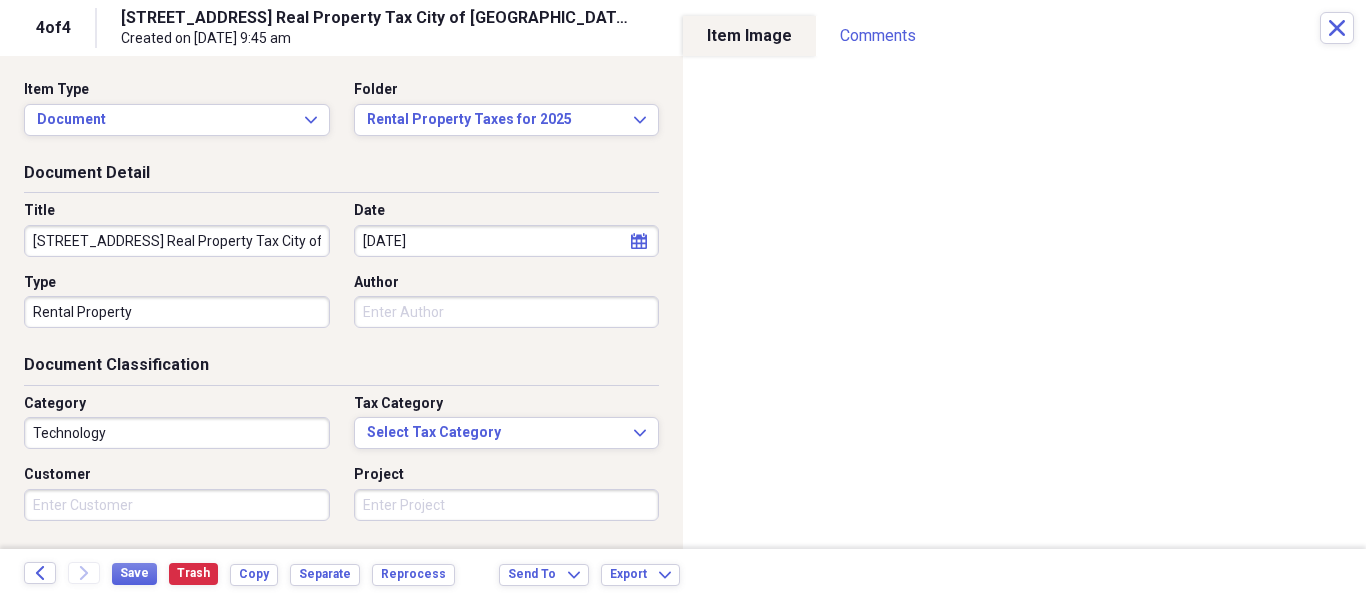 click on "Technology" at bounding box center (177, 433) 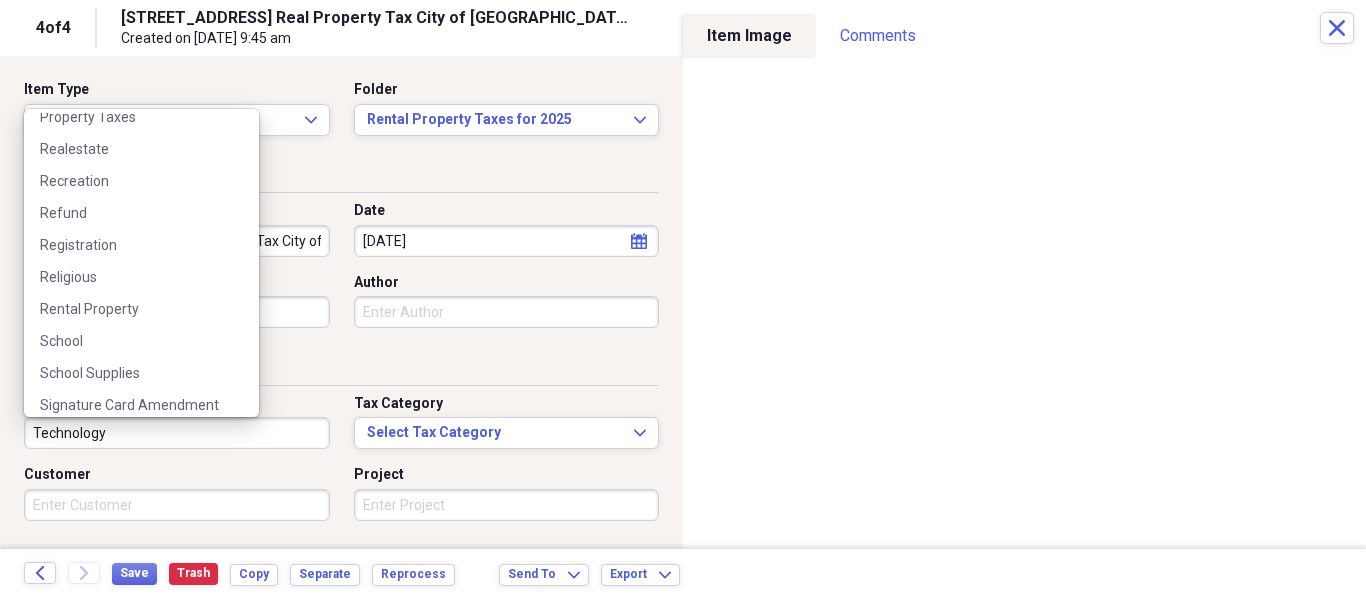 scroll, scrollTop: 2700, scrollLeft: 0, axis: vertical 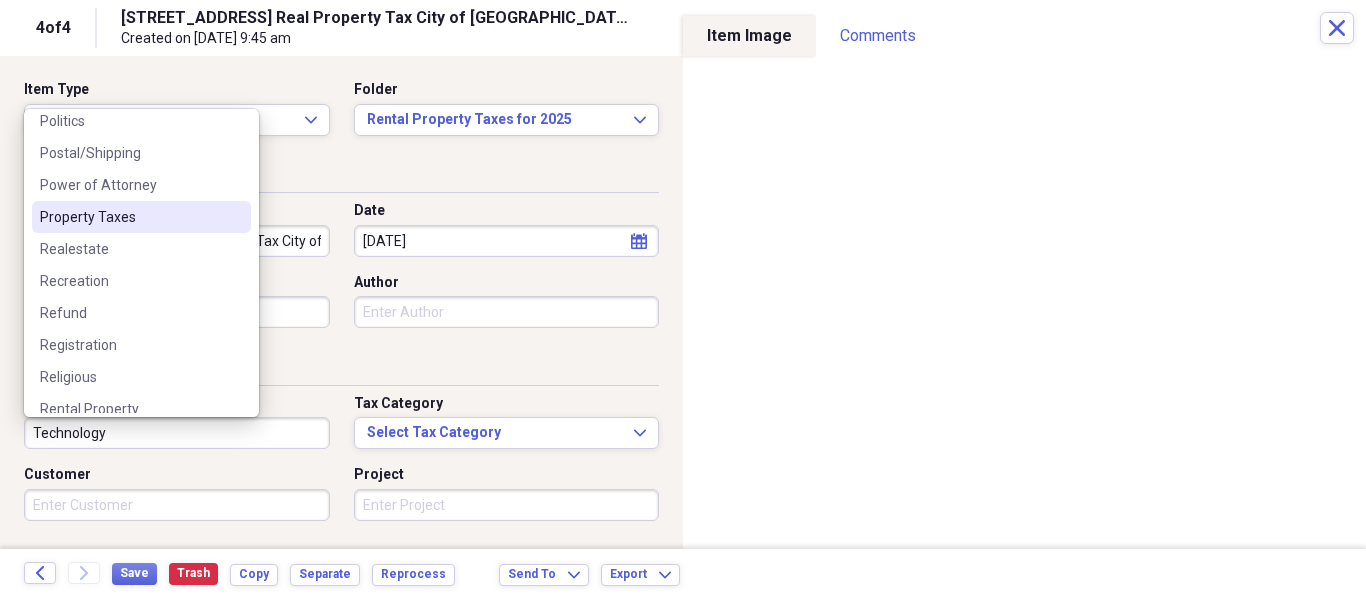 click on "Property Taxes" at bounding box center [129, 217] 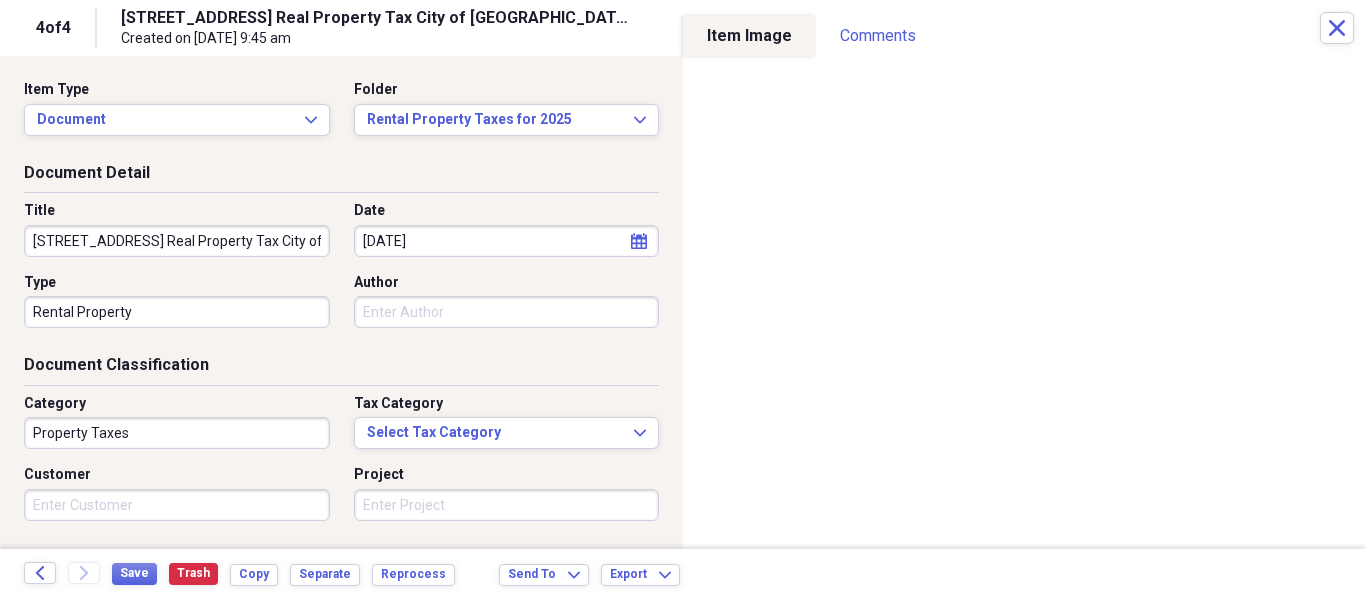 click on "Document Detail Title [STREET_ADDRESS] Real Property Tax City of [GEOGRAPHIC_DATA] 2025 Date [DATE] calendar Calendar Type Rental Property Author" at bounding box center [341, 258] 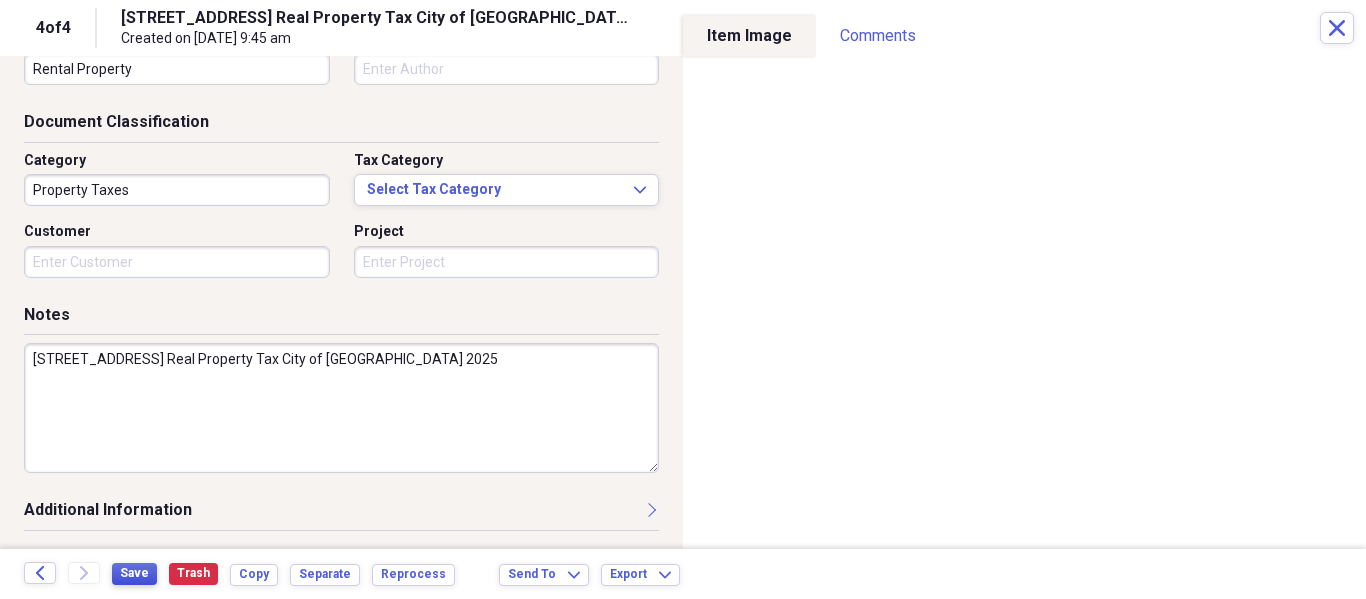 click on "Save" at bounding box center (134, 573) 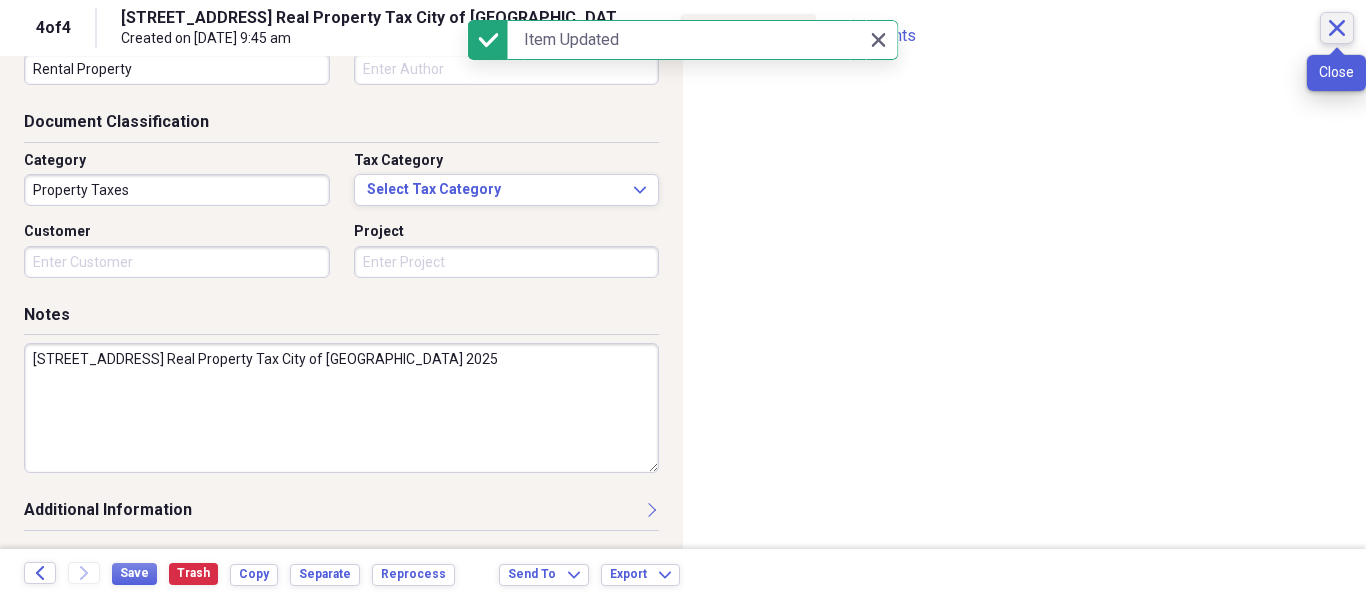 click on "Close" at bounding box center (1337, 28) 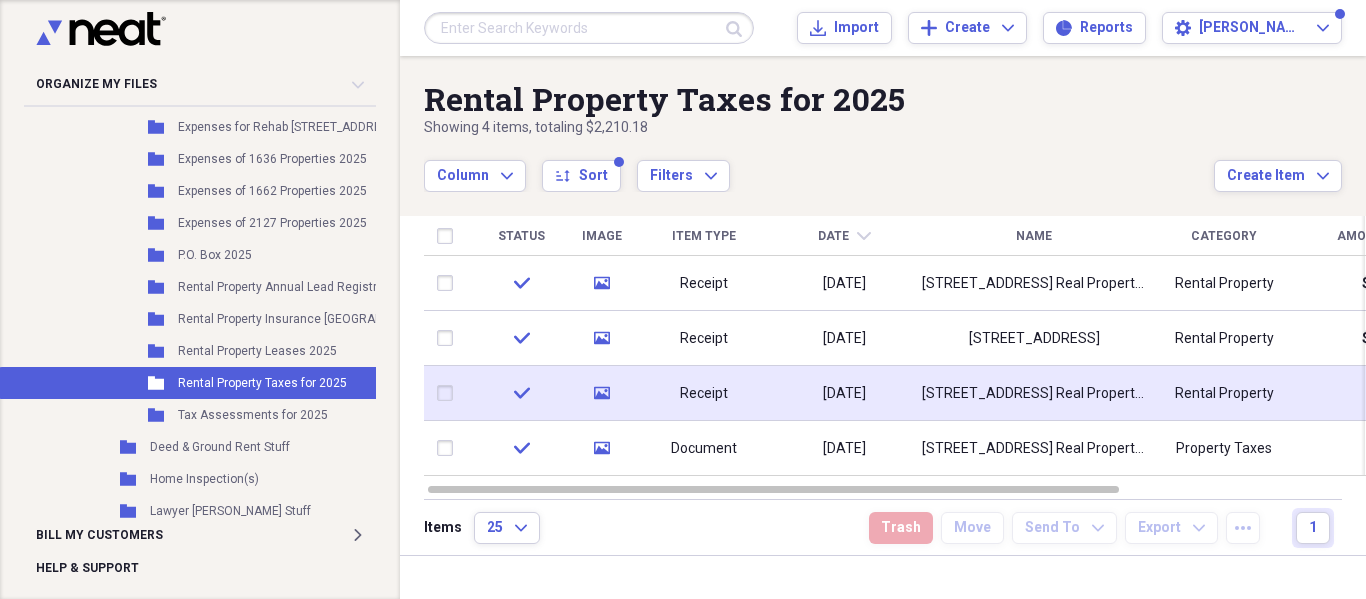 click on "[STREET_ADDRESS] Real Property Tax City of [GEOGRAPHIC_DATA] 2025" at bounding box center [1034, 393] 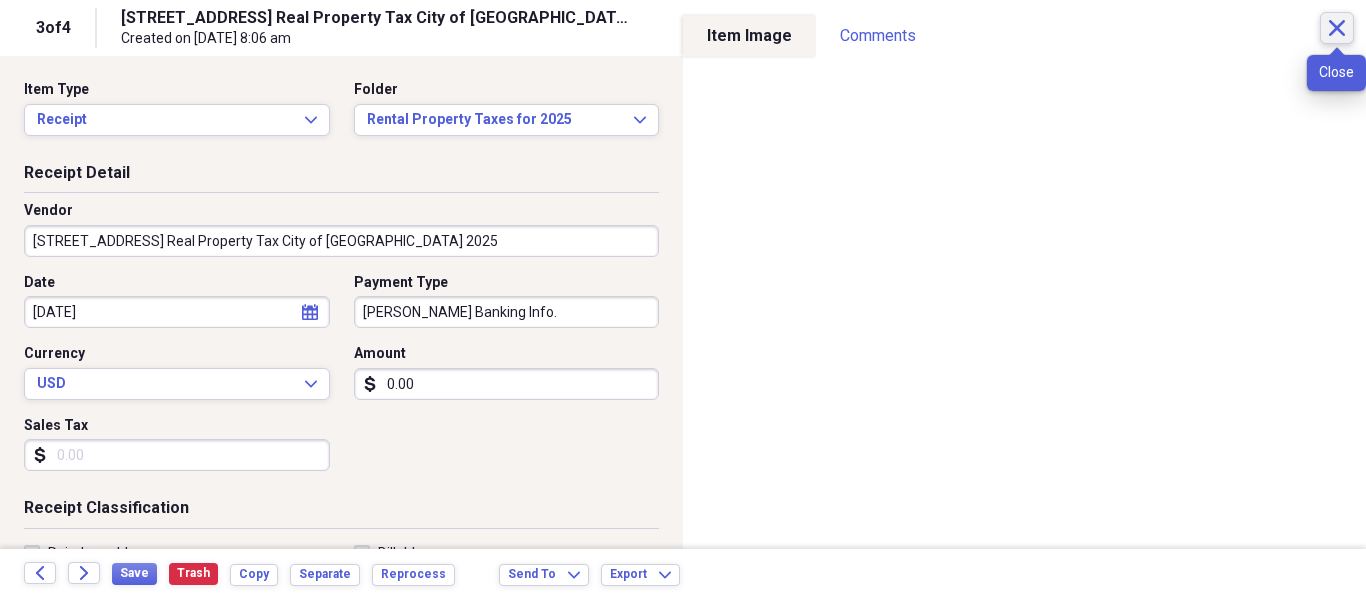 click on "Close" 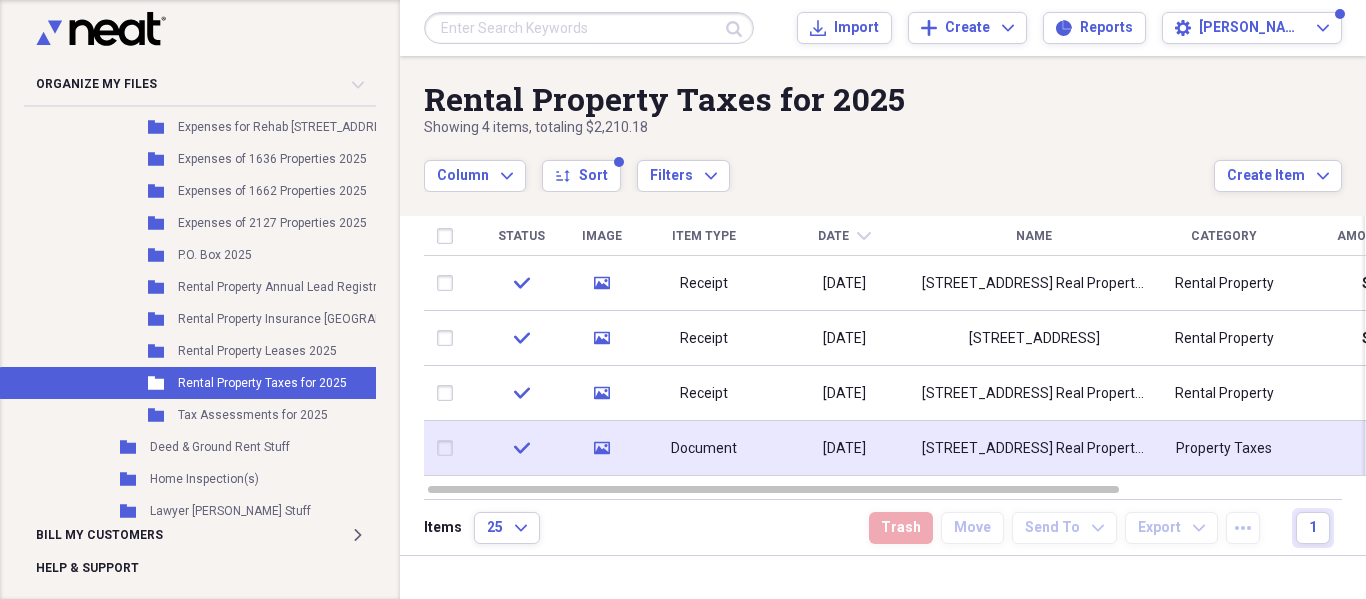 click at bounding box center (449, 448) 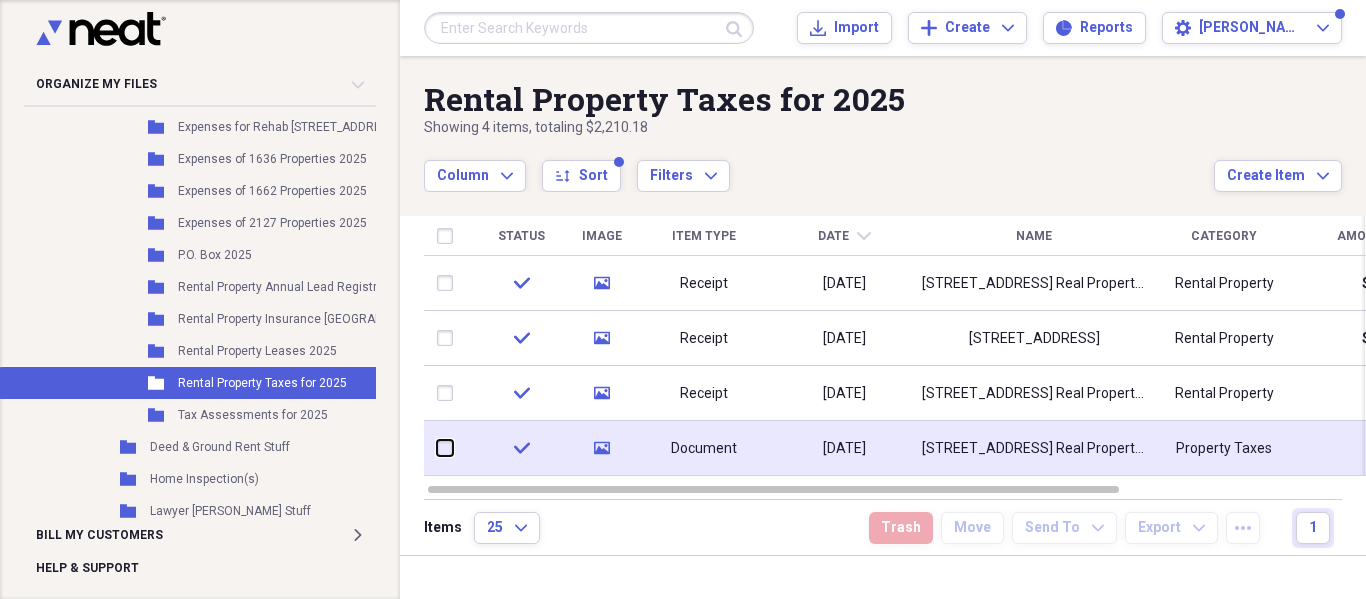 click at bounding box center (437, 448) 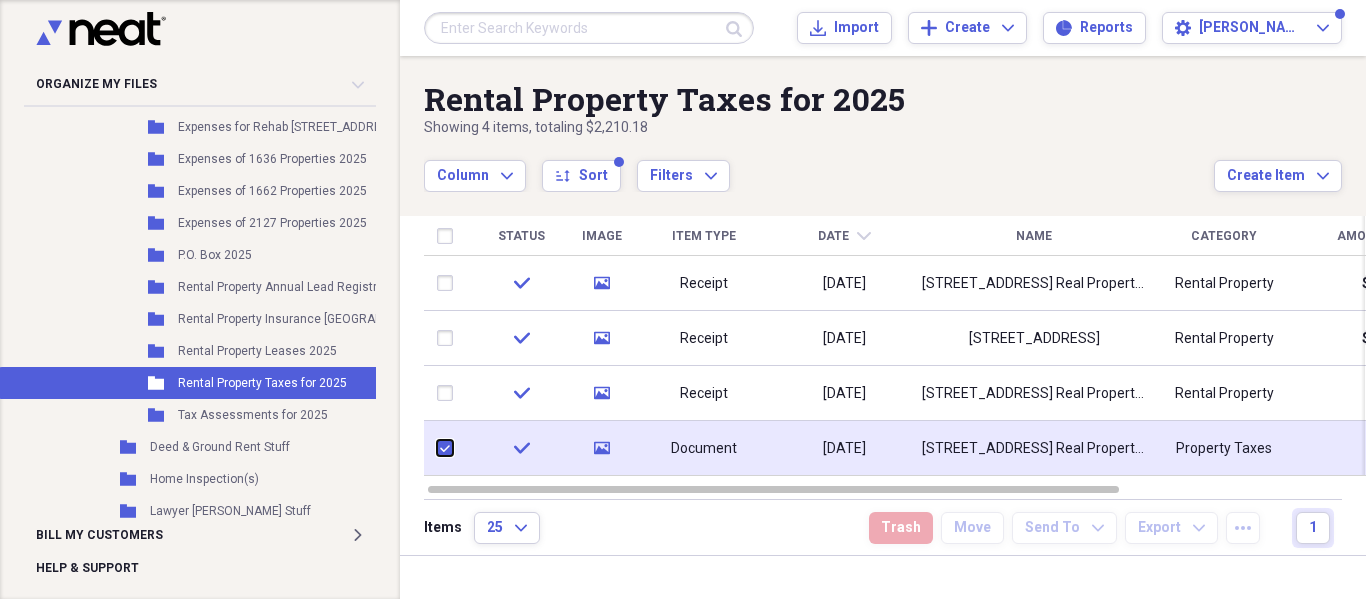 checkbox on "true" 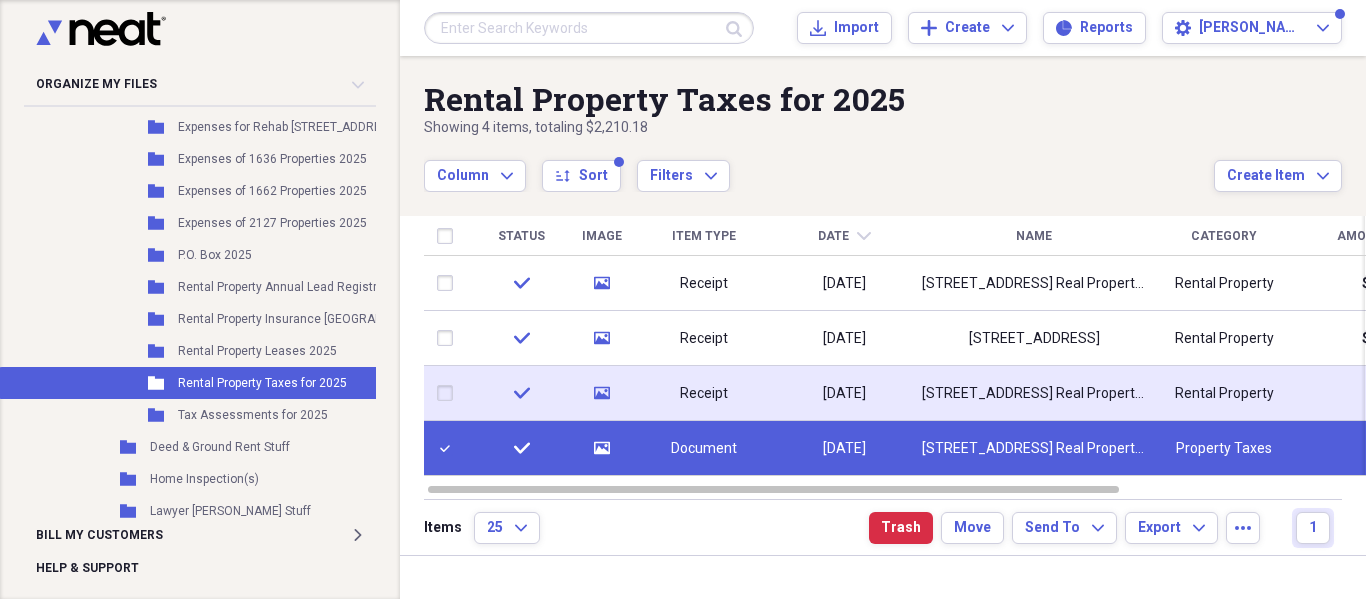 click at bounding box center [449, 393] 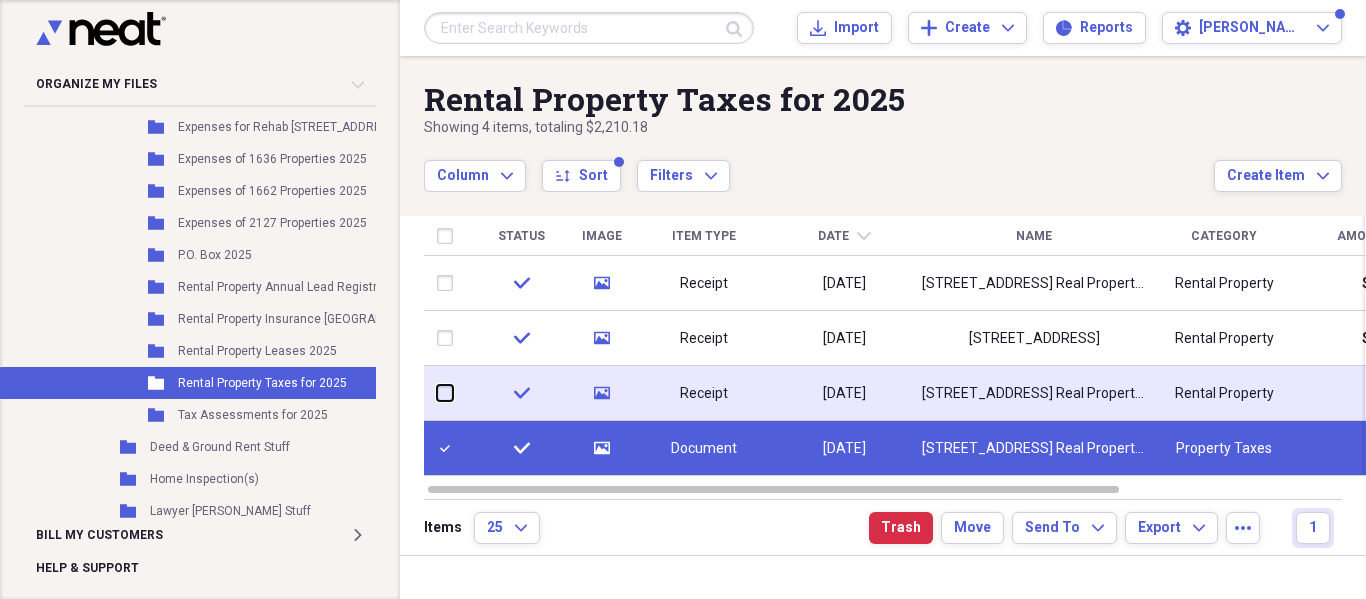 click at bounding box center [437, 393] 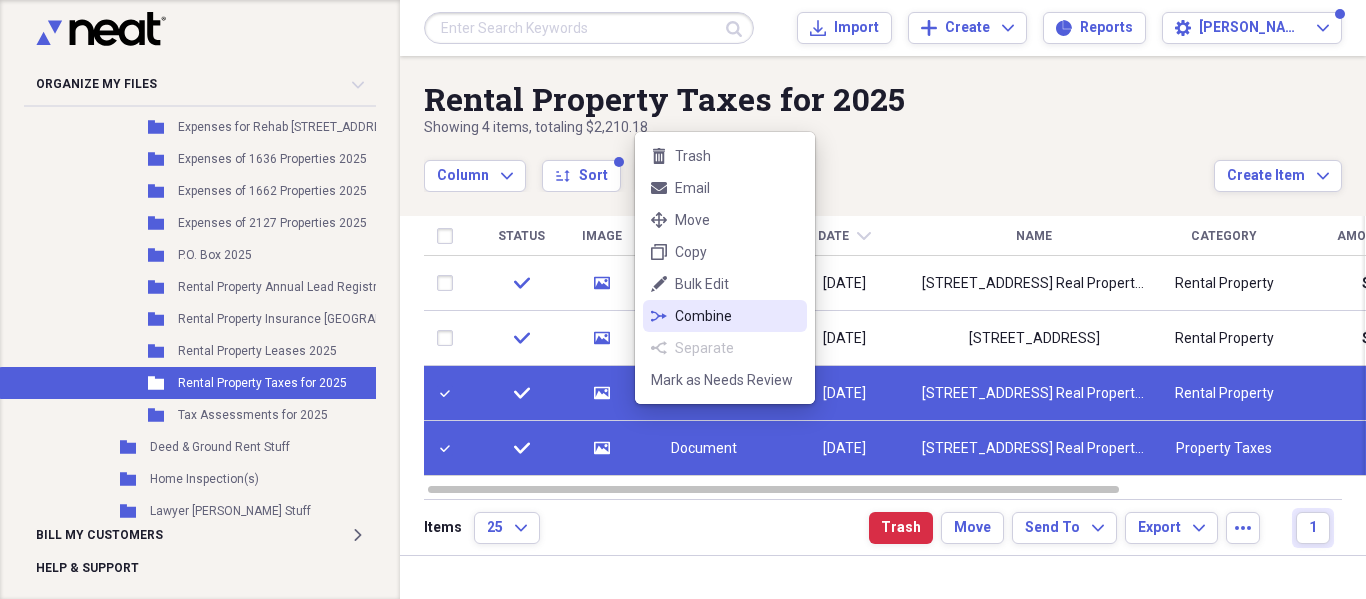 click on "Combine" at bounding box center [737, 316] 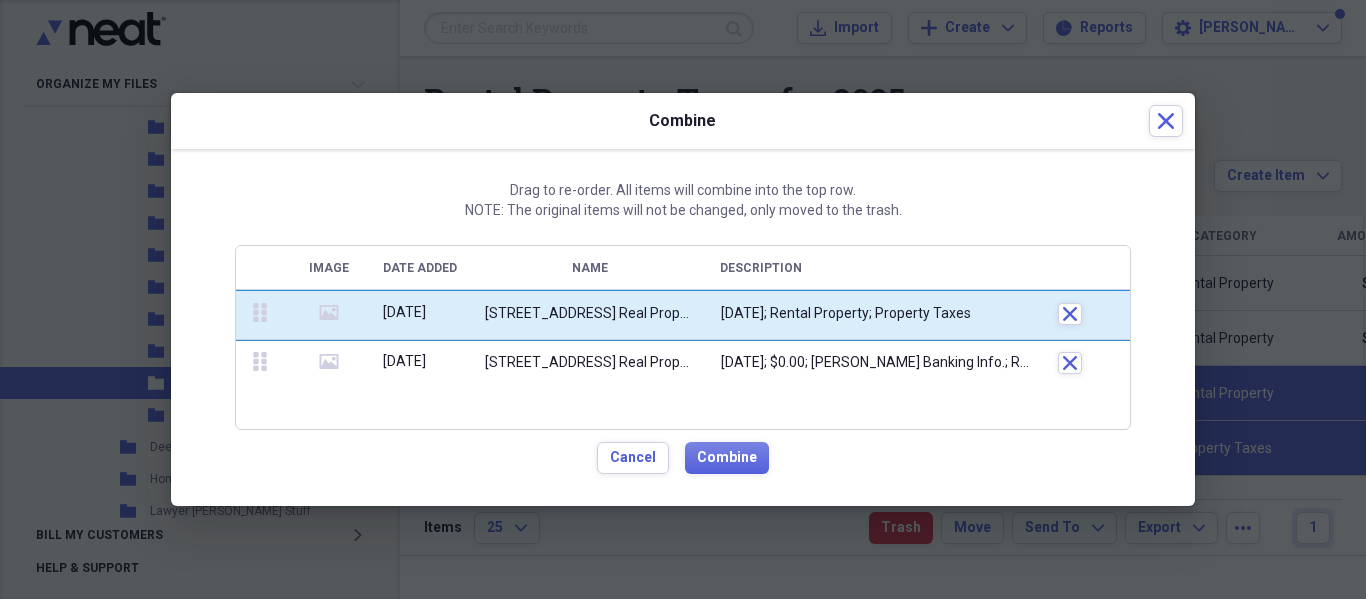 drag, startPoint x: 265, startPoint y: 368, endPoint x: 279, endPoint y: 305, distance: 64.53681 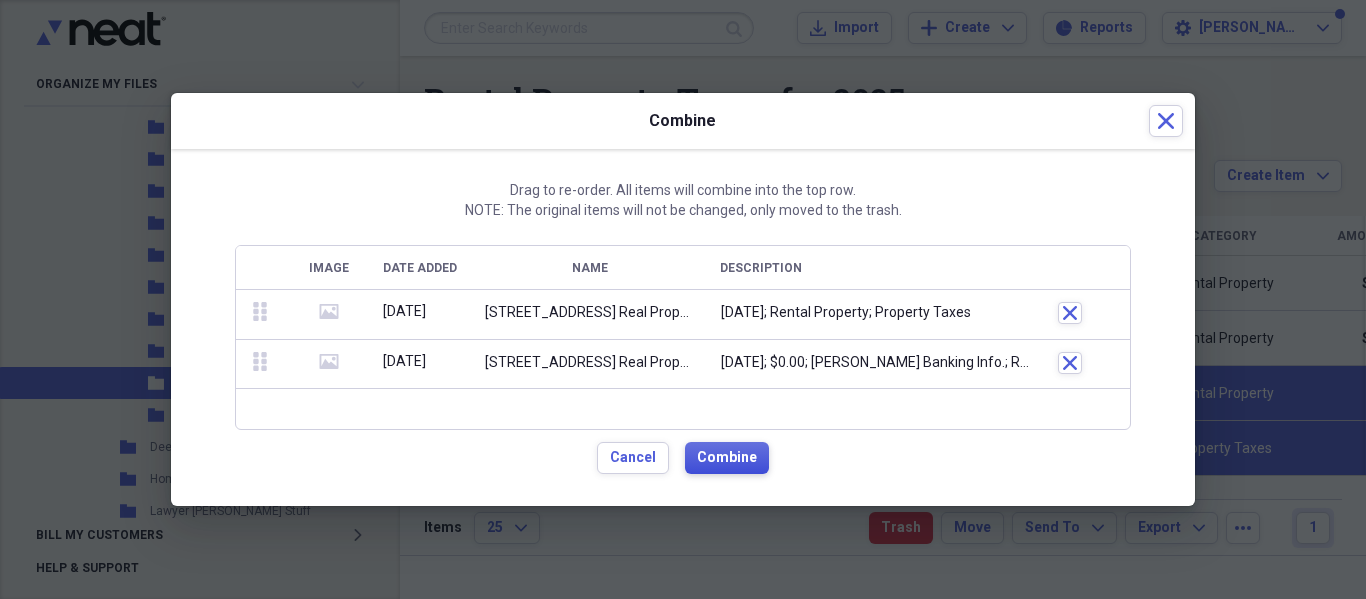 click on "Combine" at bounding box center (727, 458) 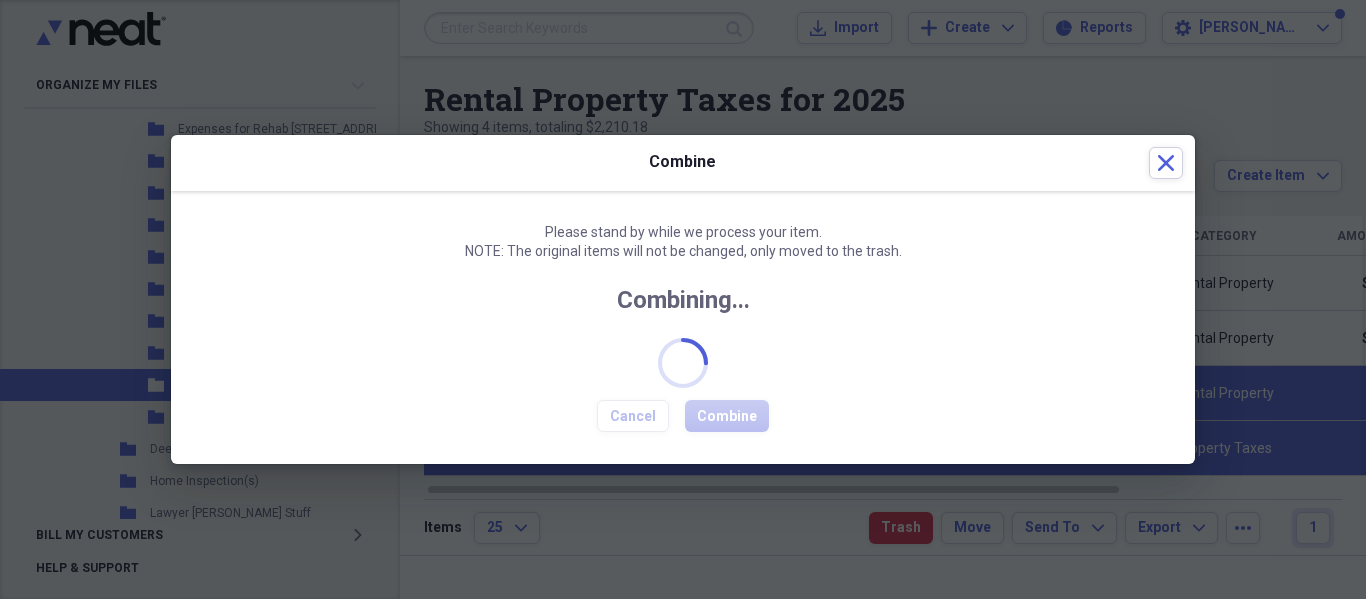 checkbox on "false" 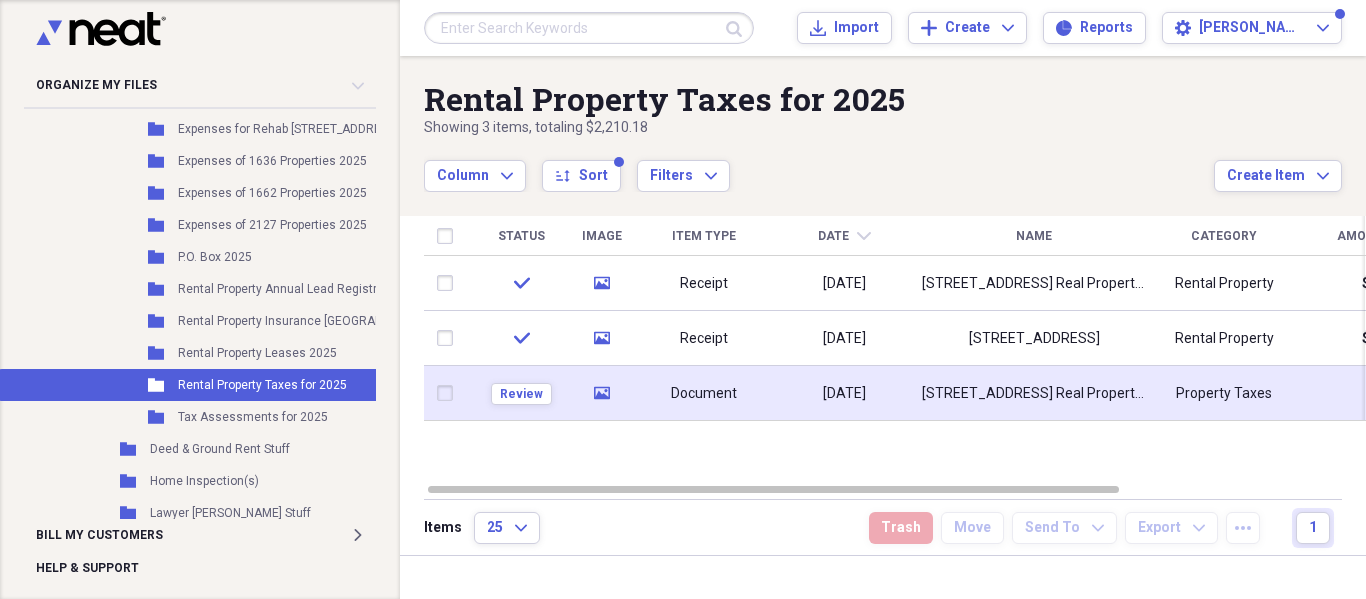 click on "Document" at bounding box center (704, 394) 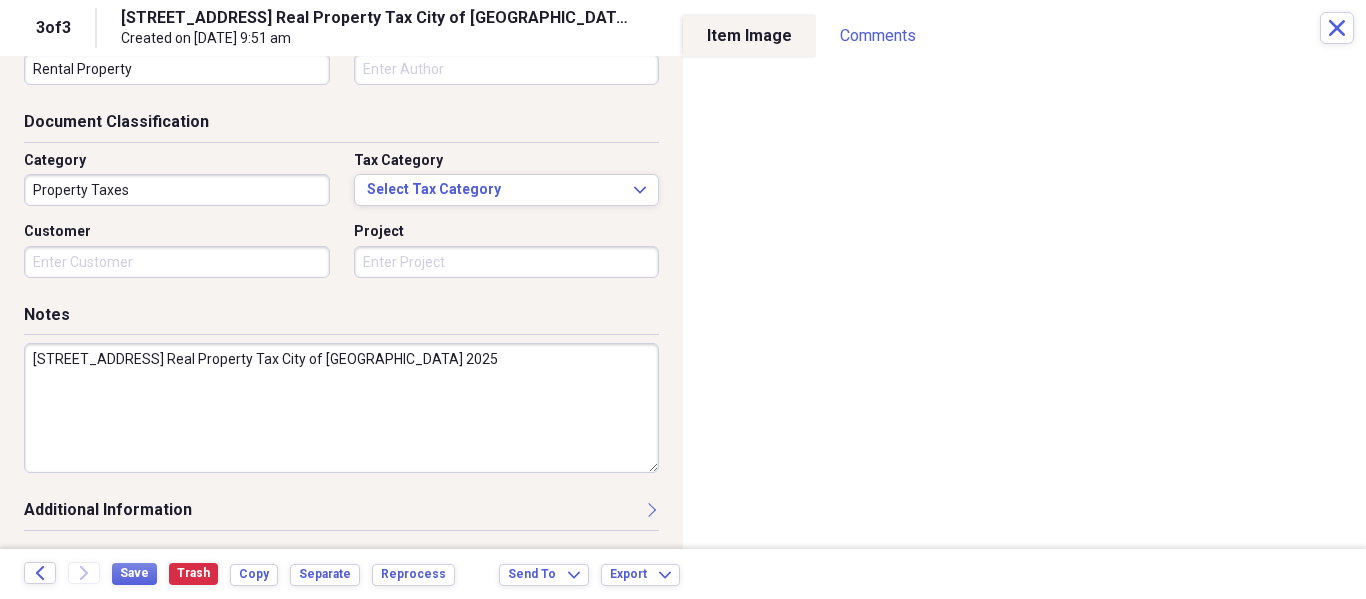 scroll, scrollTop: 0, scrollLeft: 0, axis: both 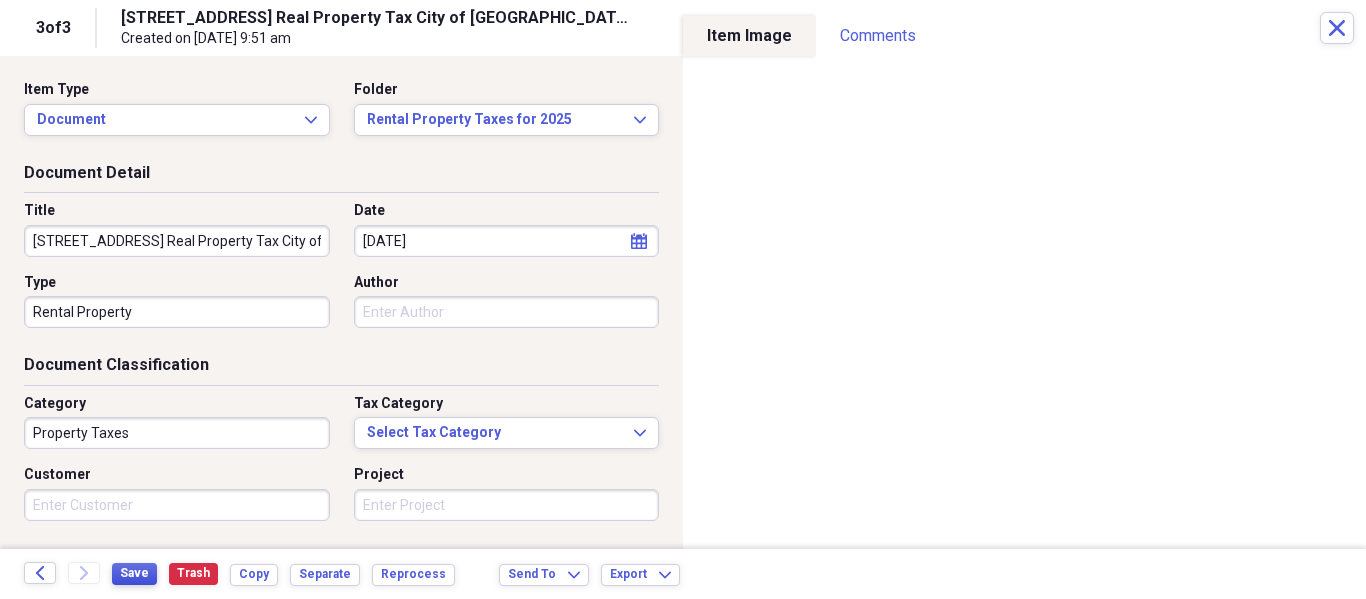 click on "Save" at bounding box center [134, 573] 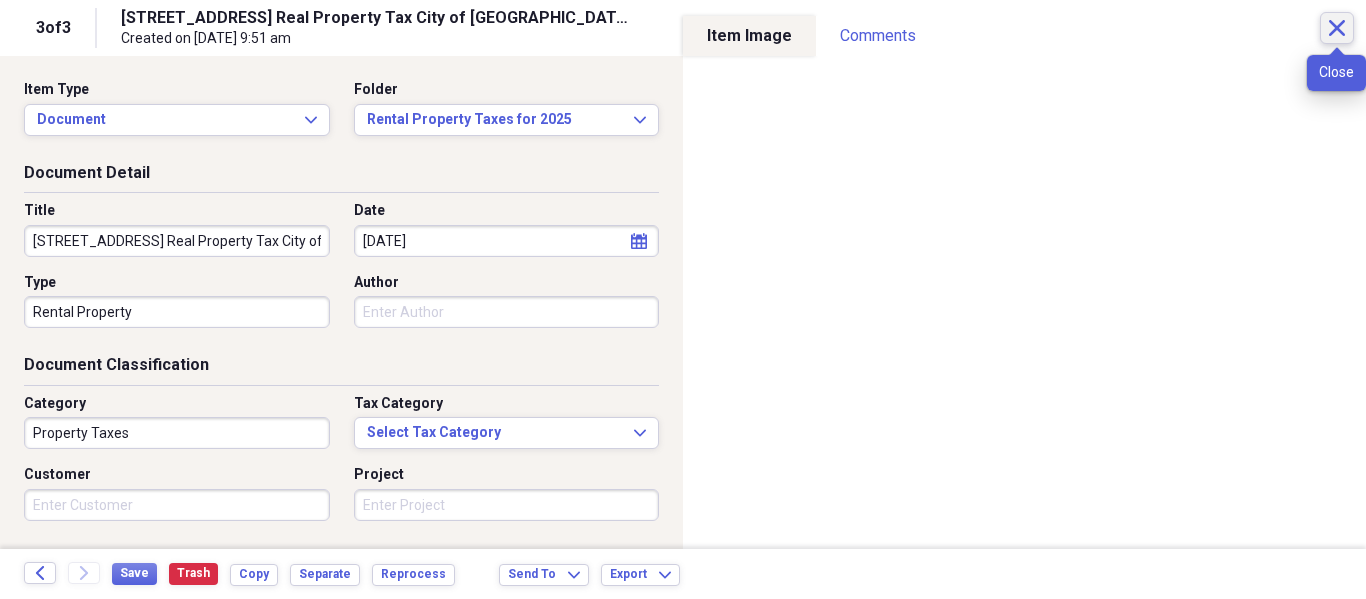click on "Close" at bounding box center [1337, 28] 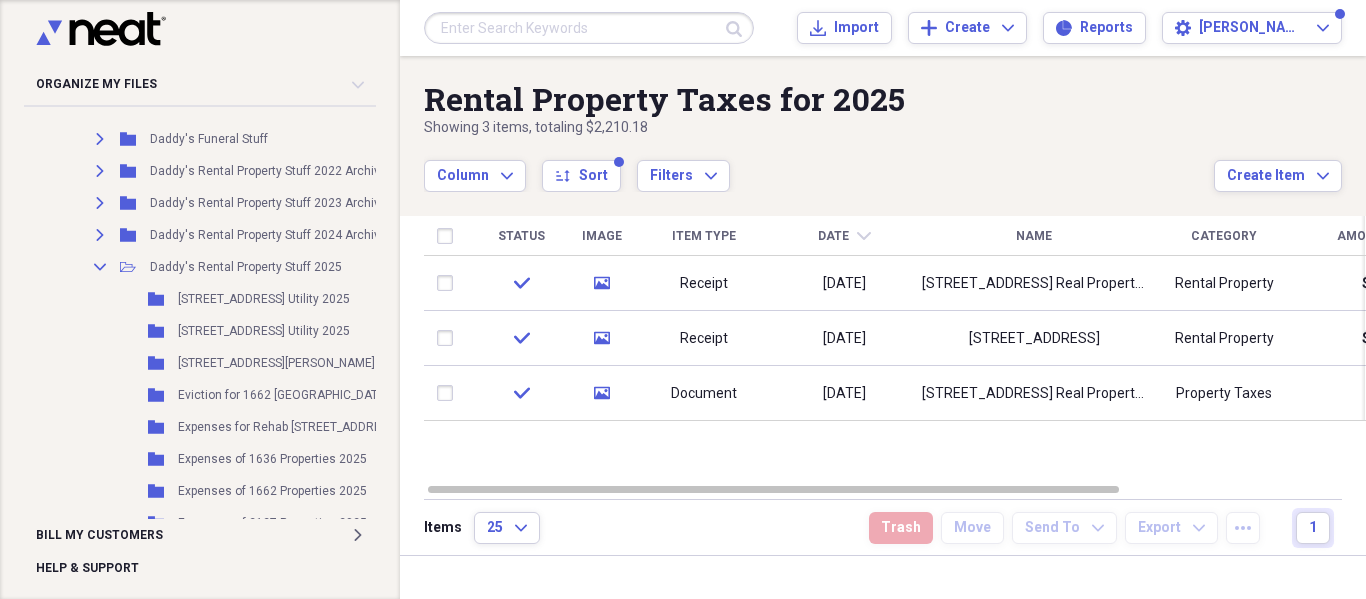 scroll, scrollTop: 1300, scrollLeft: 0, axis: vertical 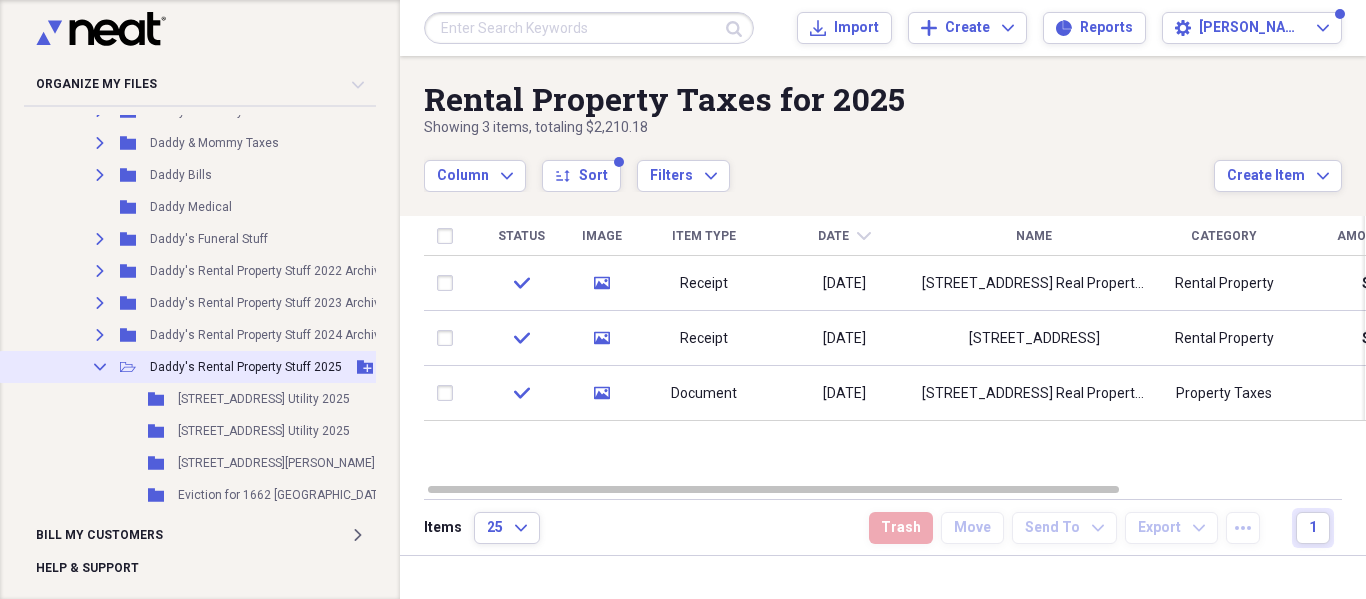 click on "Collapse" 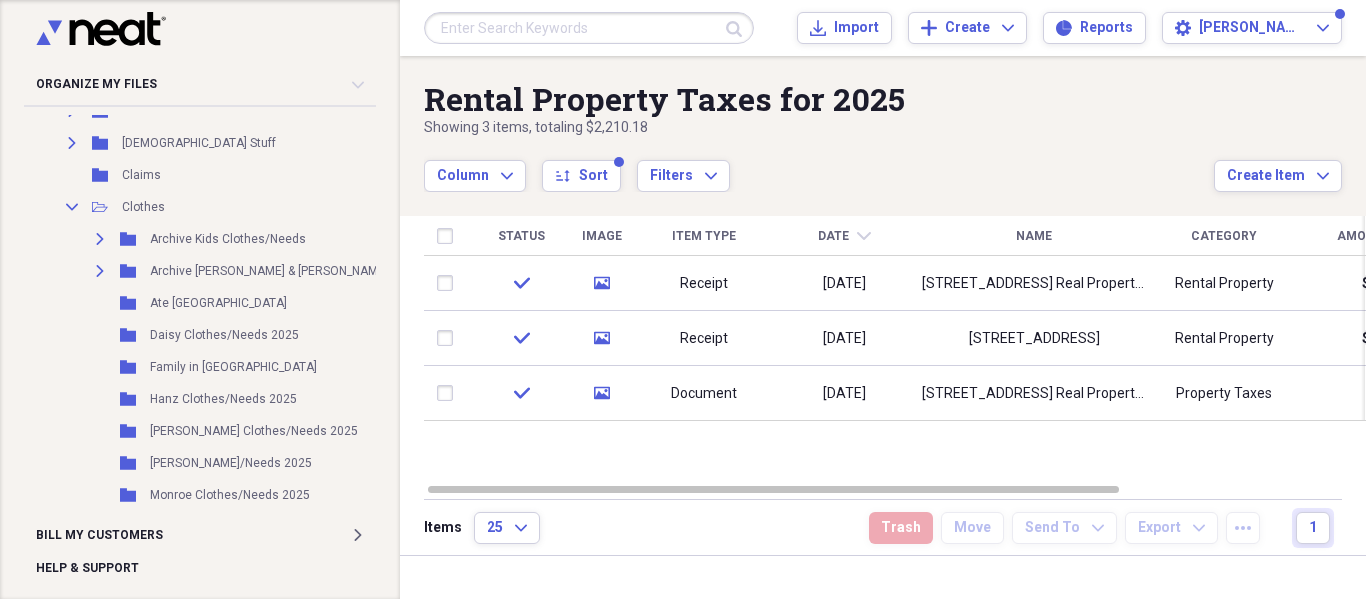 scroll, scrollTop: 400, scrollLeft: 0, axis: vertical 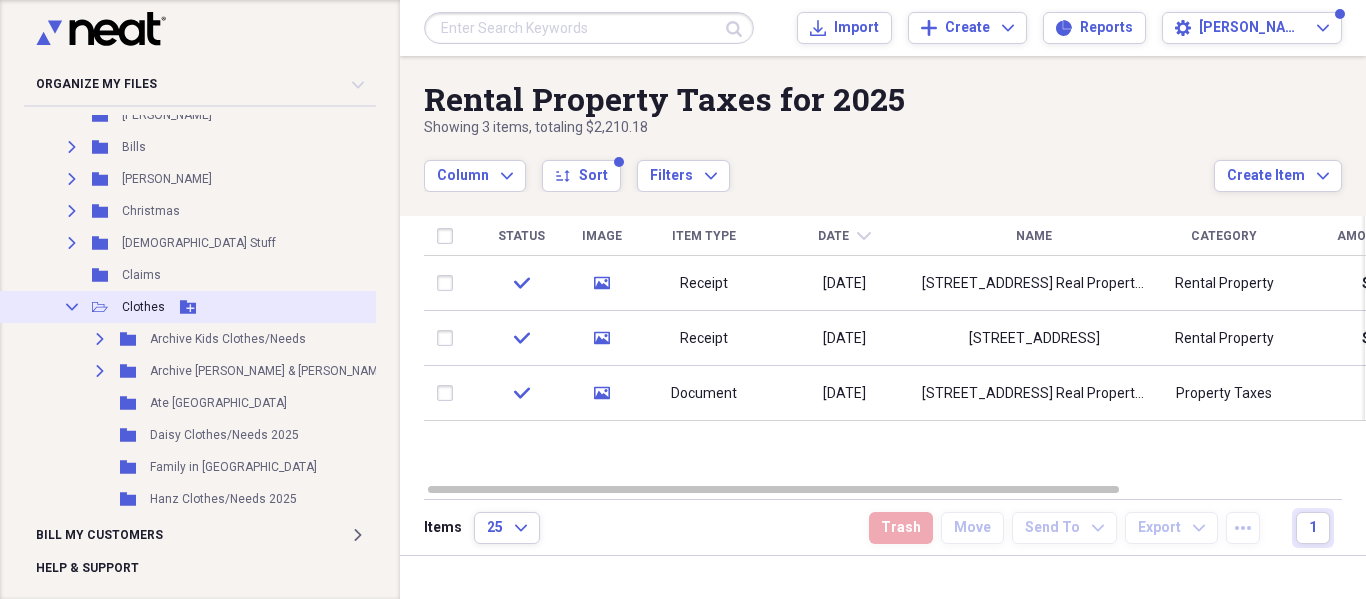 click on "Collapse" 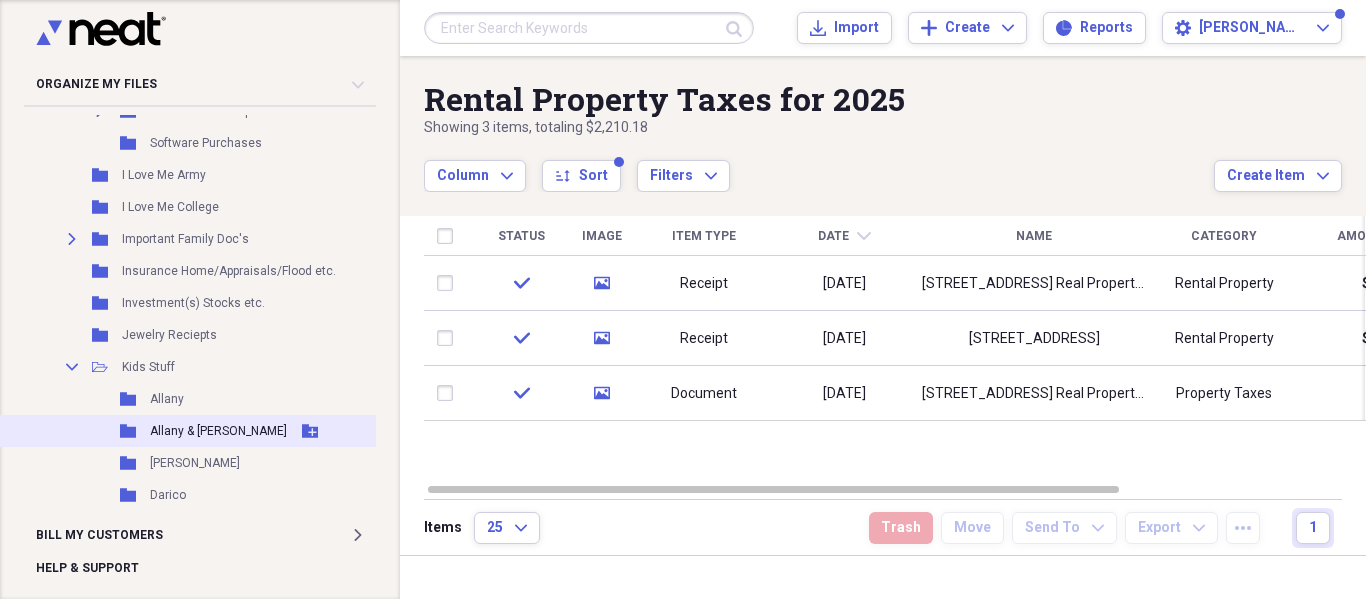 scroll, scrollTop: 2200, scrollLeft: 0, axis: vertical 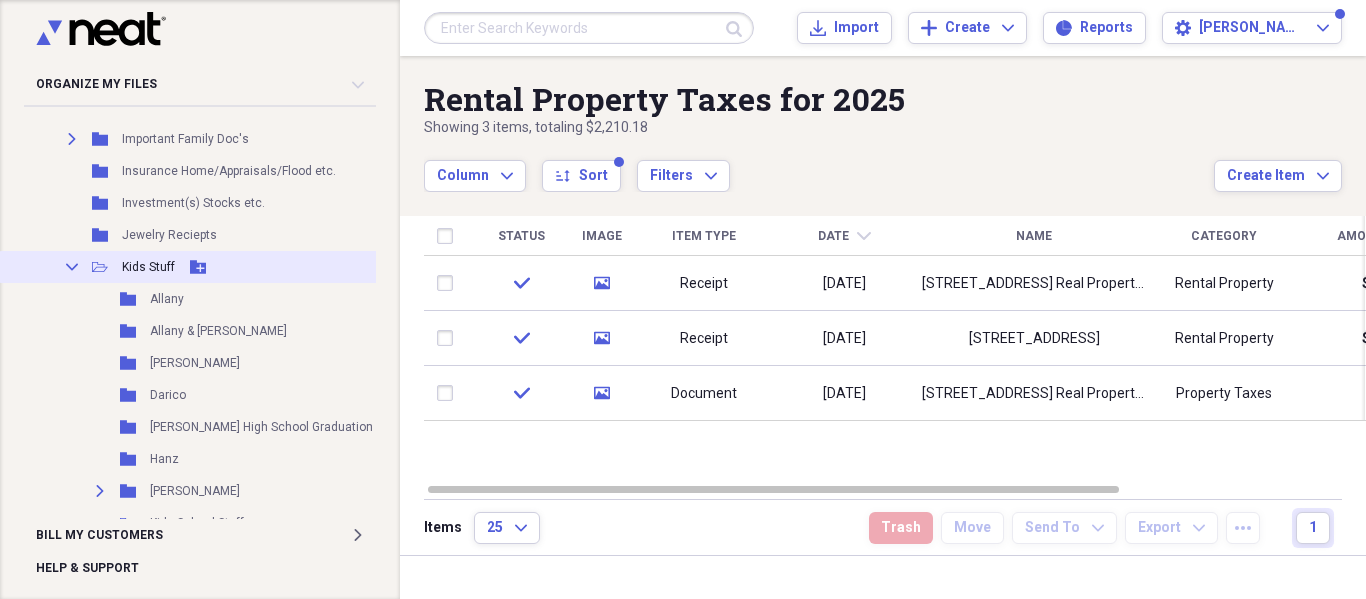 click on "Collapse" 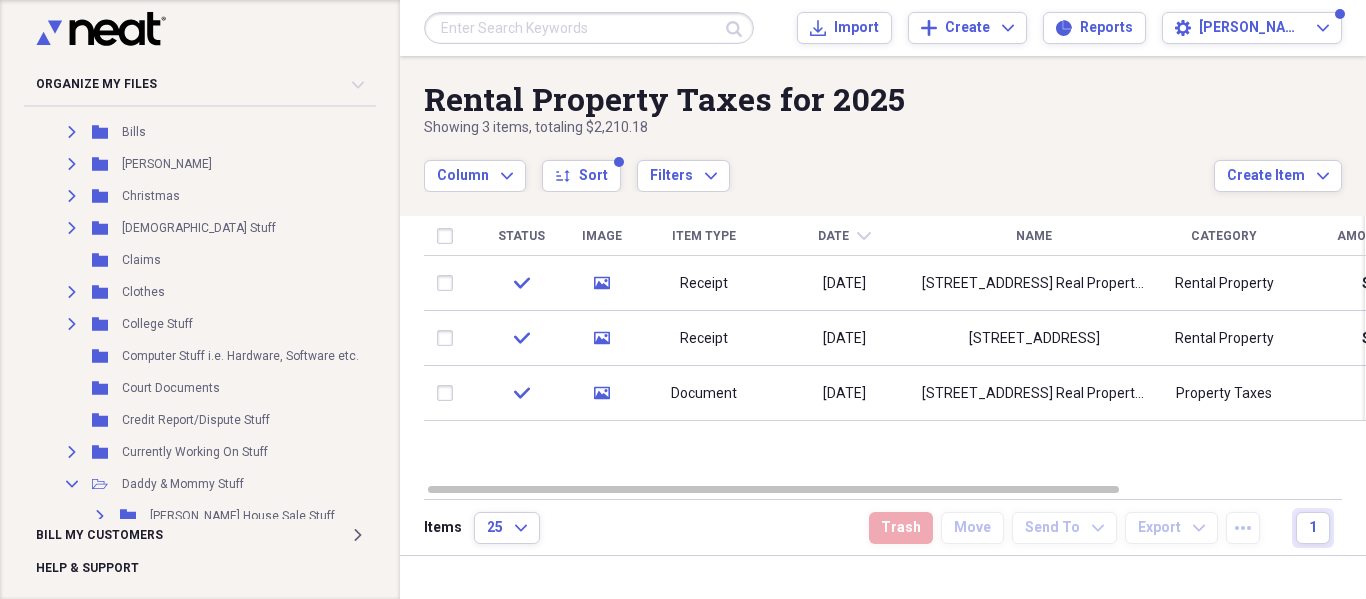 scroll, scrollTop: 0, scrollLeft: 0, axis: both 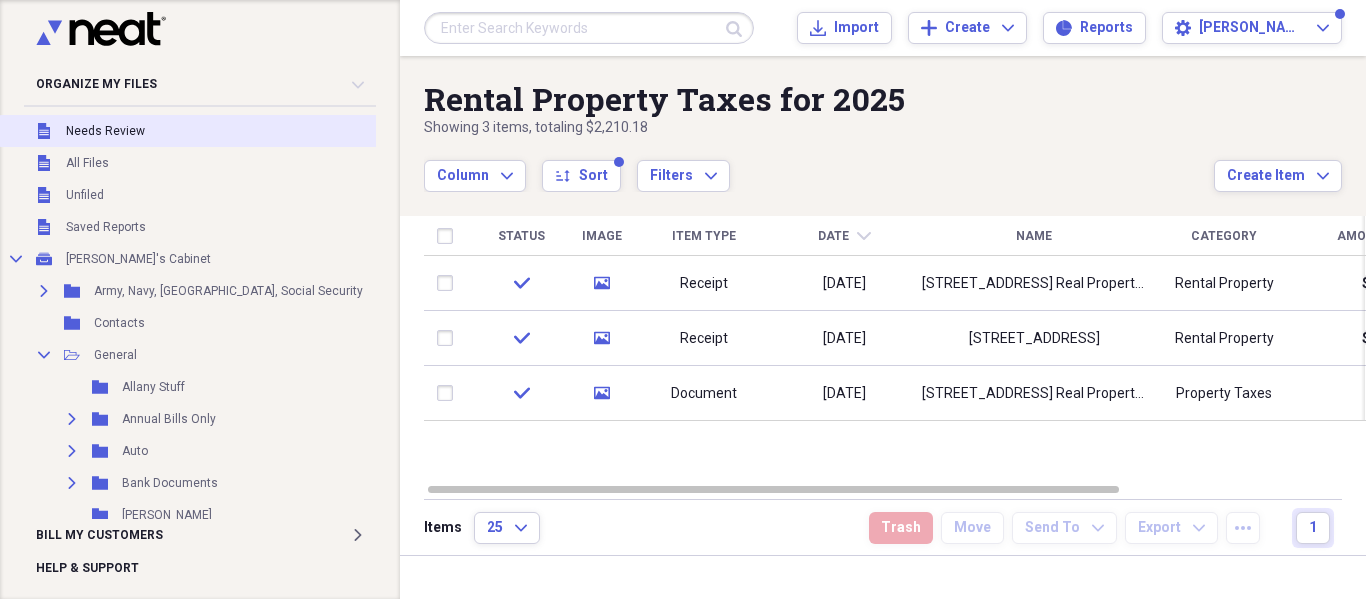 click on "Unfiled Needs Review" at bounding box center [224, 131] 